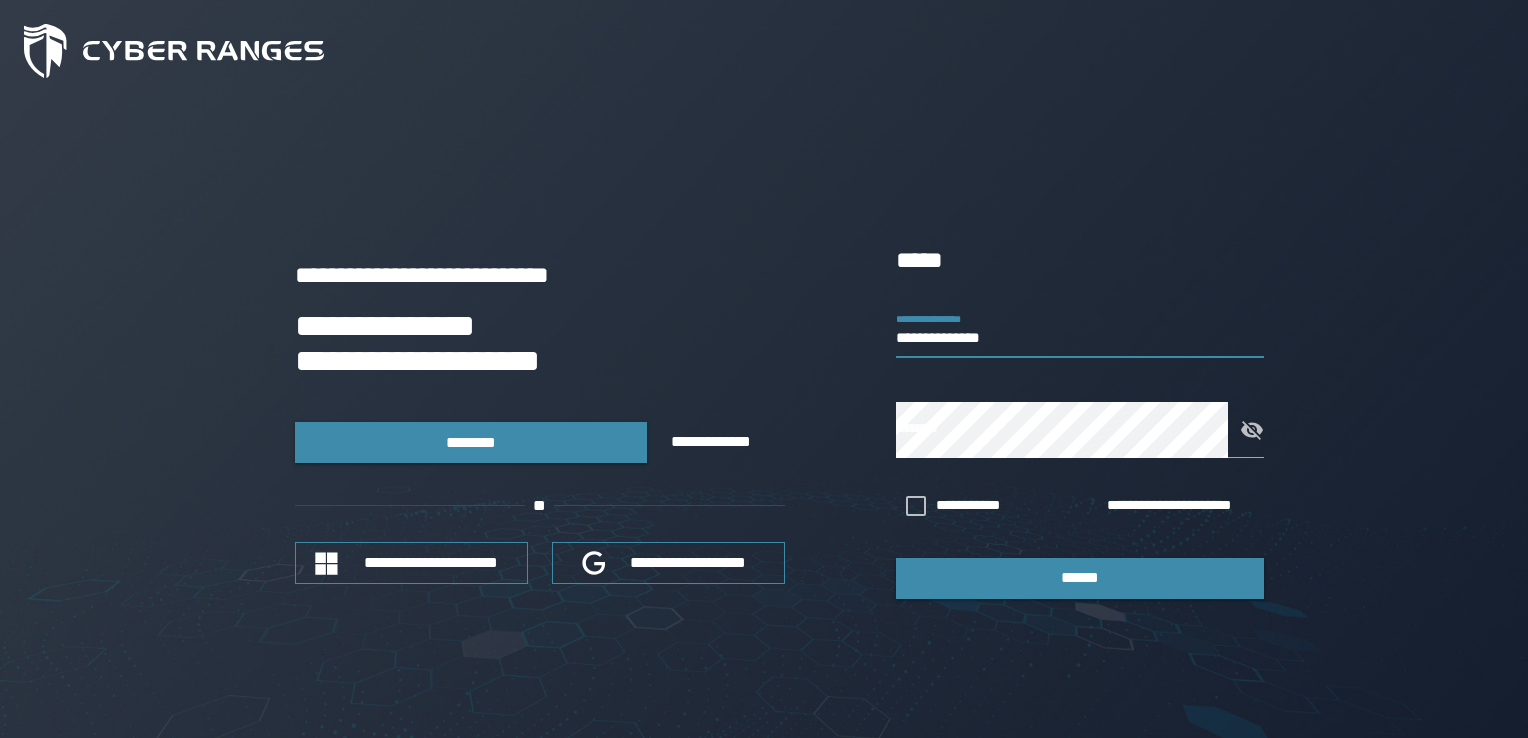 scroll, scrollTop: 0, scrollLeft: 0, axis: both 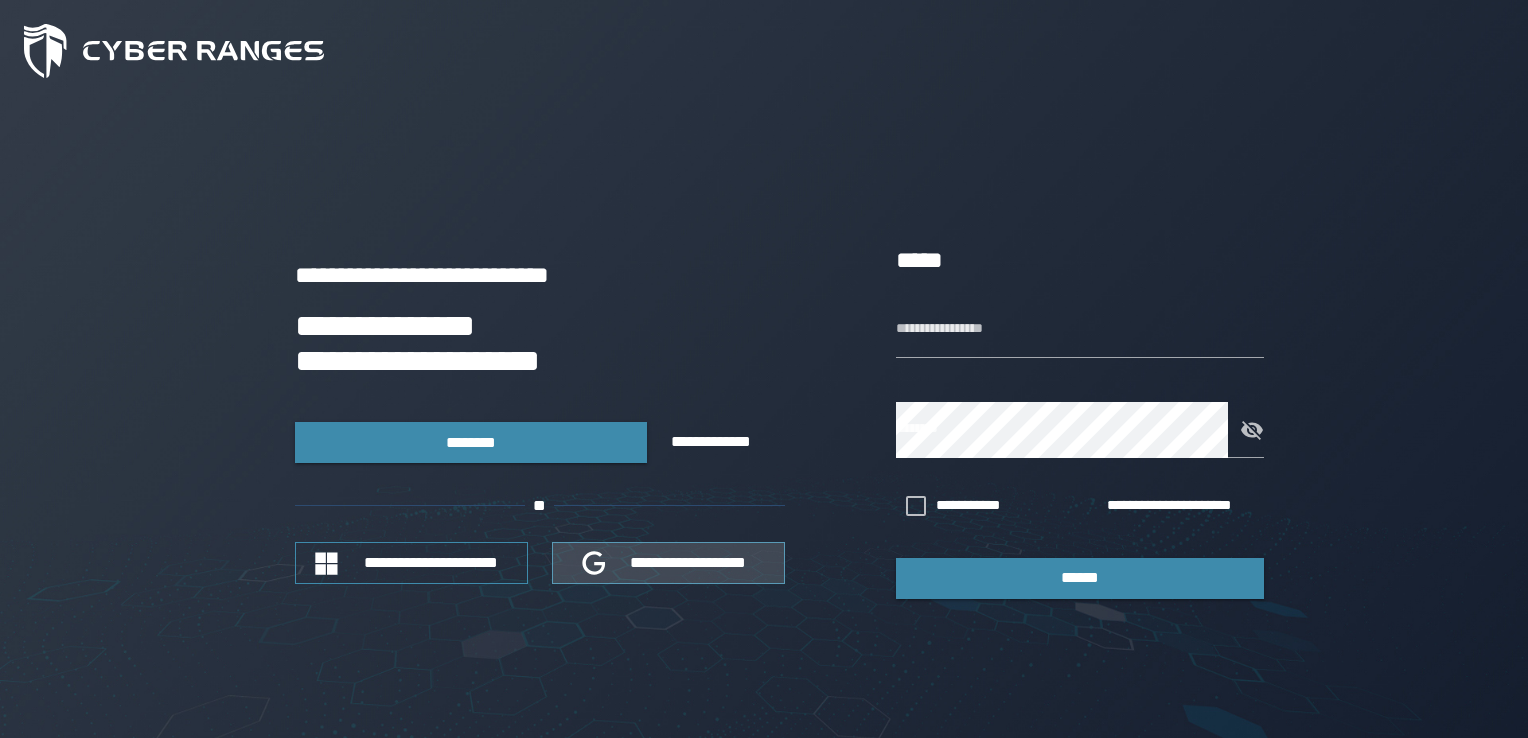 click on "**********" at bounding box center (689, 562) 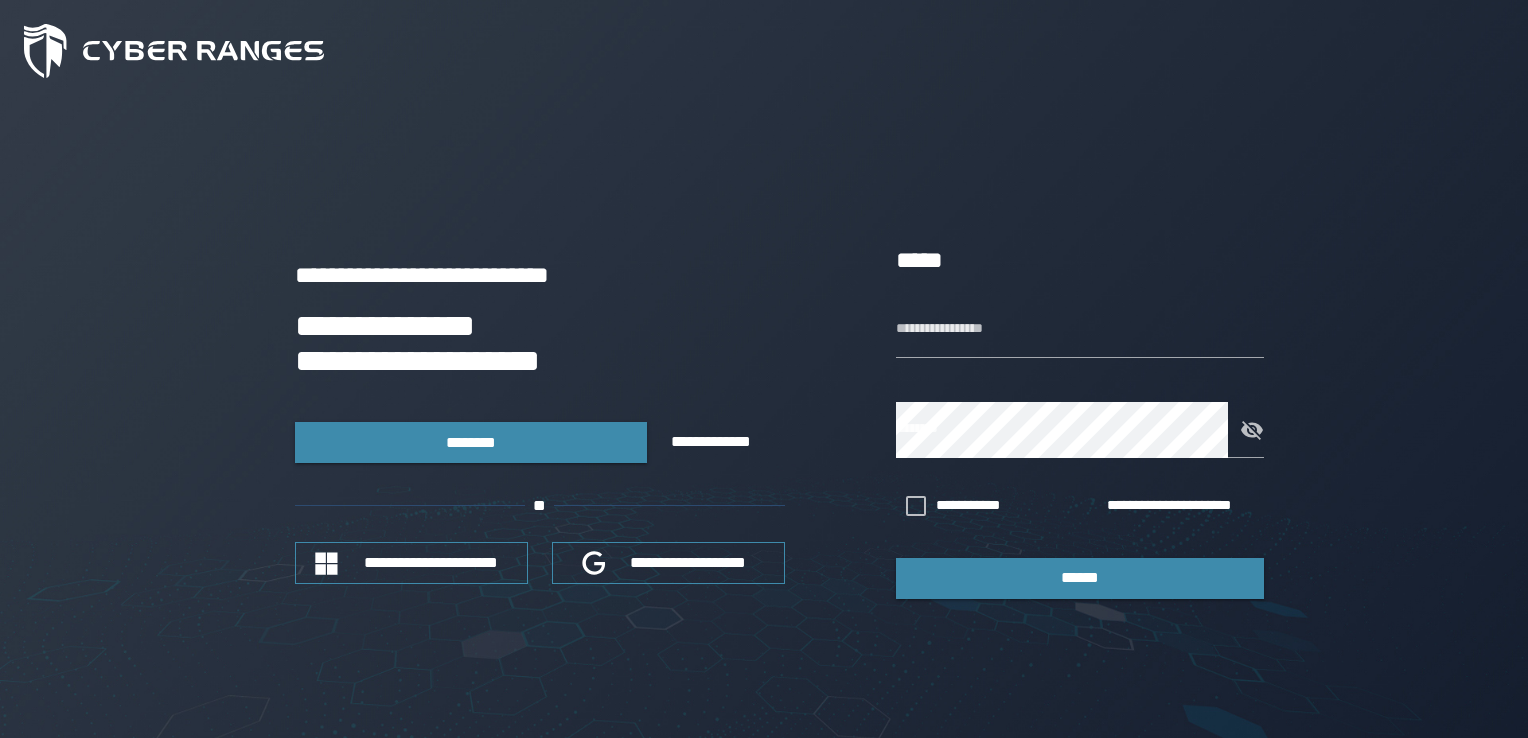 scroll, scrollTop: 0, scrollLeft: 0, axis: both 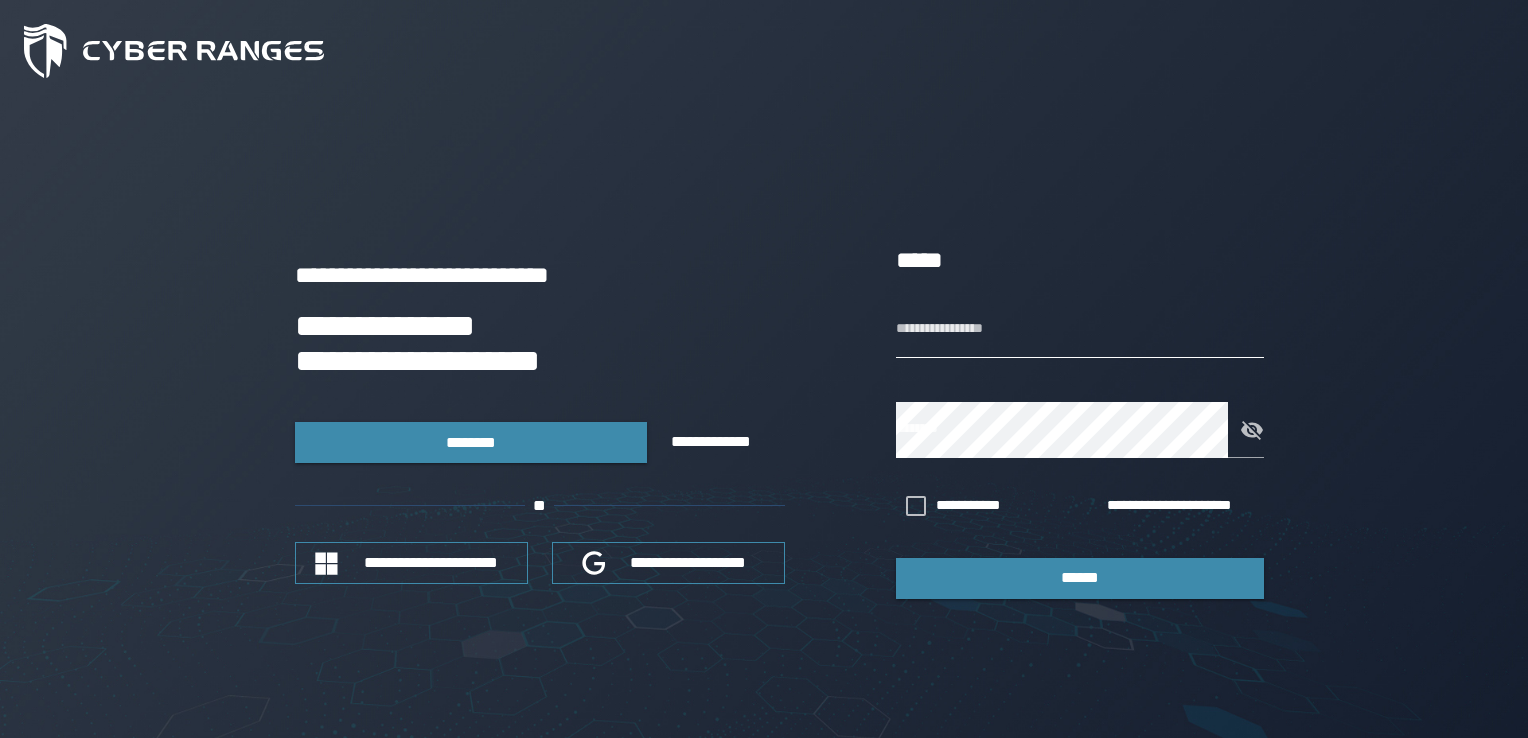 click on "**********" at bounding box center [1080, 330] 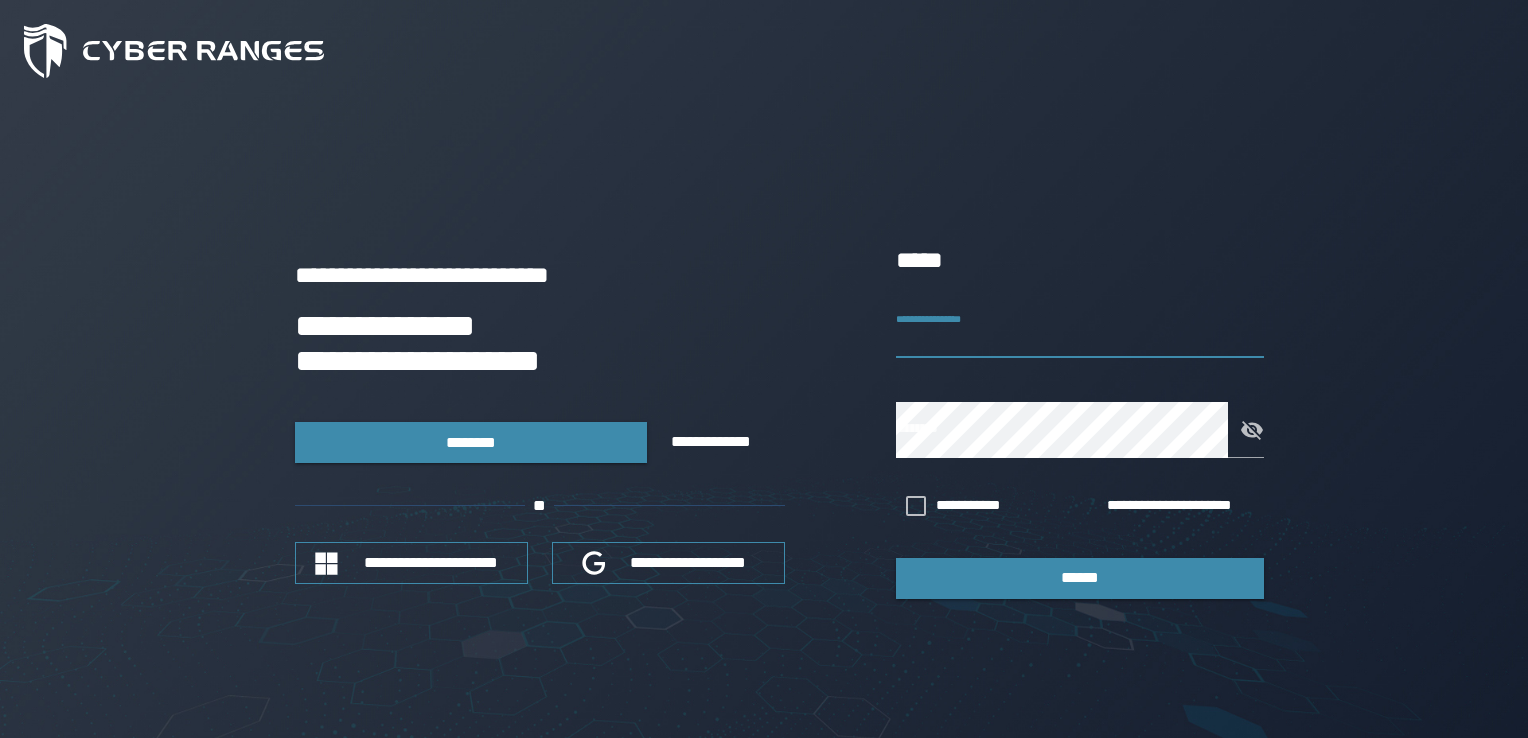 paste on "**********" 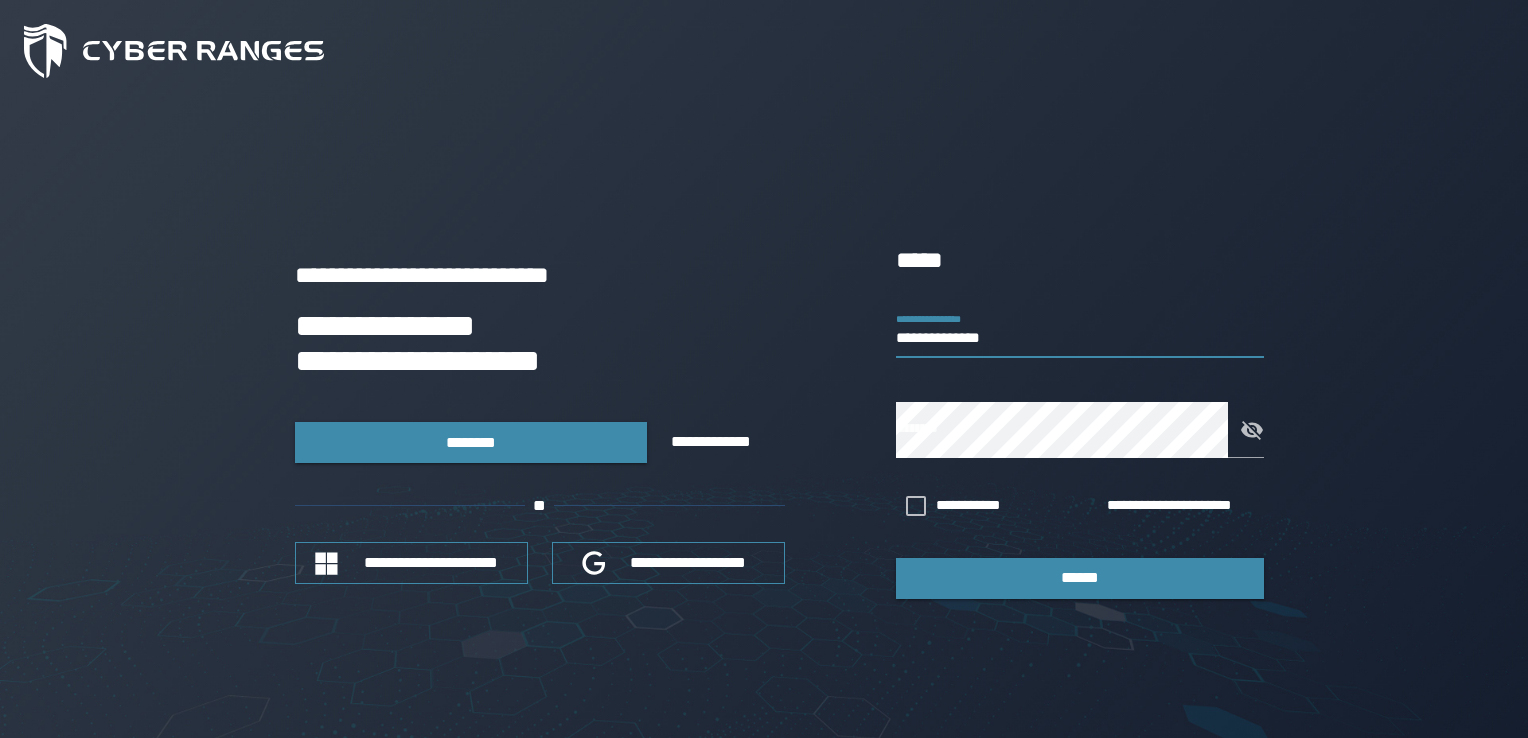 type on "**********" 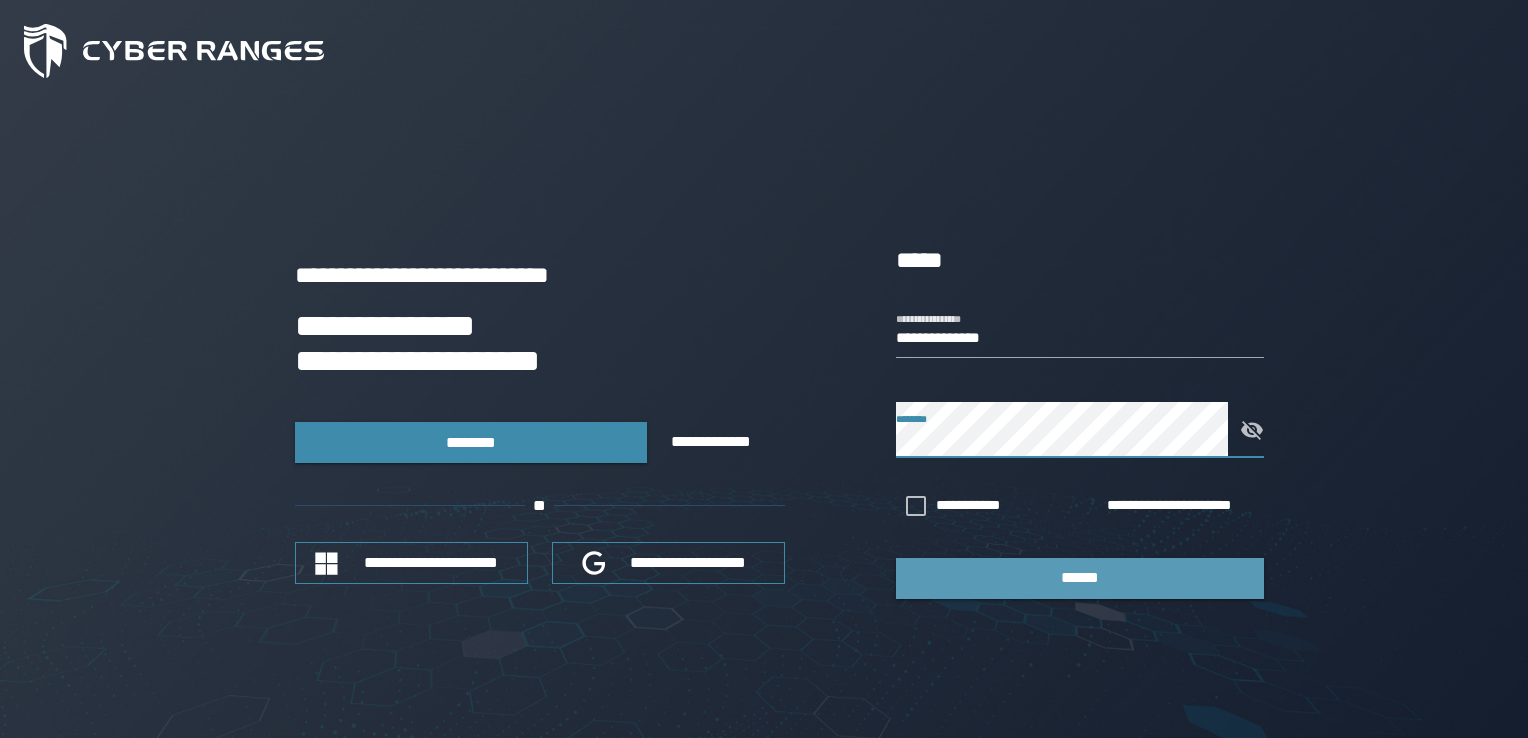 click on "******" at bounding box center (1080, 578) 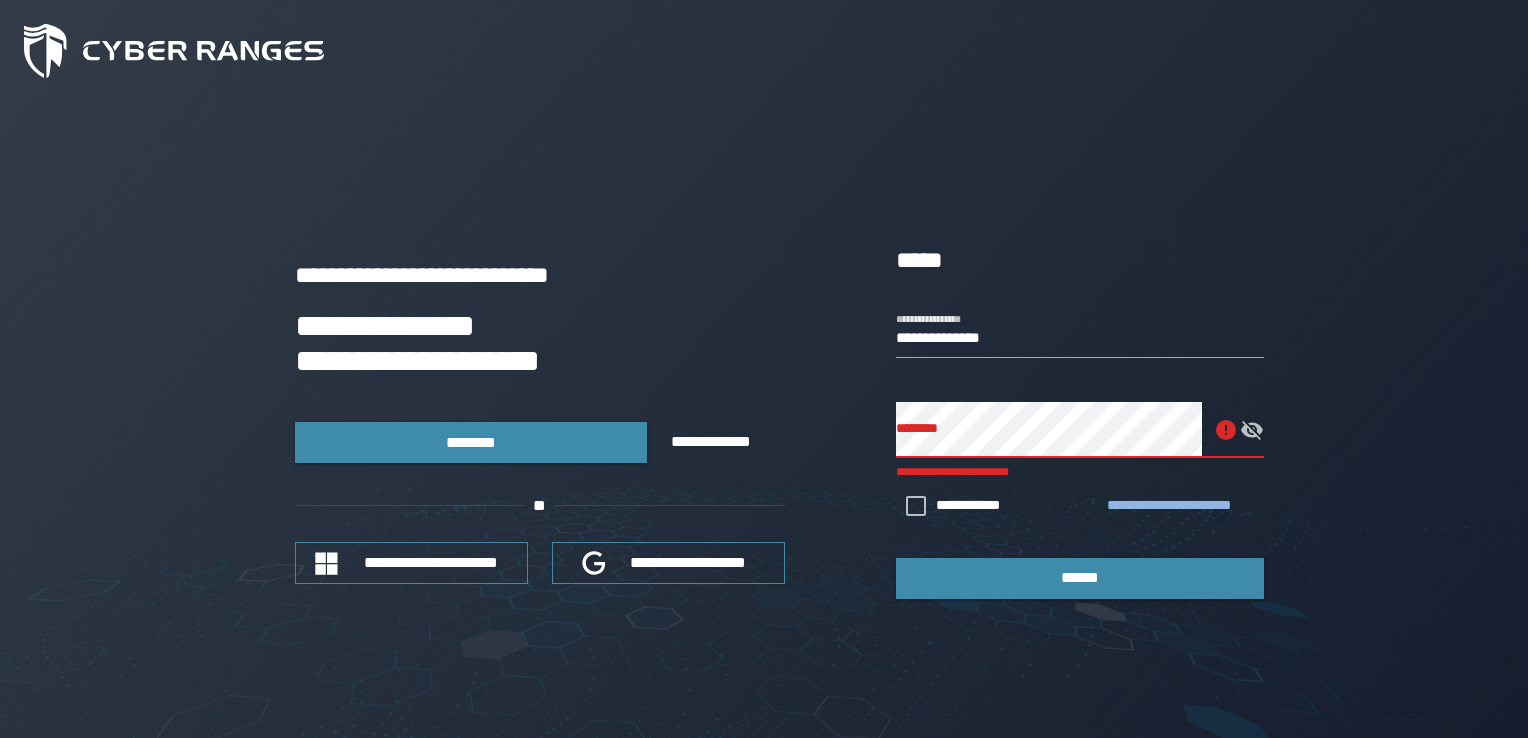 click on "**********" at bounding box center (1181, 506) 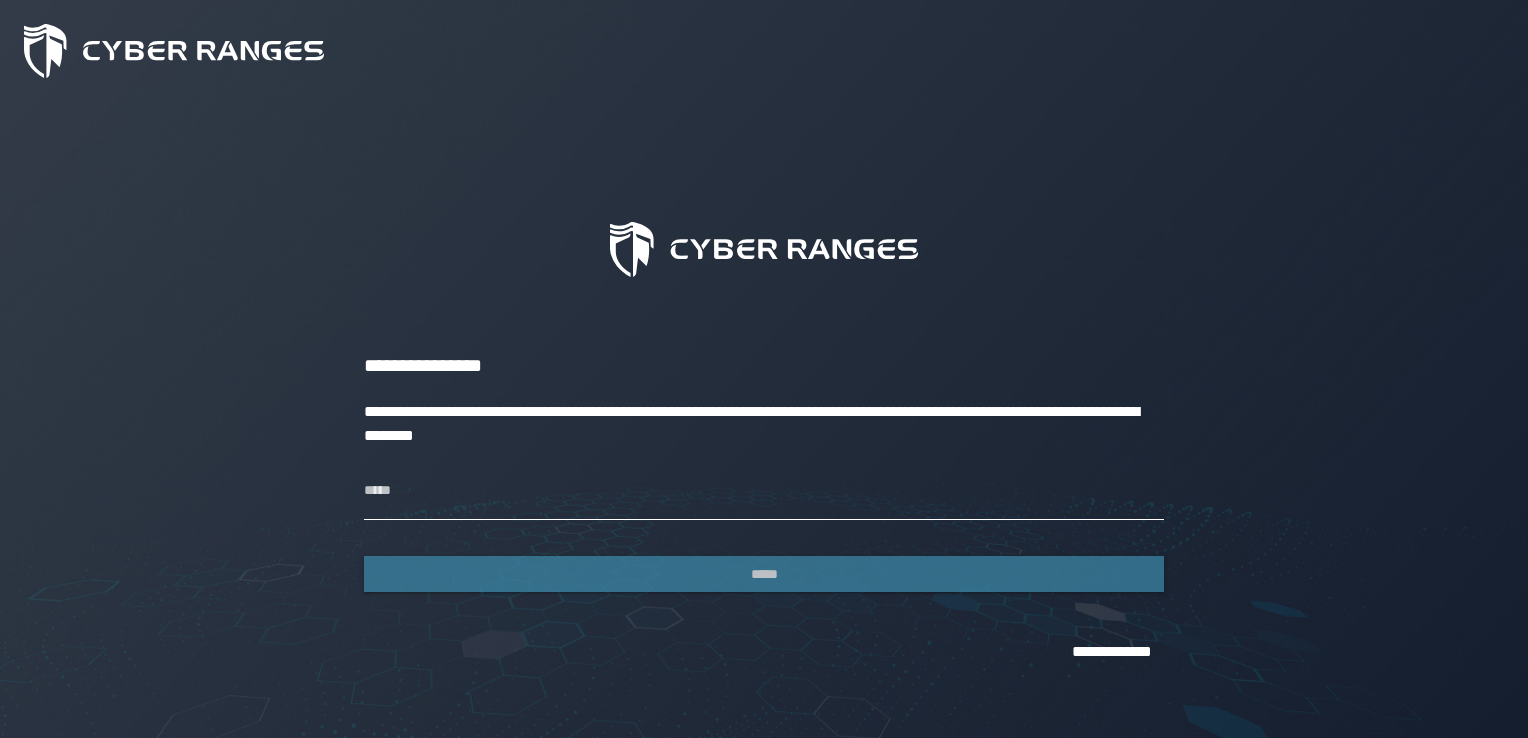 click on "*****" at bounding box center (764, 492) 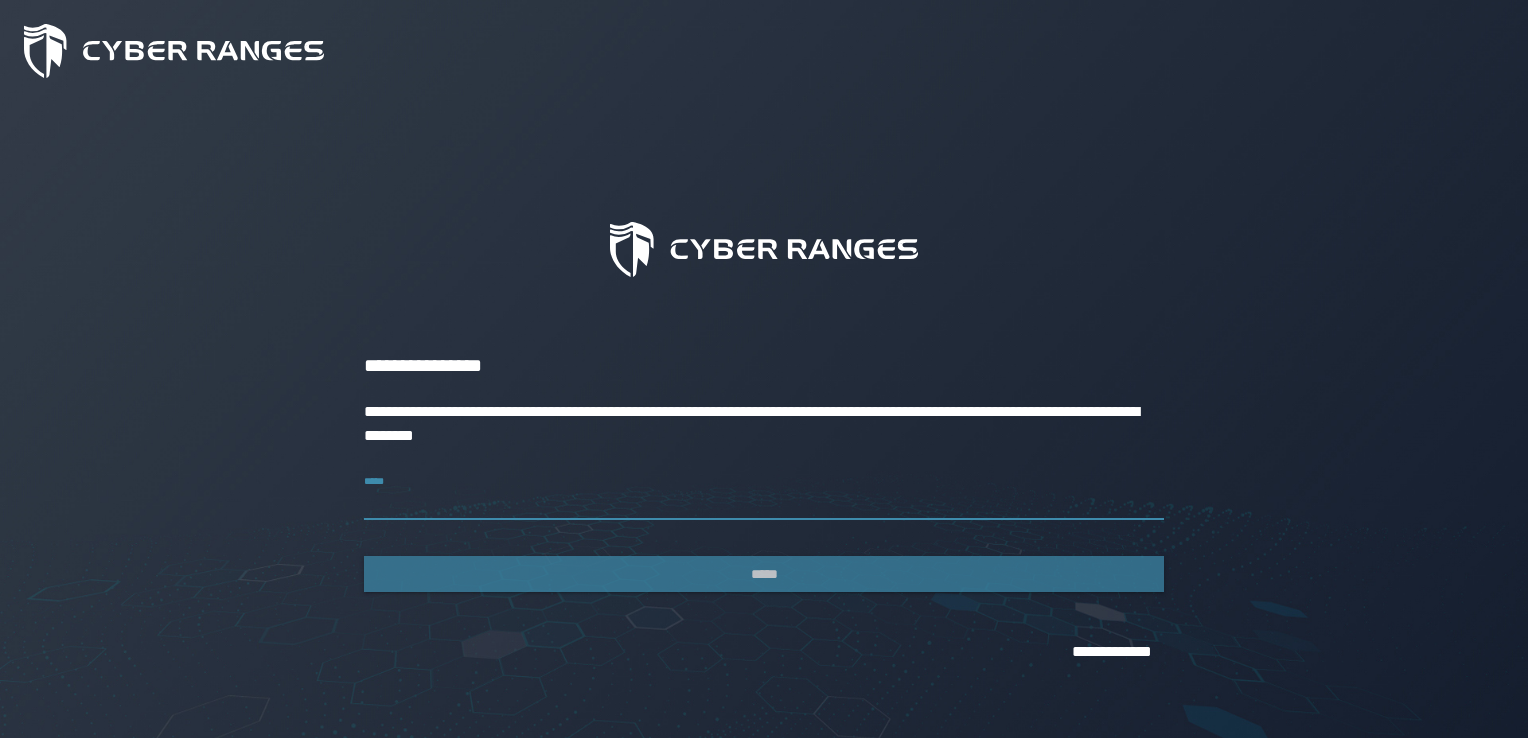type on "**********" 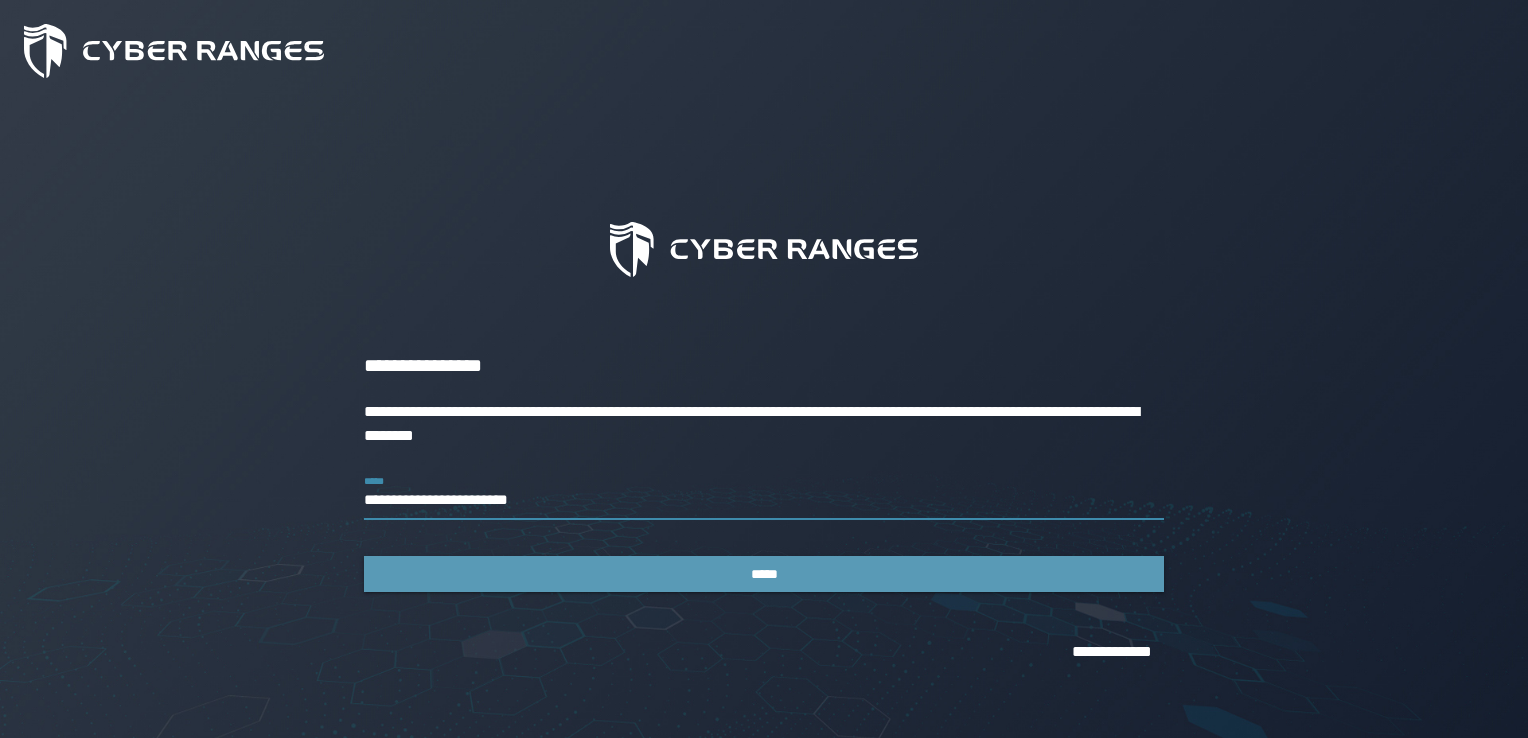 click on "*****" at bounding box center (764, 574) 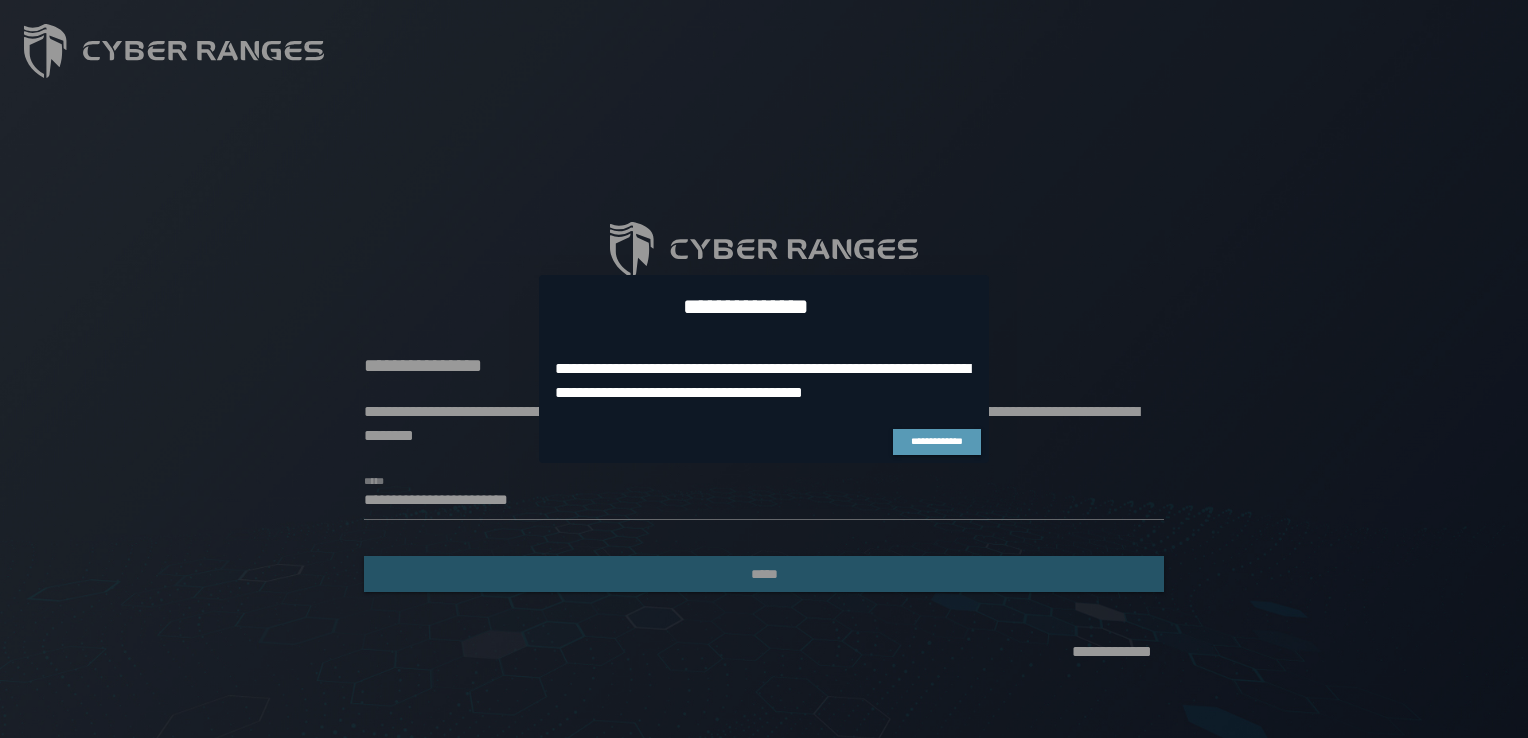 click on "**********" at bounding box center [937, 442] 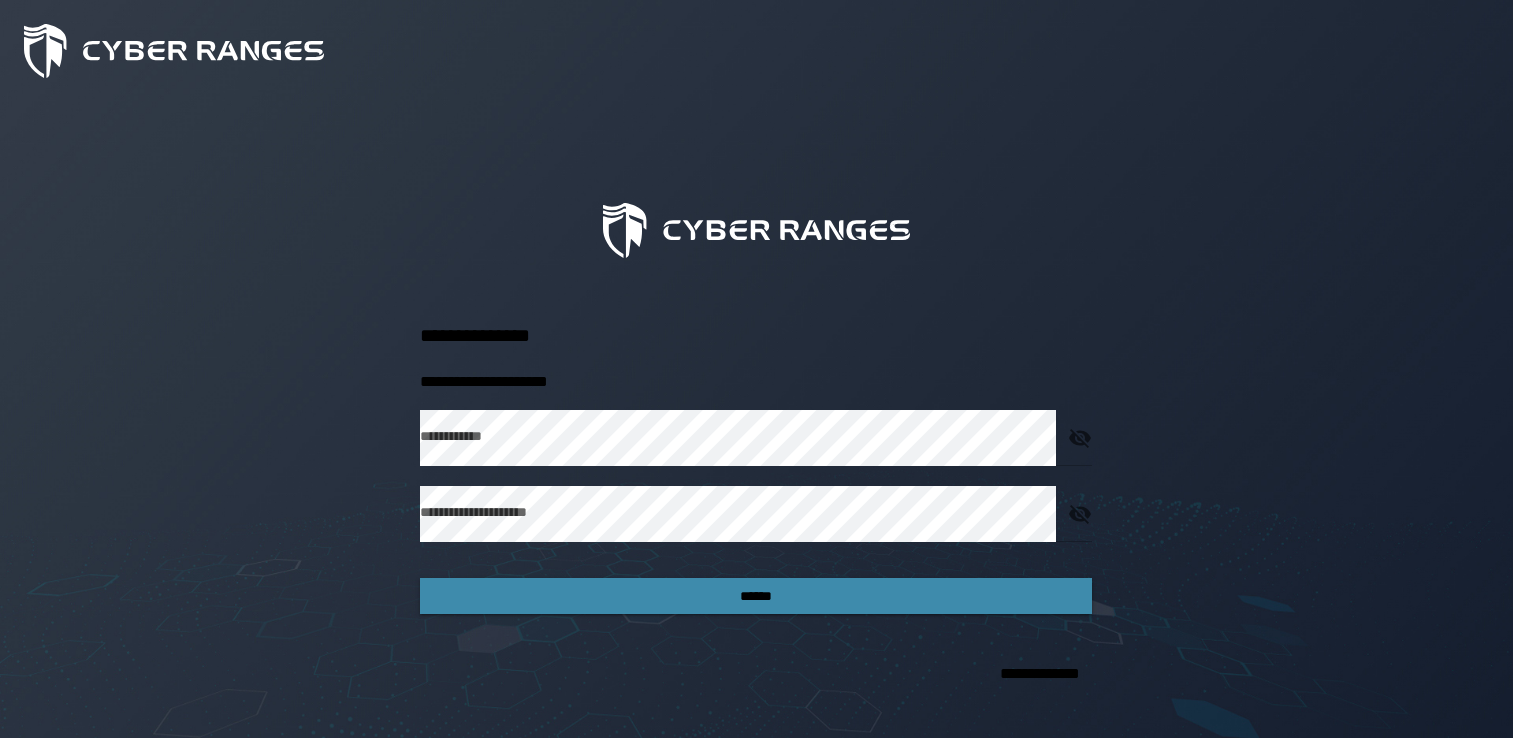scroll, scrollTop: 0, scrollLeft: 0, axis: both 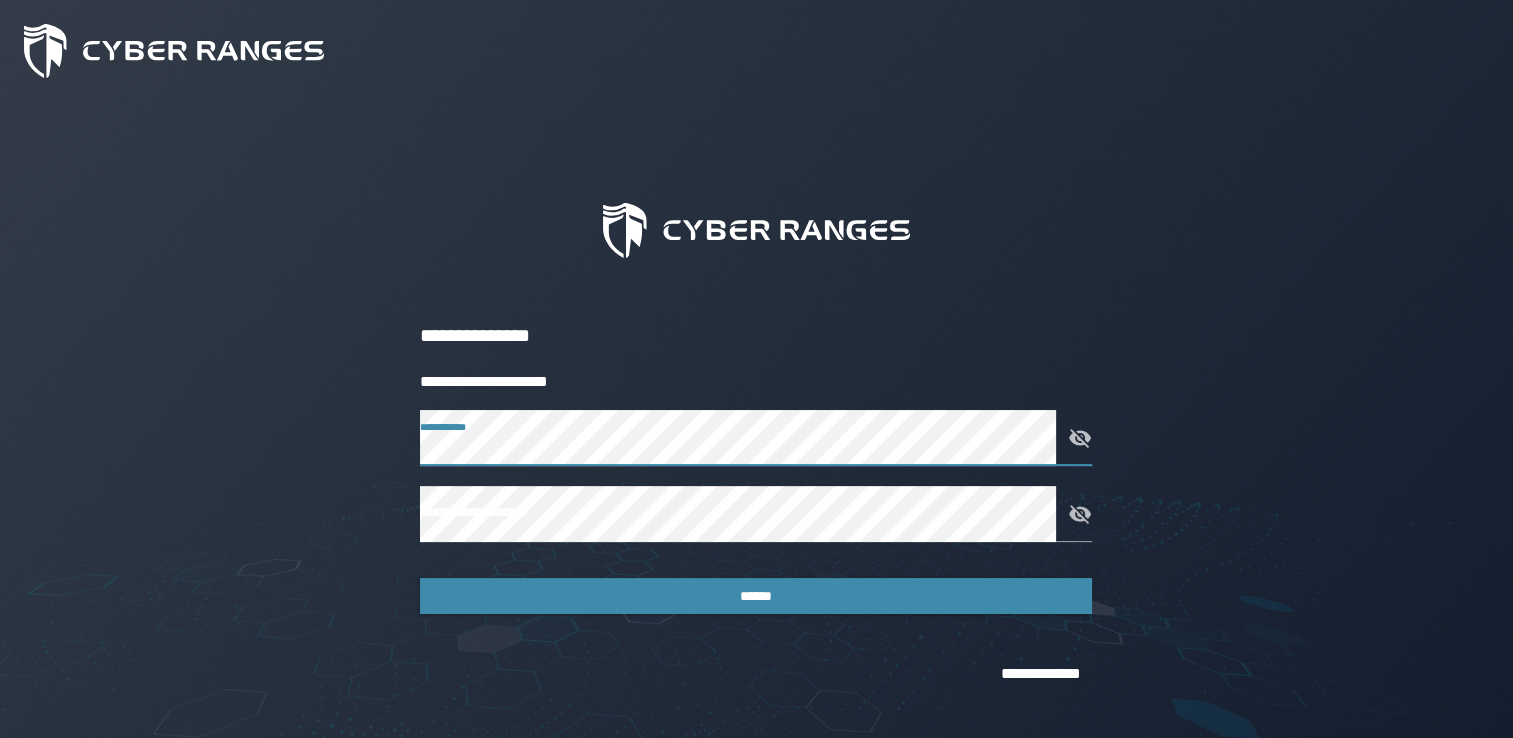 click 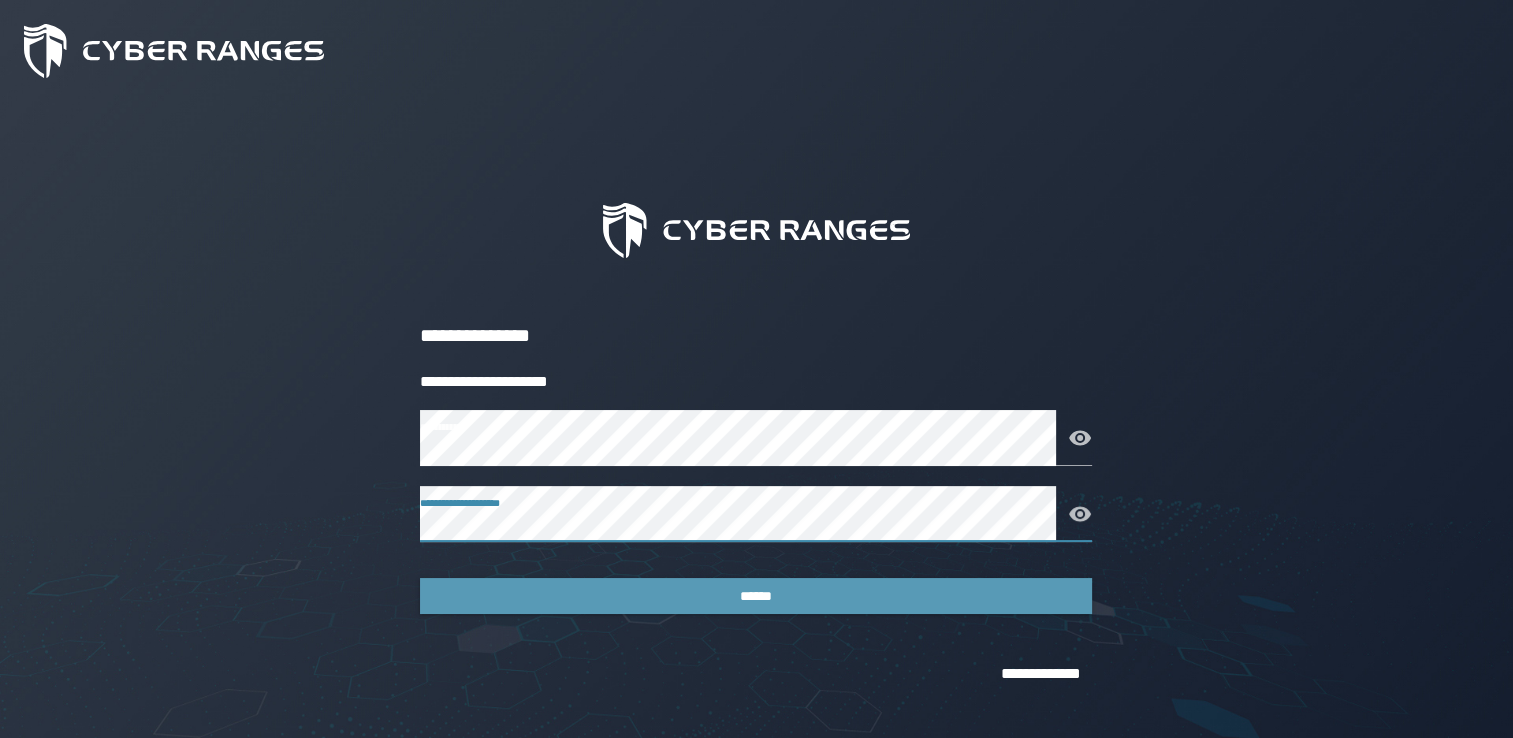 click on "******" at bounding box center (756, 596) 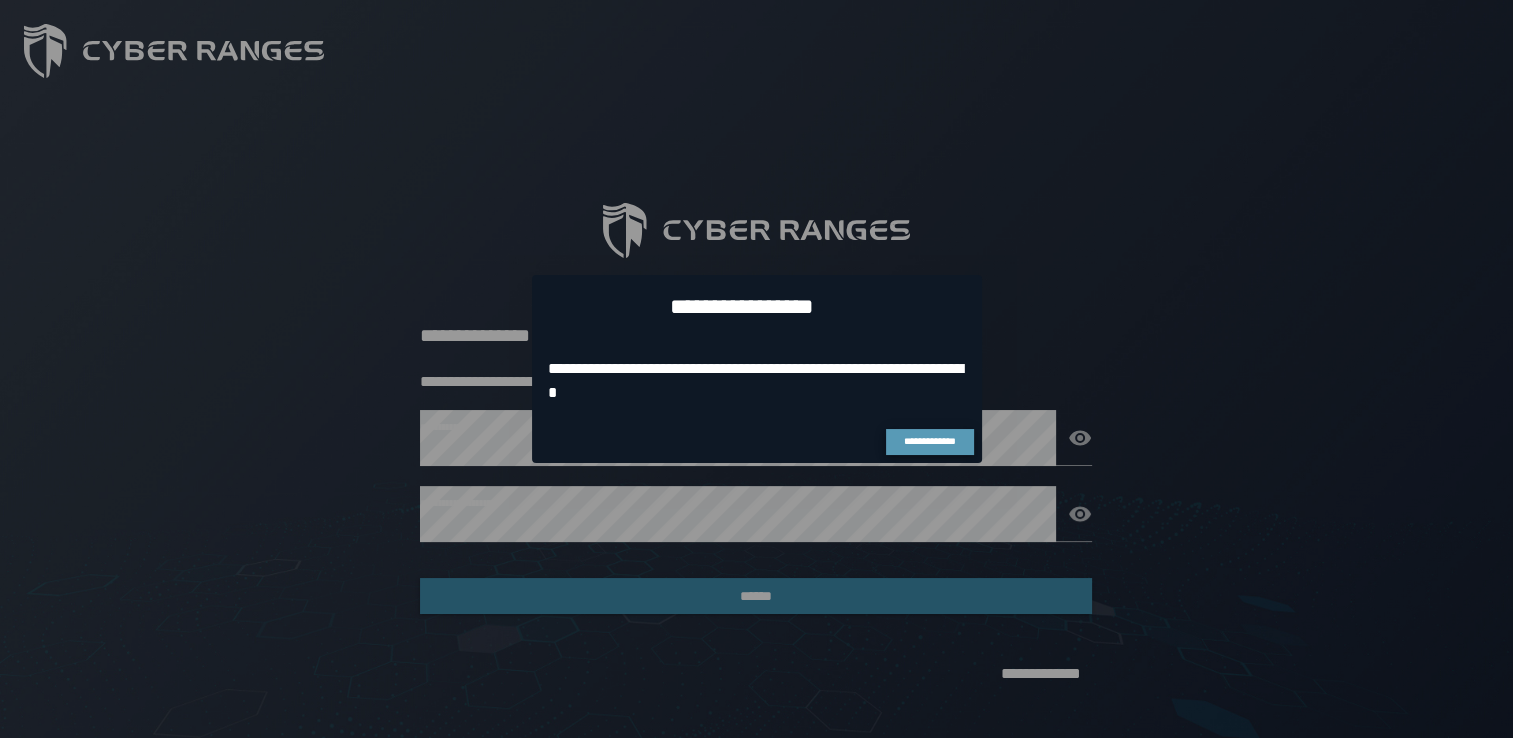 click on "**********" at bounding box center [930, 442] 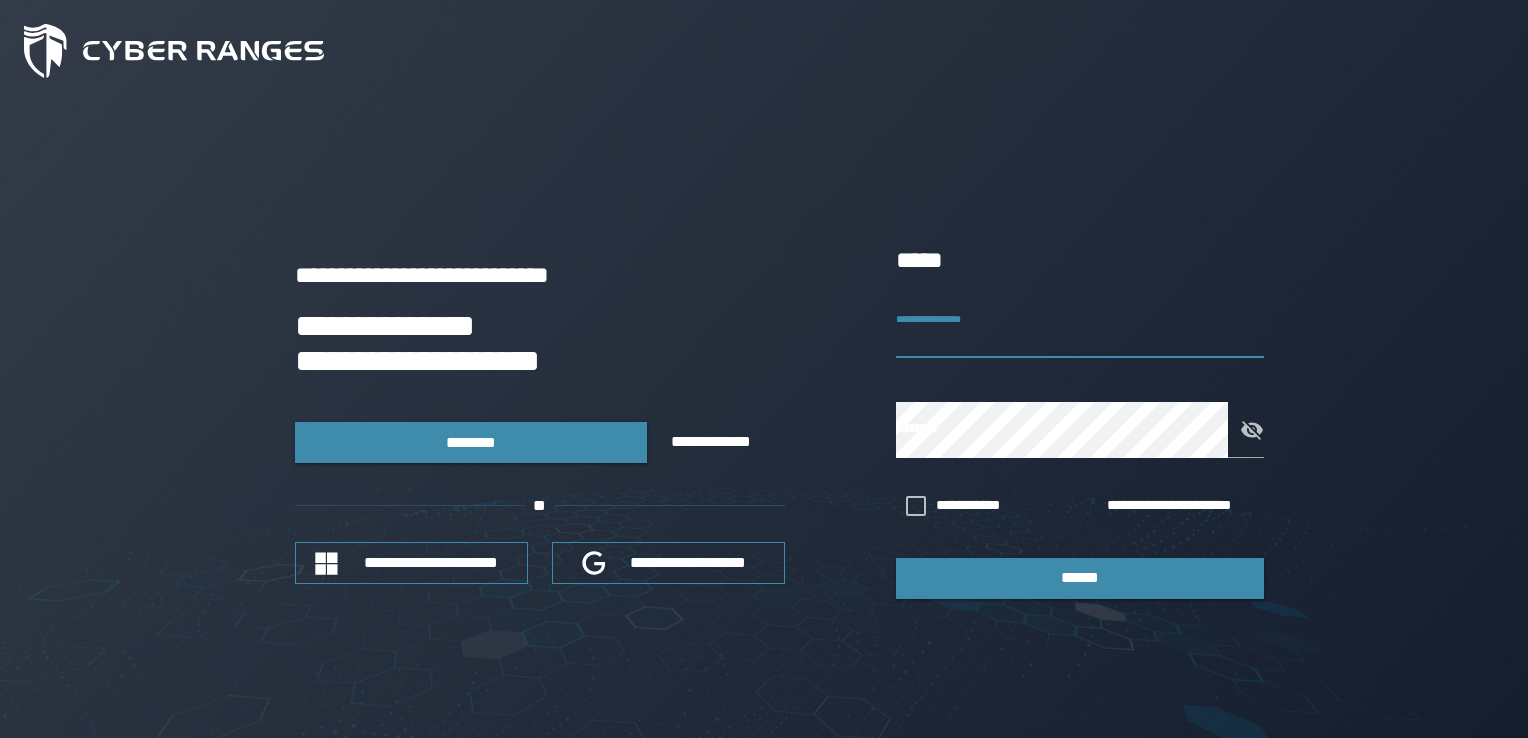 click on "**********" at bounding box center (1080, 330) 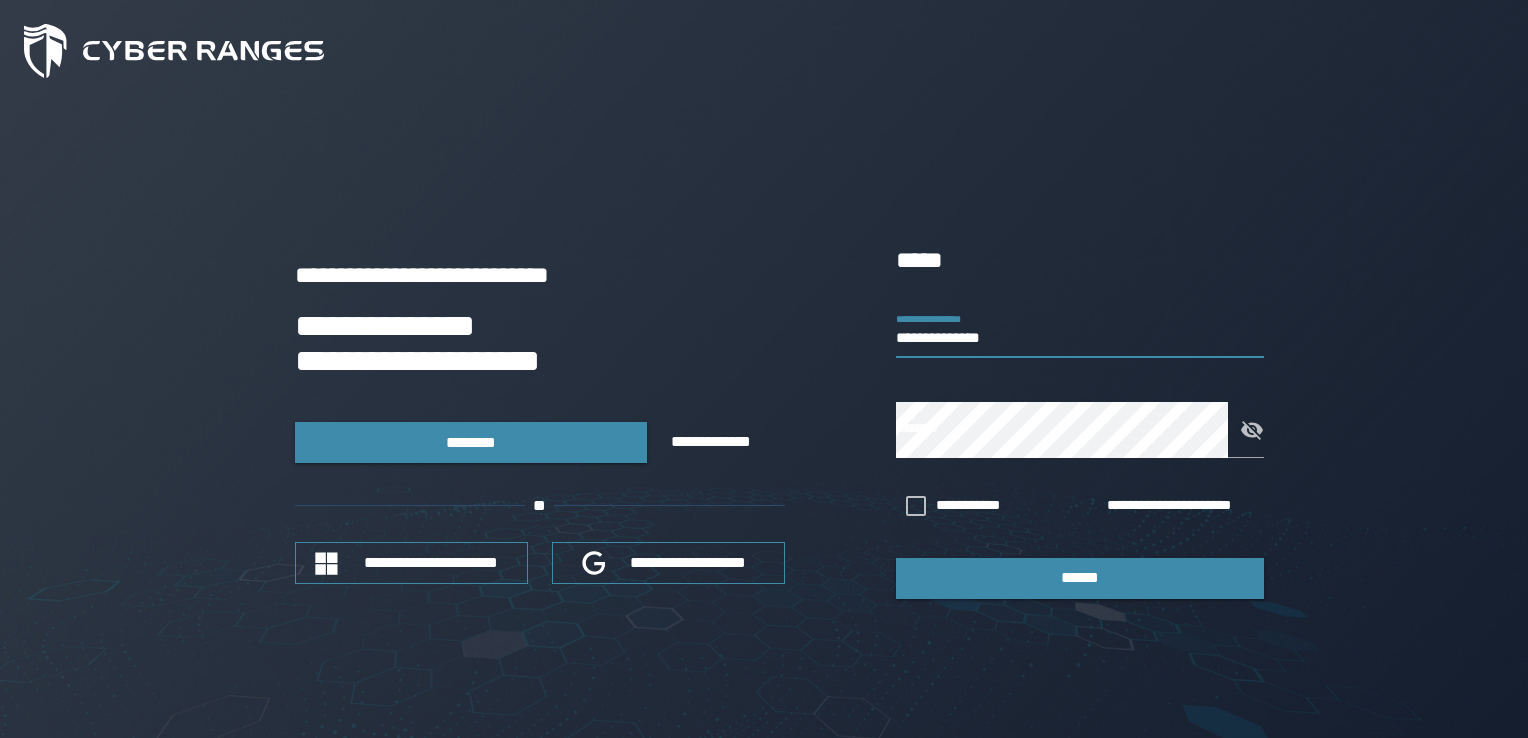 type on "**********" 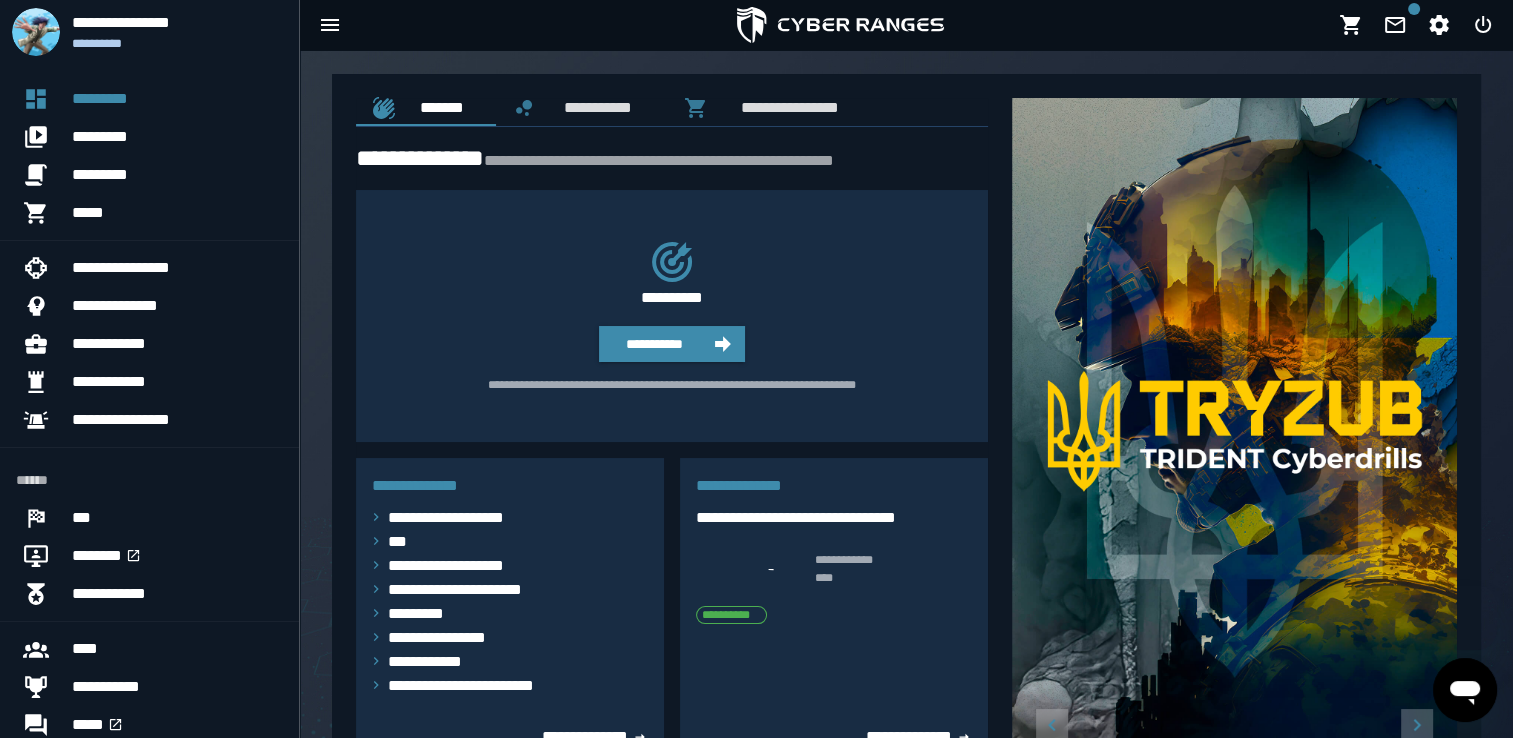 scroll, scrollTop: 0, scrollLeft: 0, axis: both 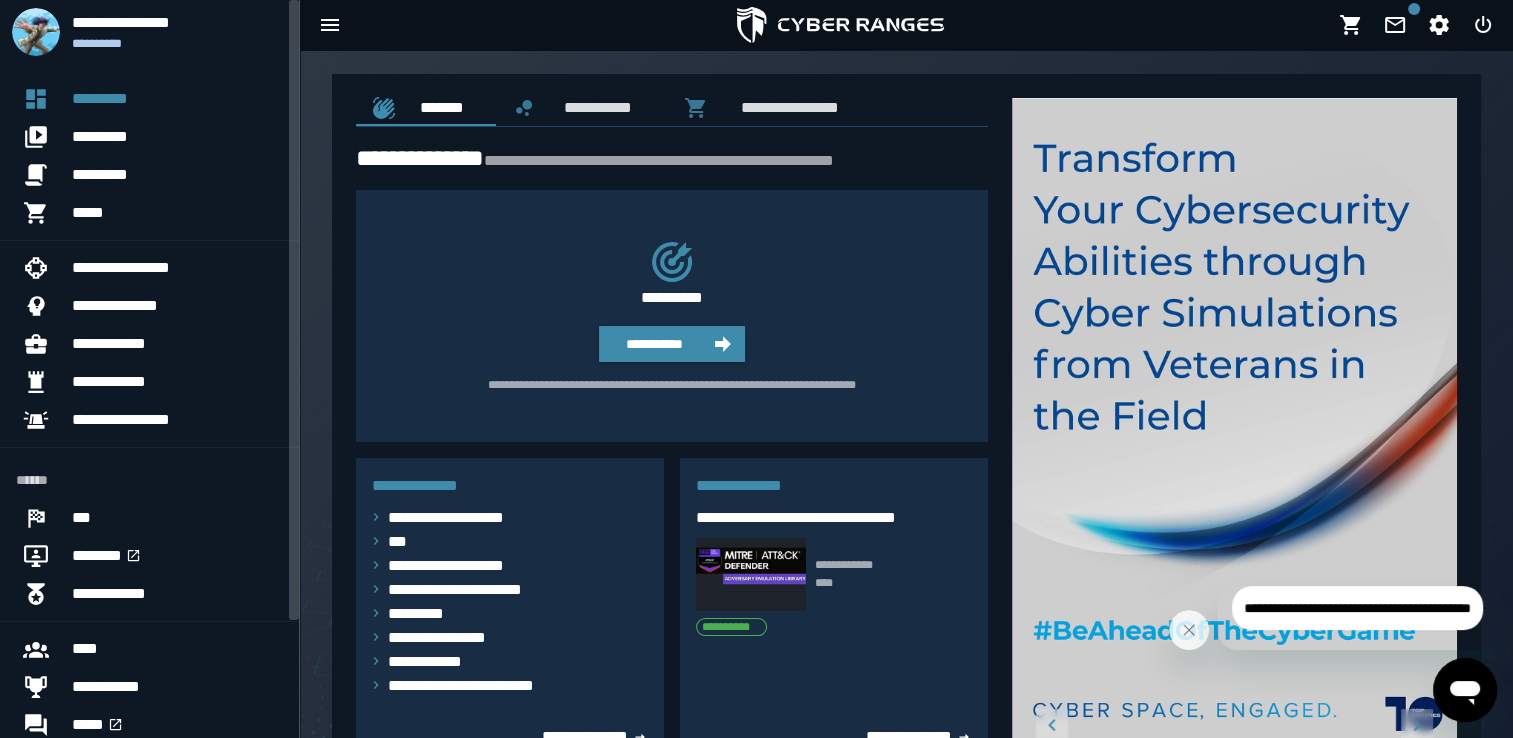 drag, startPoint x: 296, startPoint y: 130, endPoint x: 296, endPoint y: -15, distance: 145 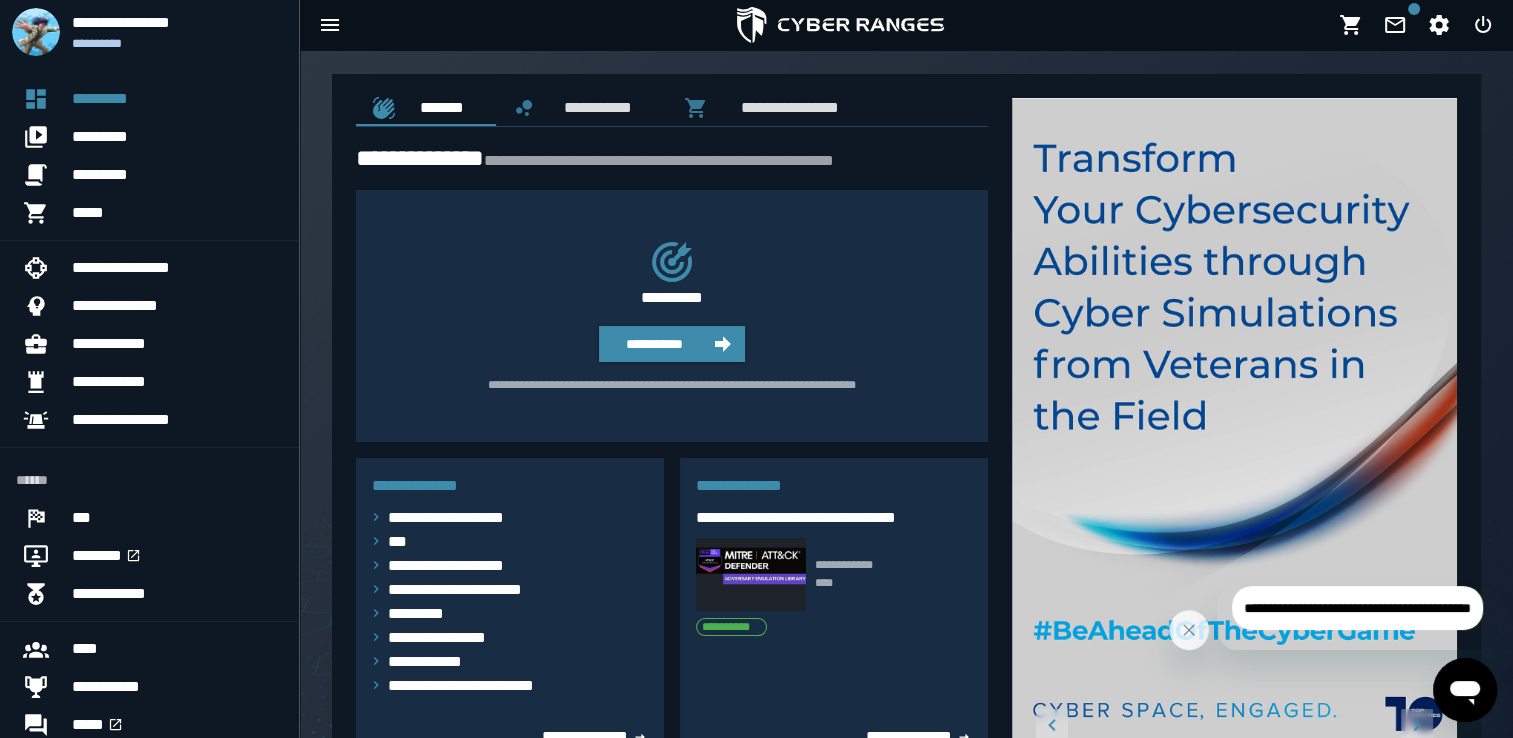 click on "**********" at bounding box center (660, 419) 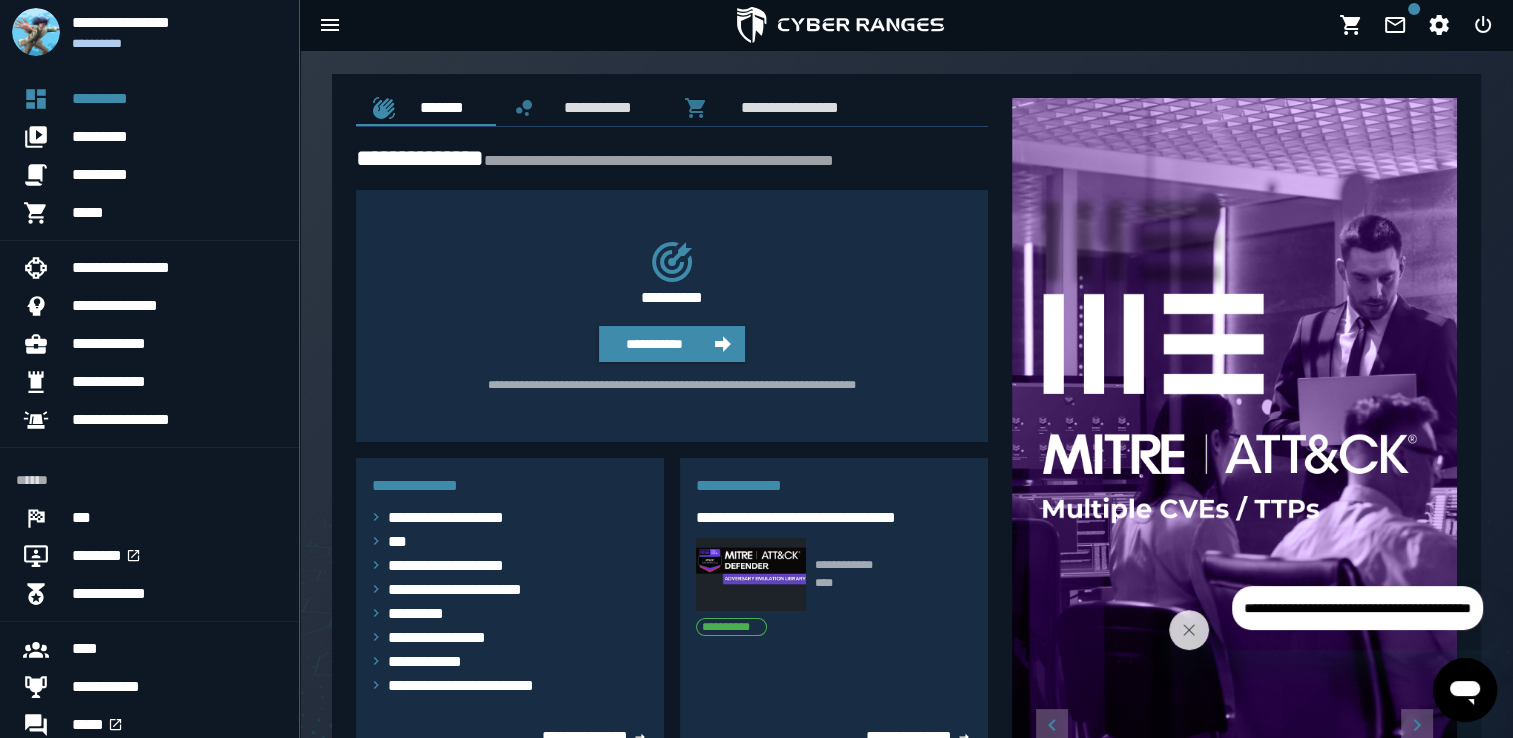 scroll, scrollTop: 0, scrollLeft: 0, axis: both 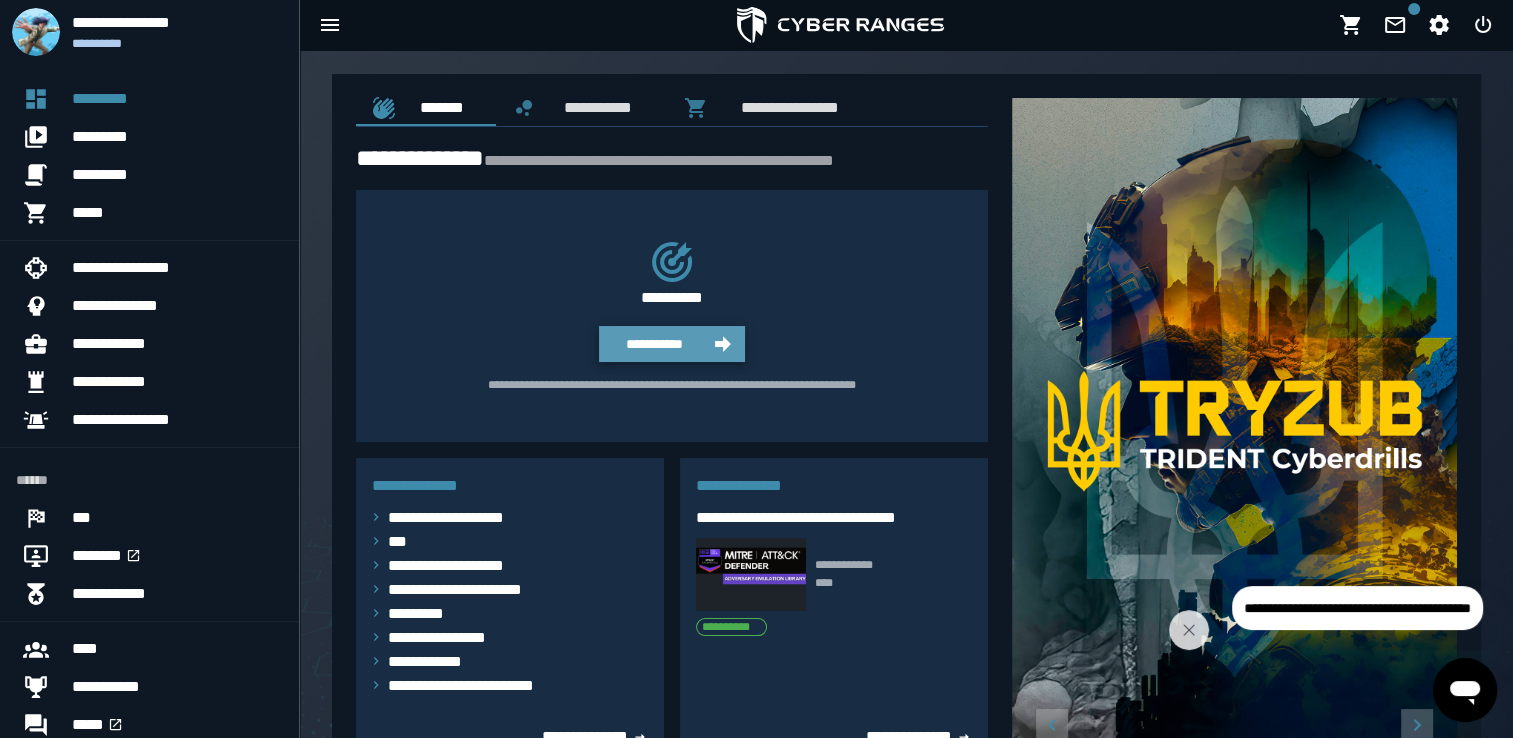 click on "**********" at bounding box center (654, 344) 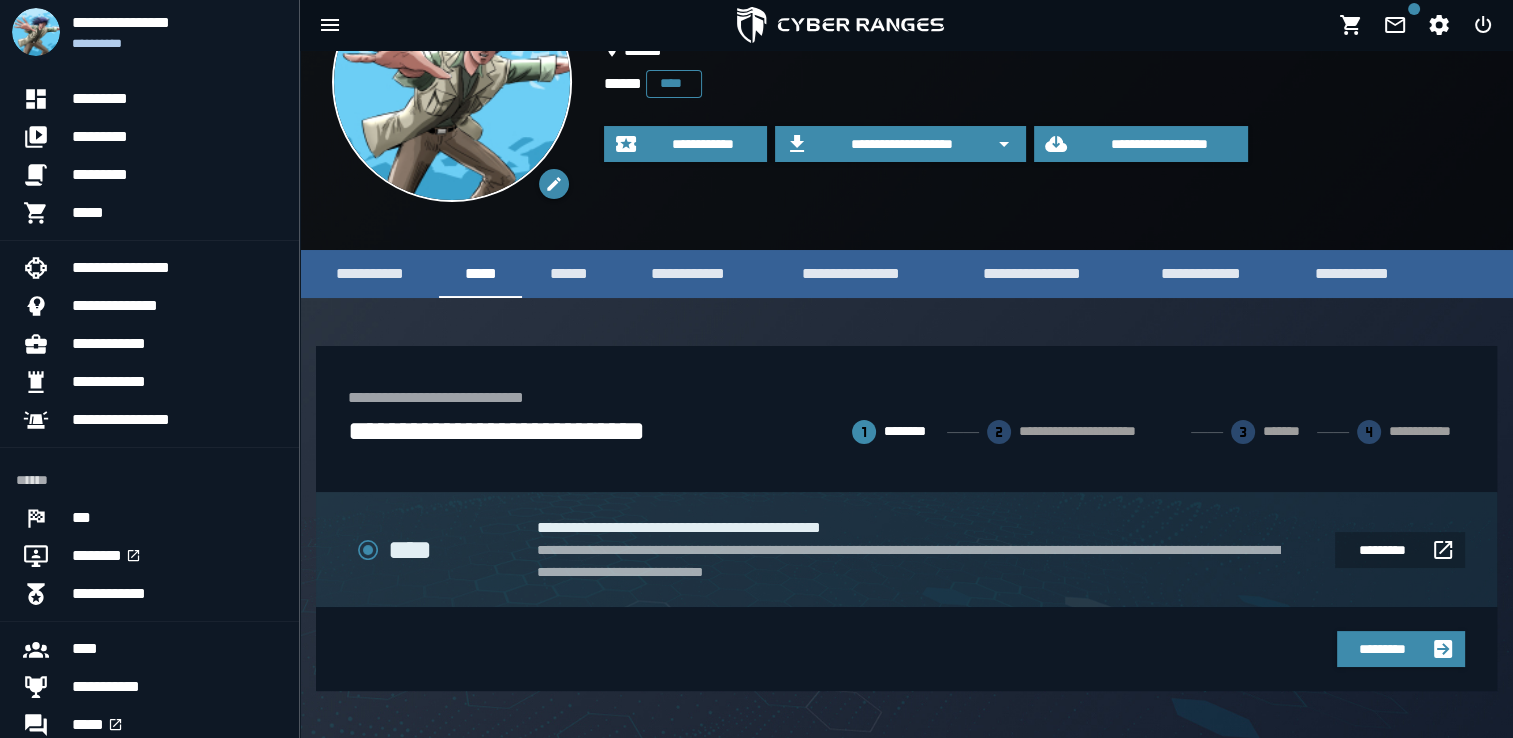 scroll, scrollTop: 0, scrollLeft: 0, axis: both 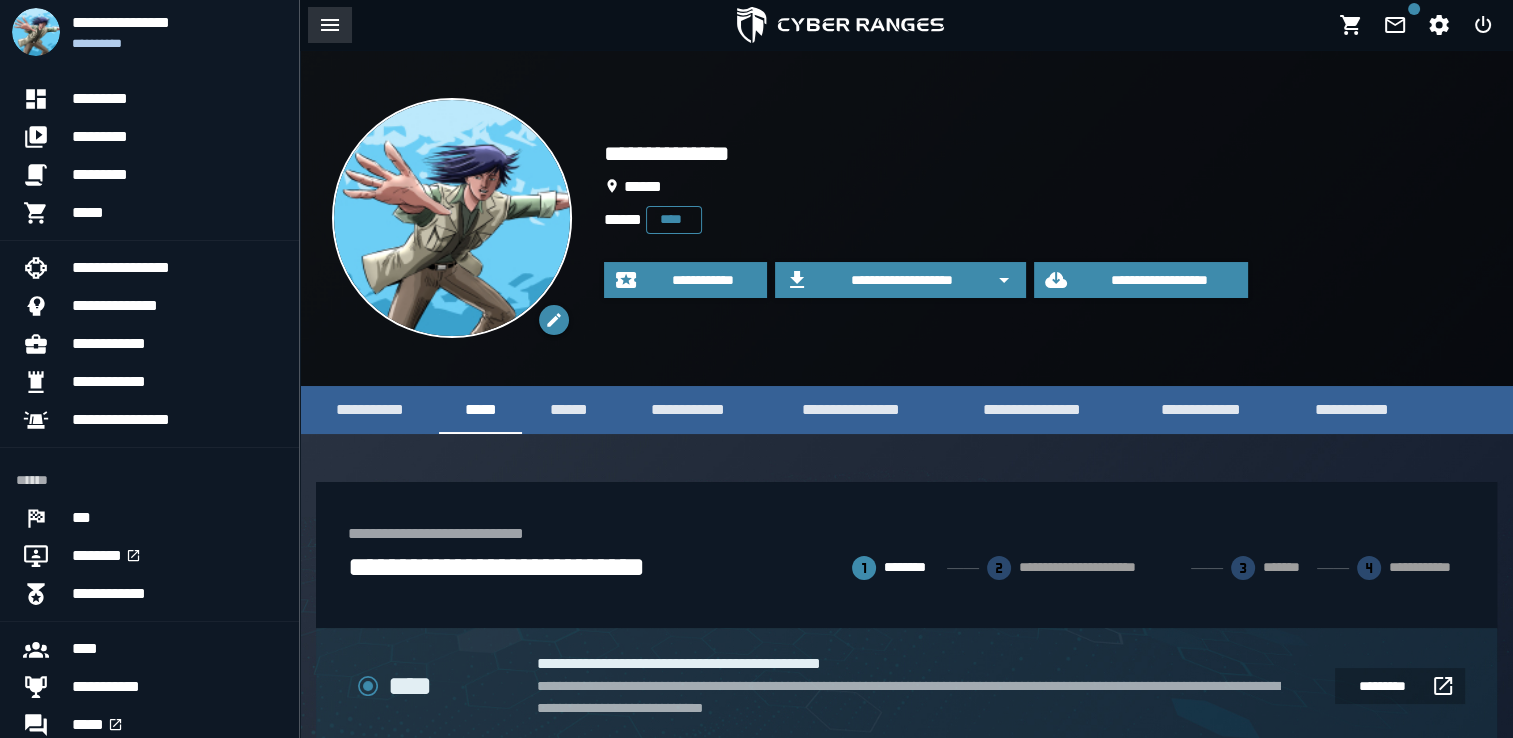 click at bounding box center (330, 25) 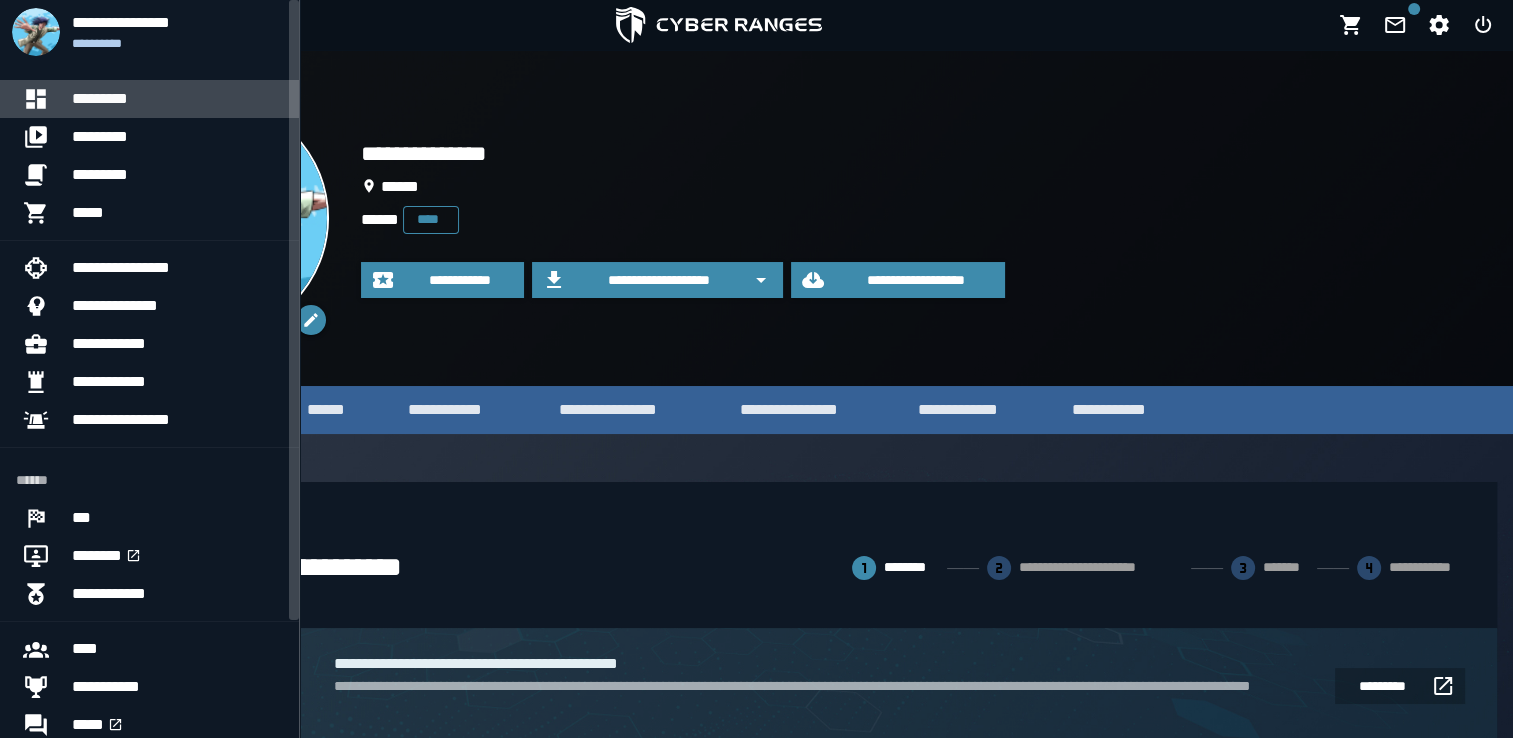 click on "*********" at bounding box center (177, 99) 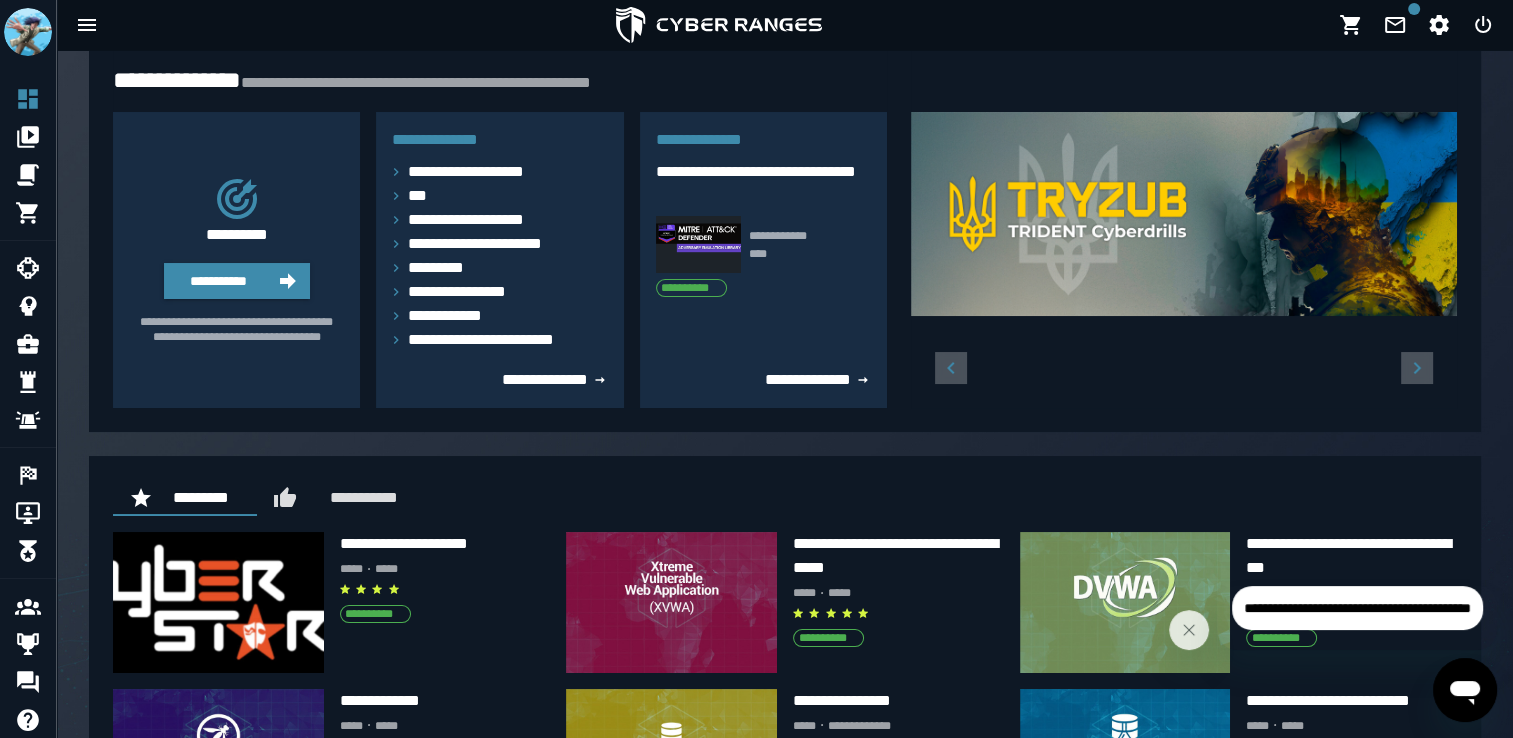 scroll, scrollTop: 0, scrollLeft: 0, axis: both 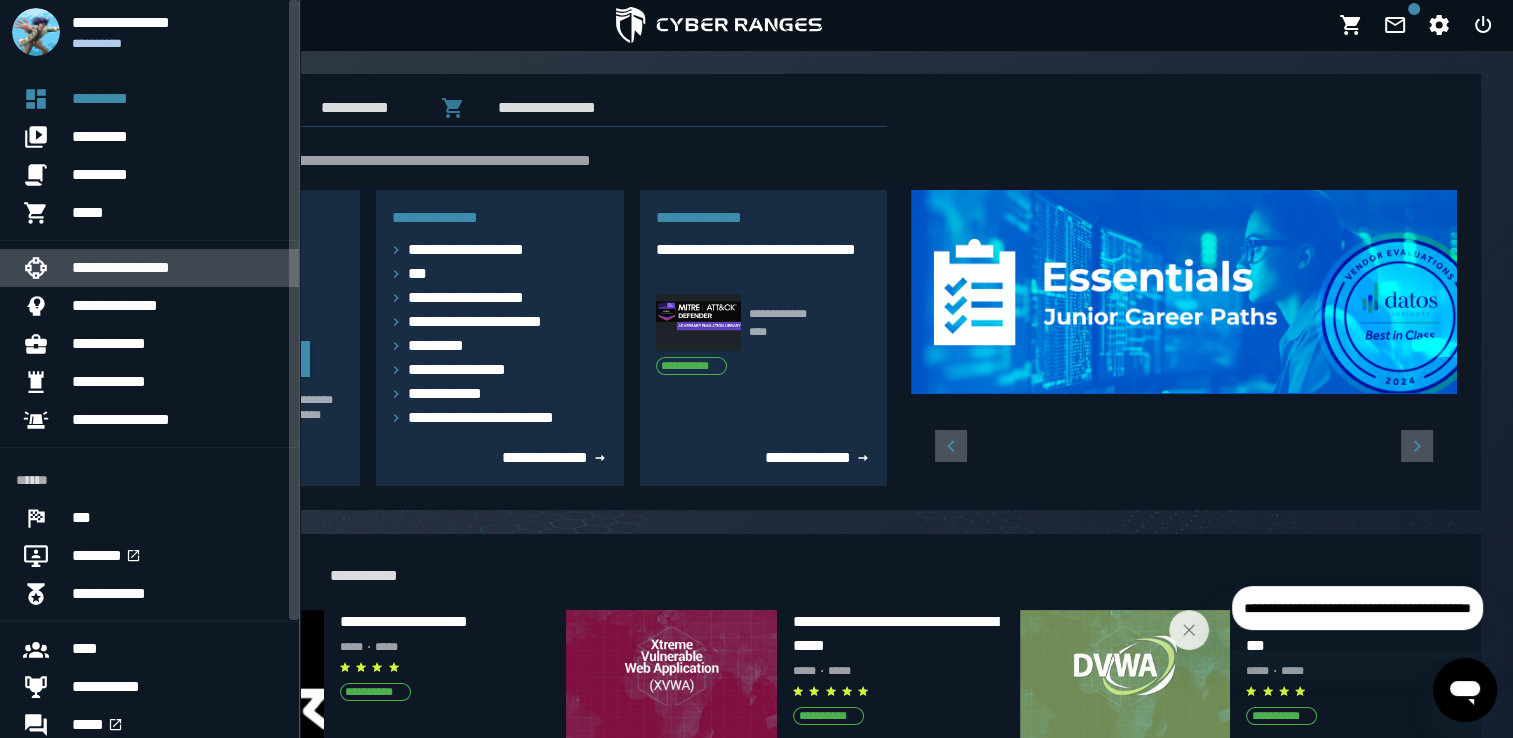 click on "**********" at bounding box center (177, 268) 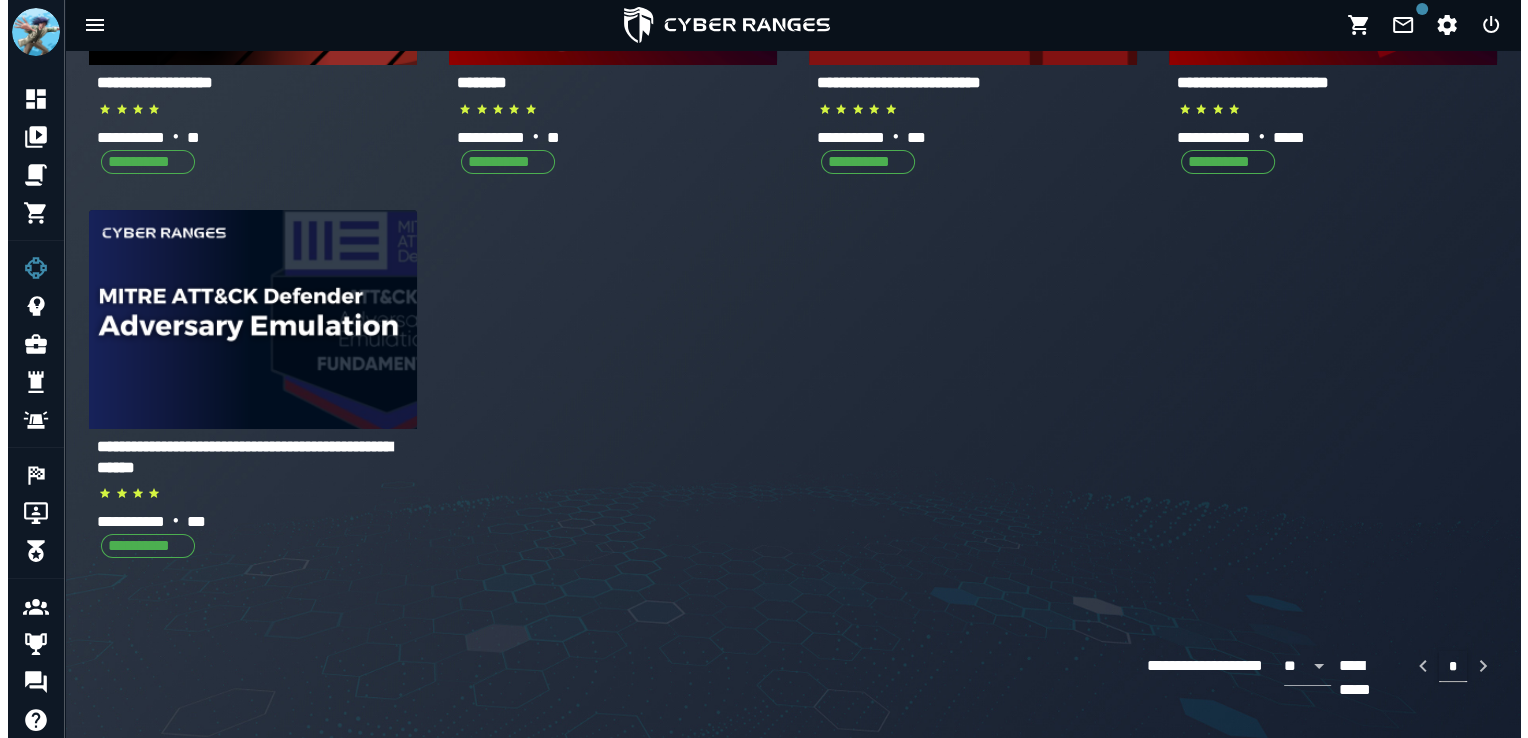 scroll, scrollTop: 0, scrollLeft: 0, axis: both 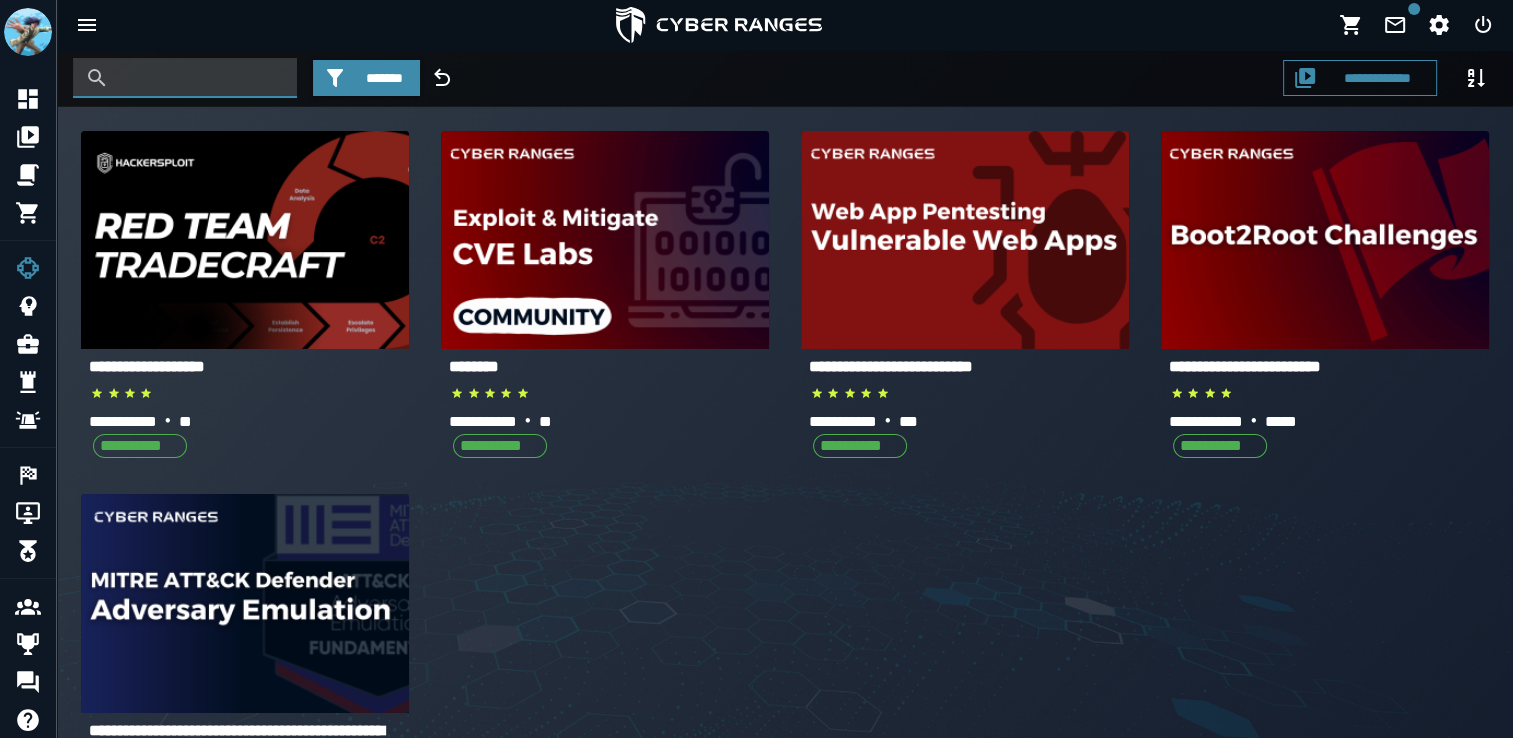 click at bounding box center [200, 78] 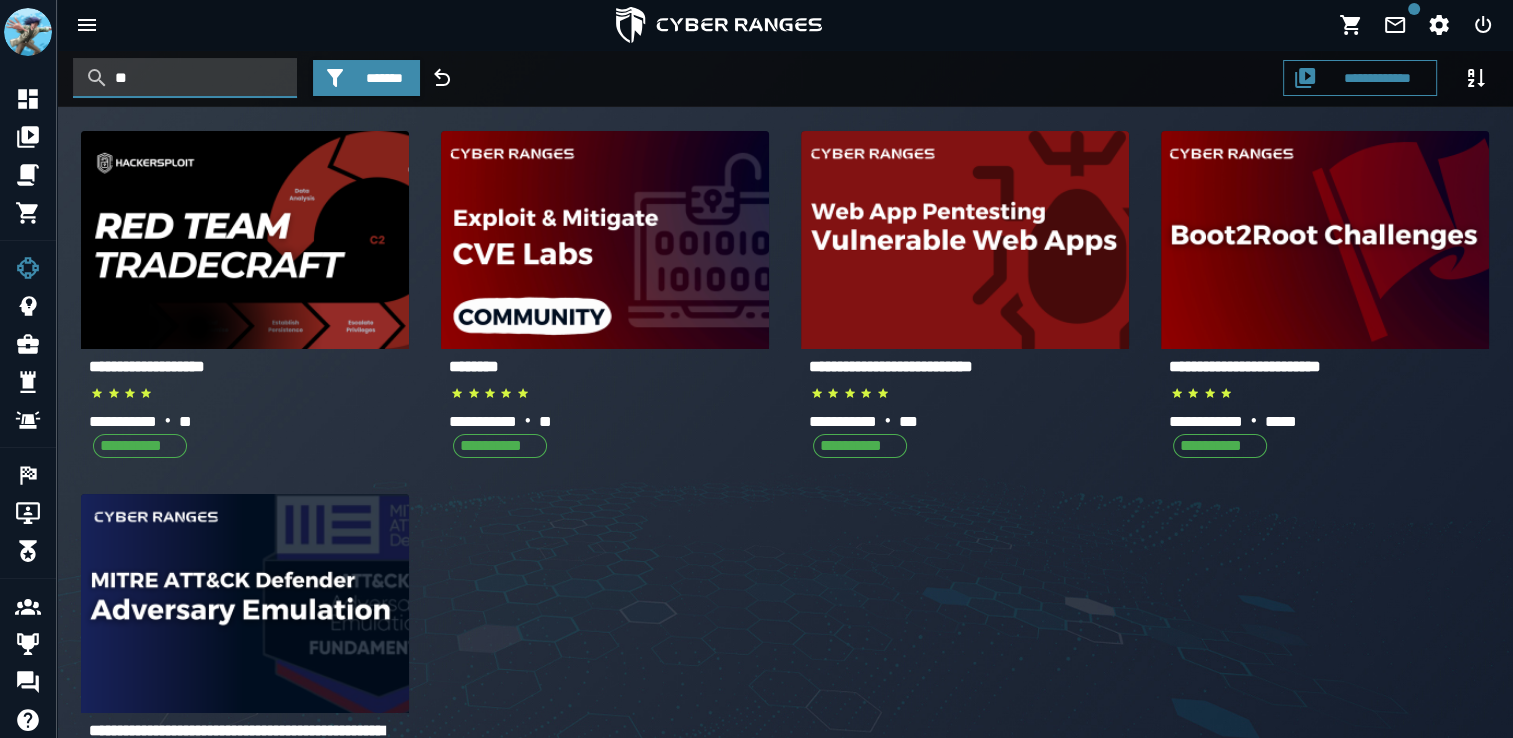type on "*" 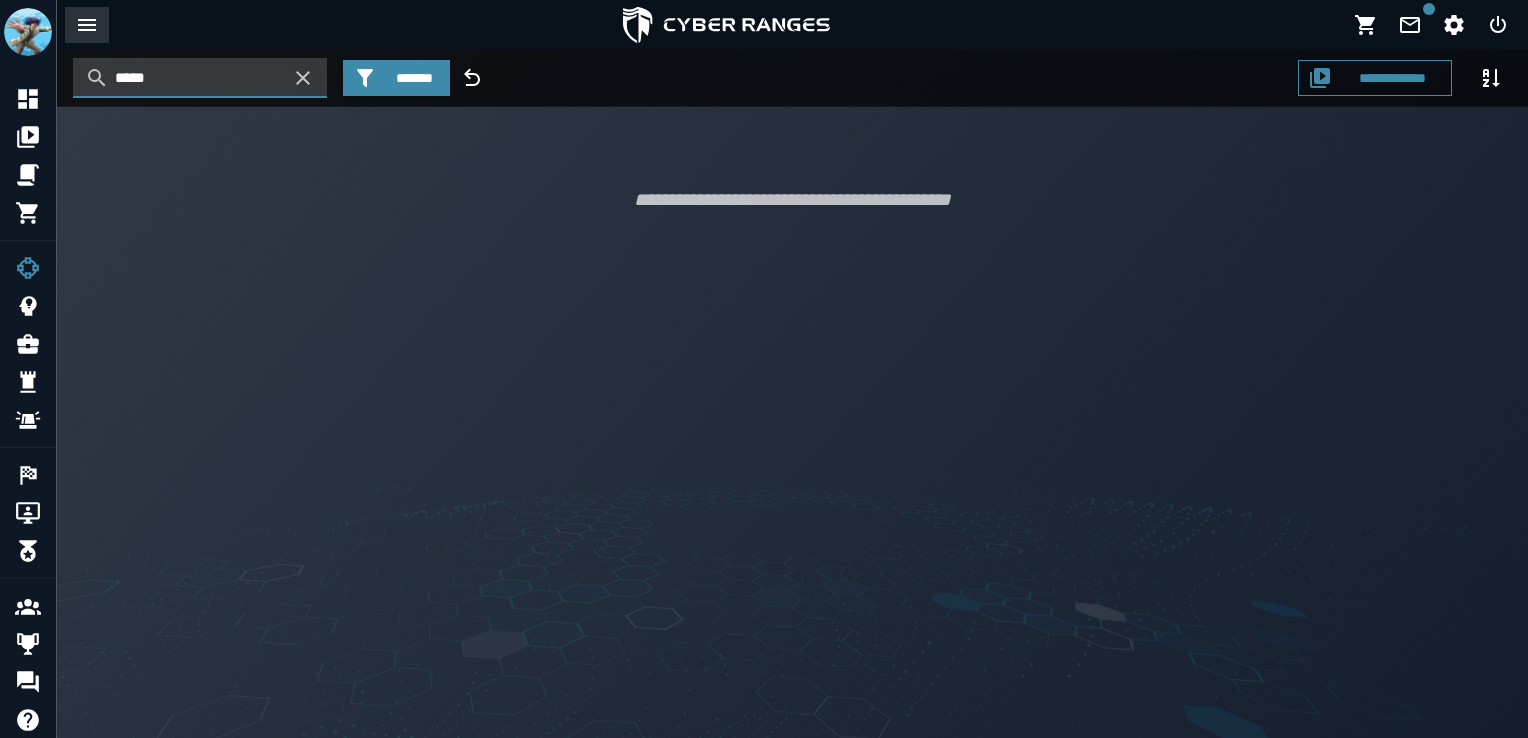 type on "*****" 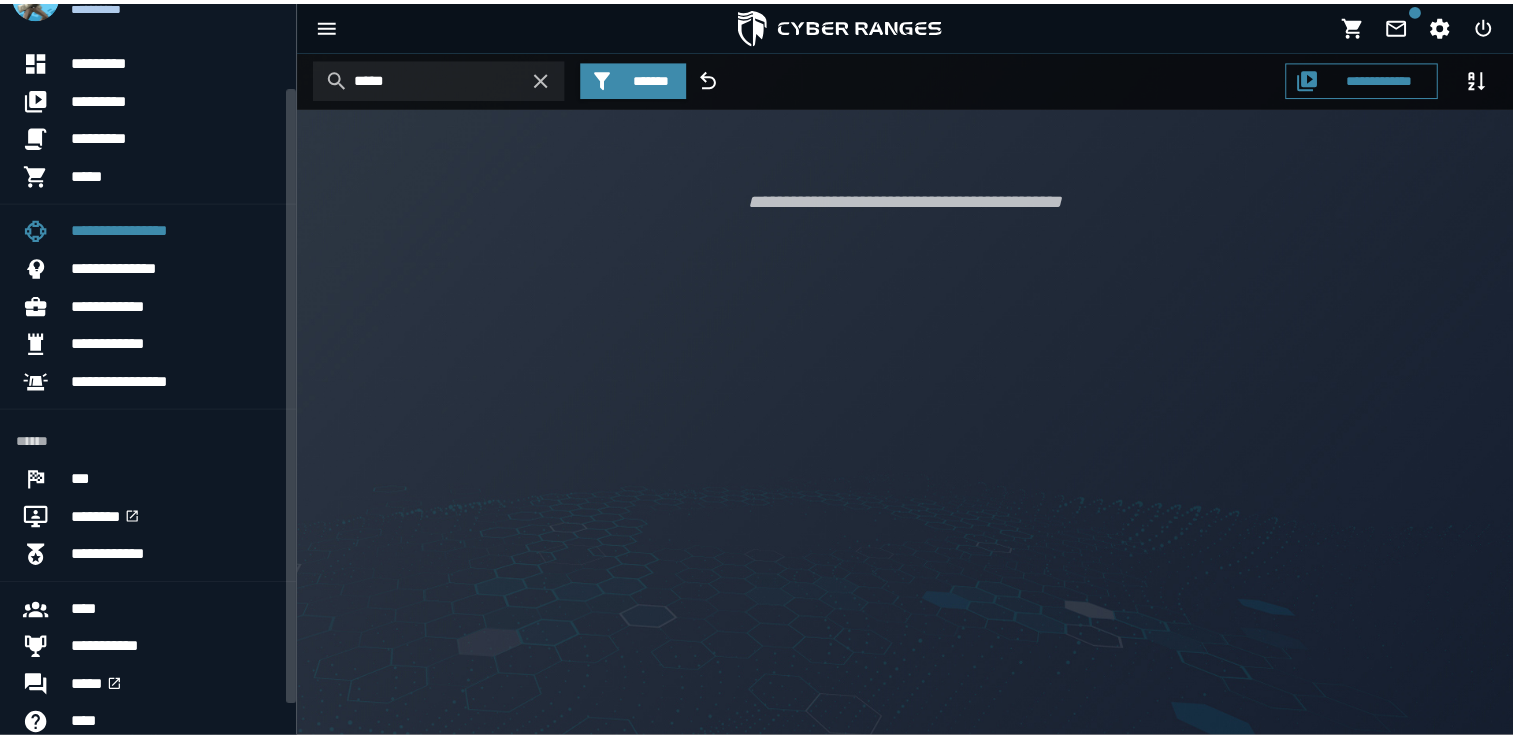 scroll, scrollTop: 0, scrollLeft: 0, axis: both 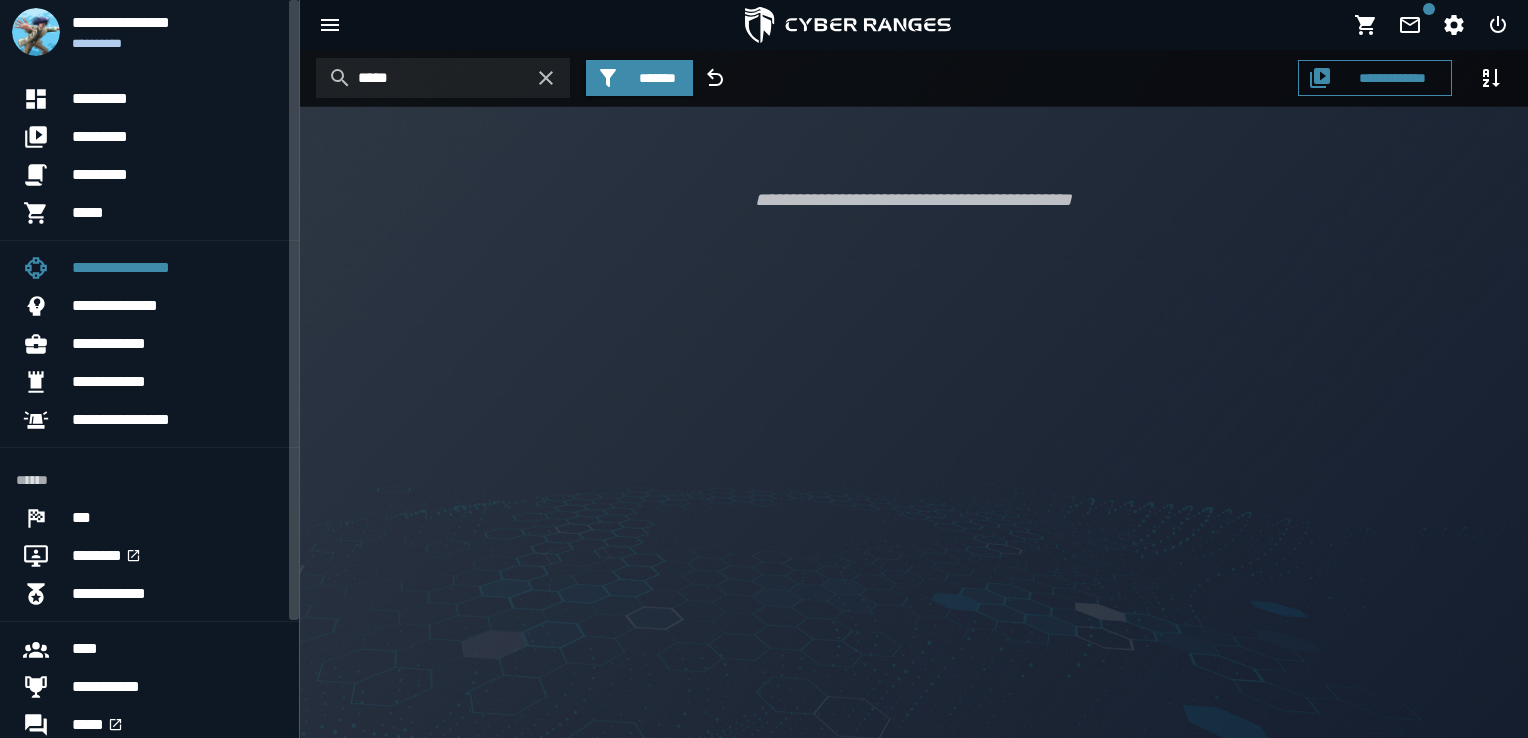 drag, startPoint x: 292, startPoint y: 350, endPoint x: 248, endPoint y: -74, distance: 426.27692 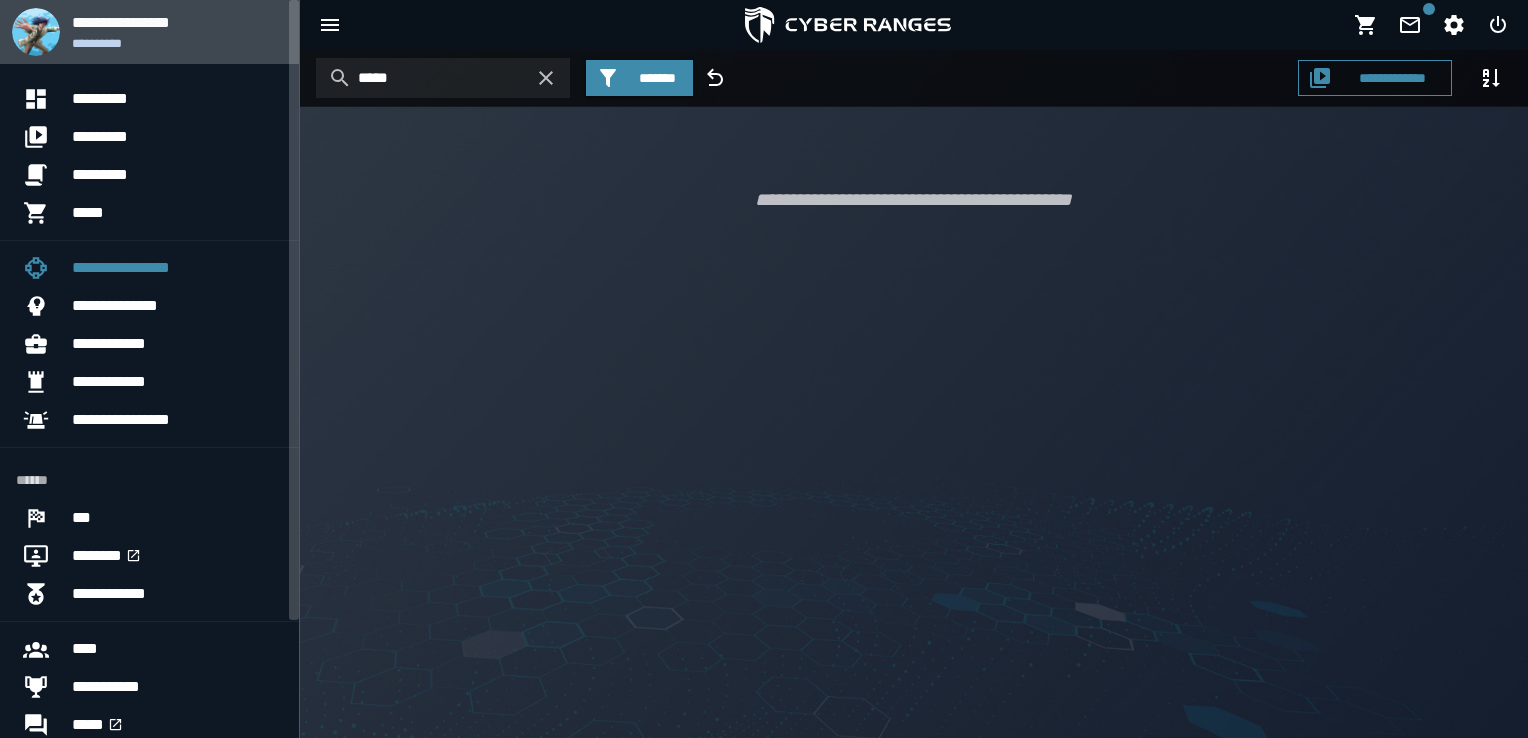 click on "**********" at bounding box center [177, 32] 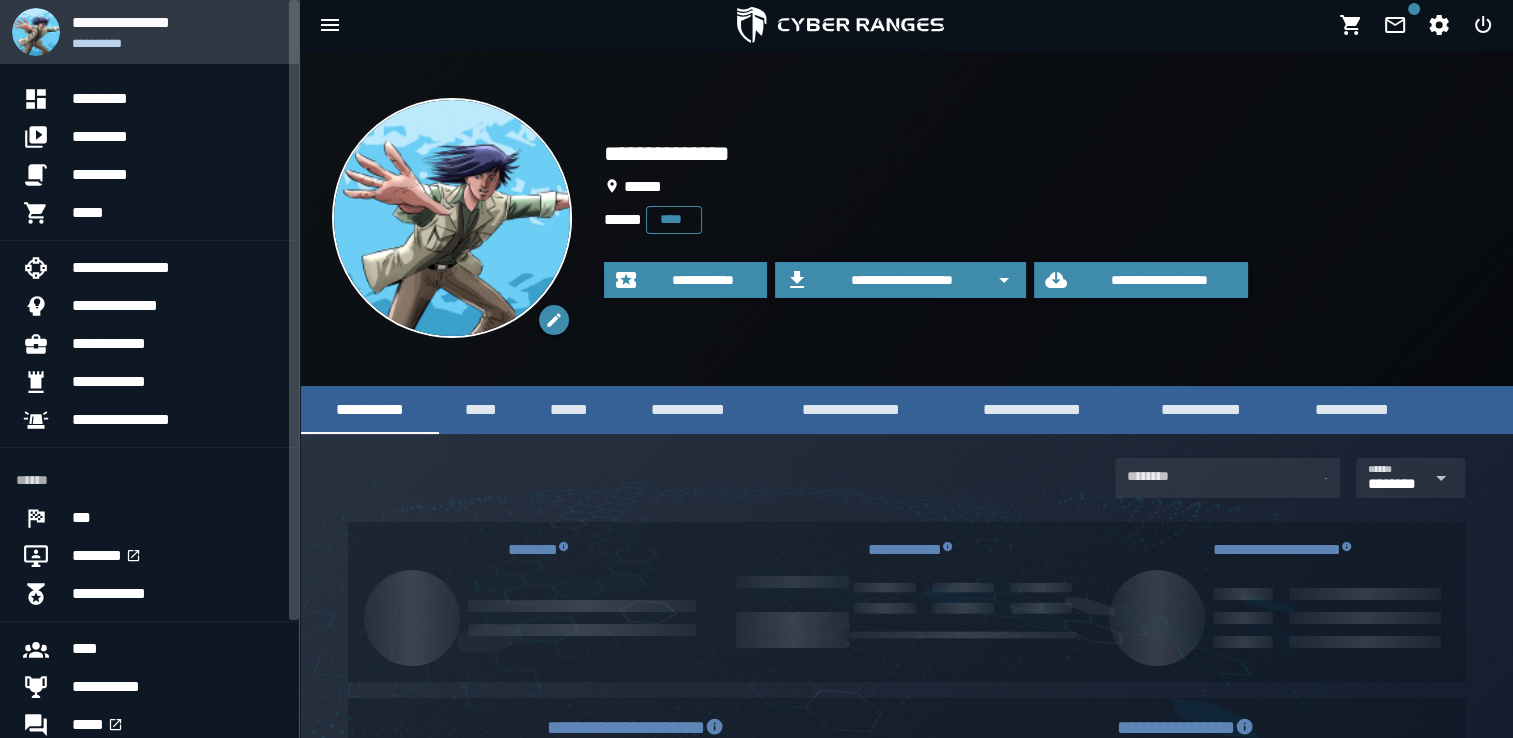 type on "****" 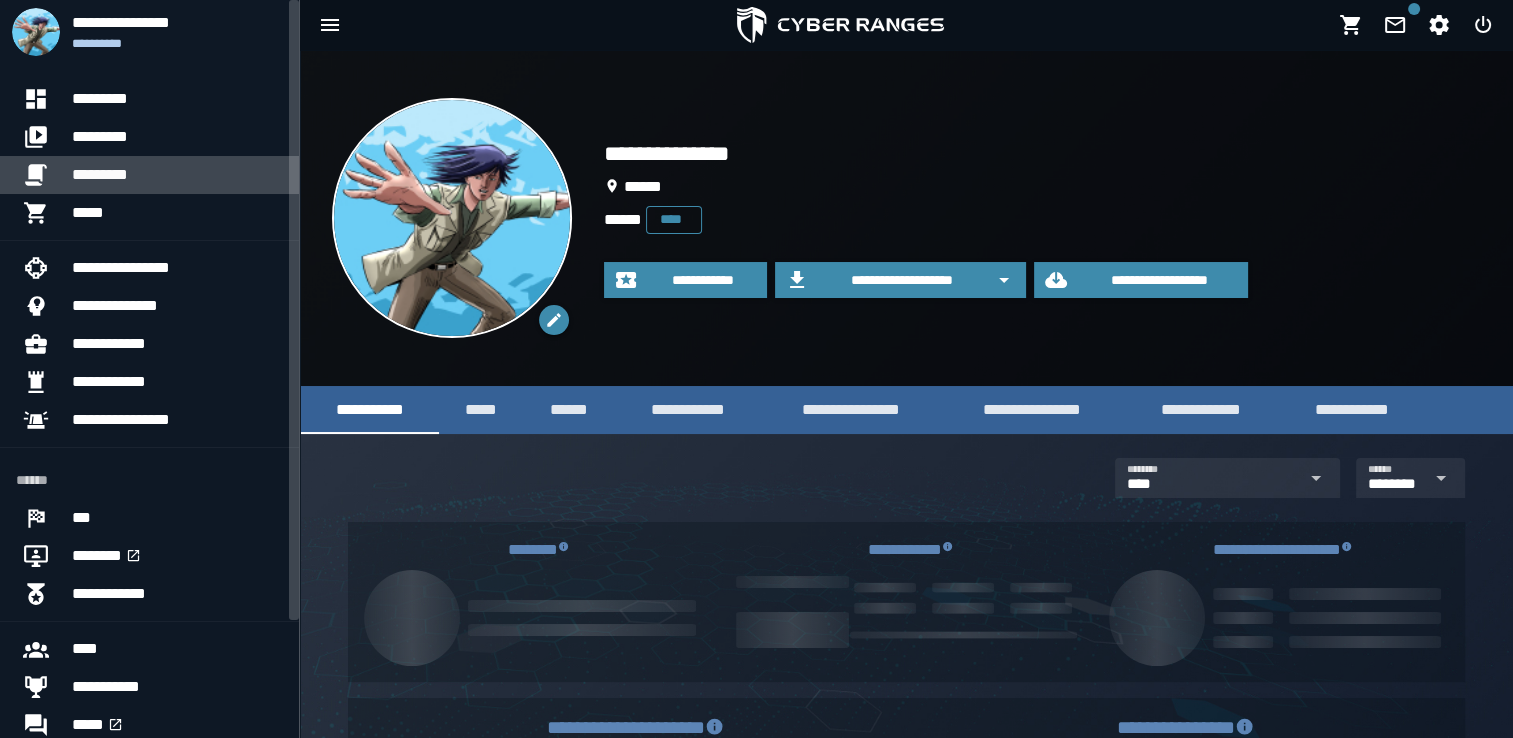 click on "*********" at bounding box center (177, 175) 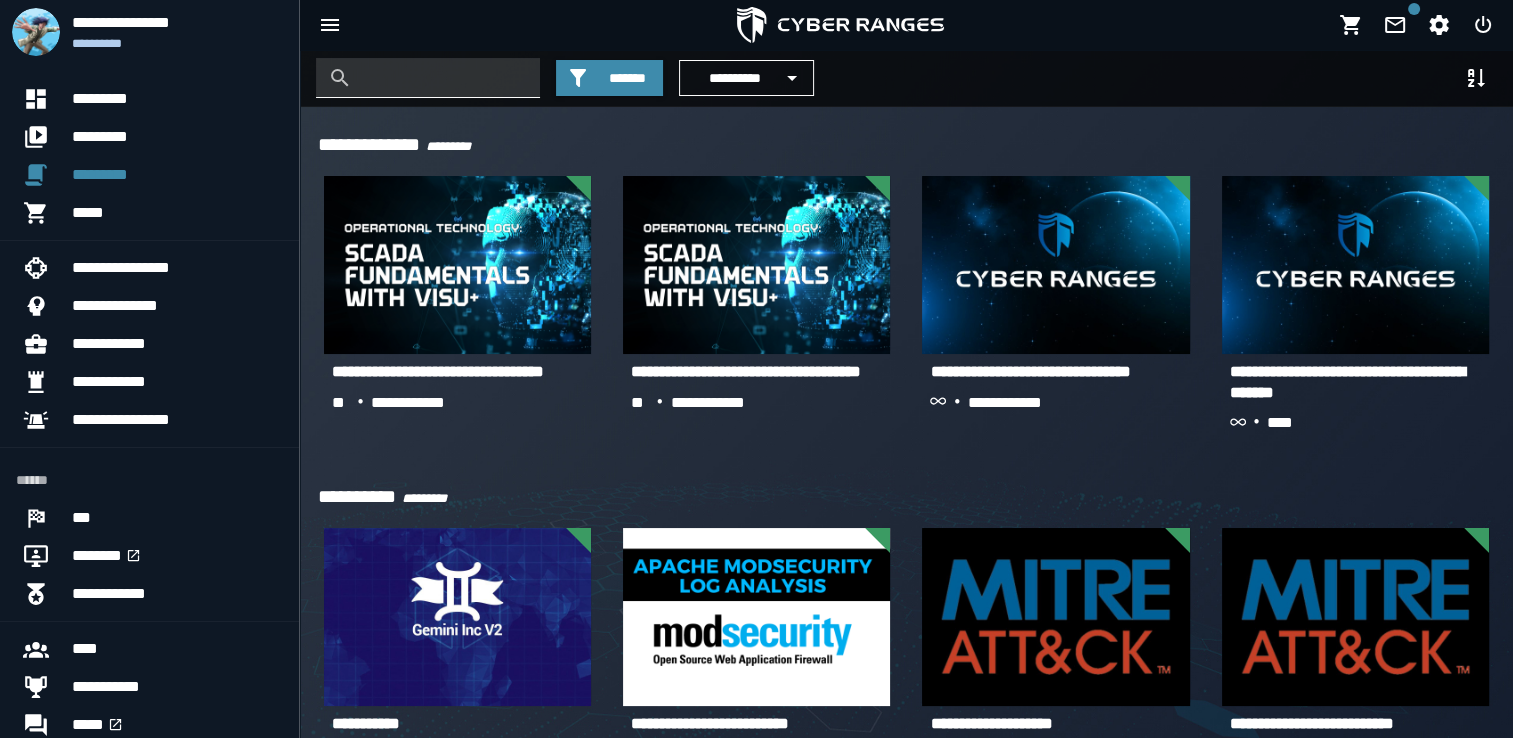 click at bounding box center (443, 78) 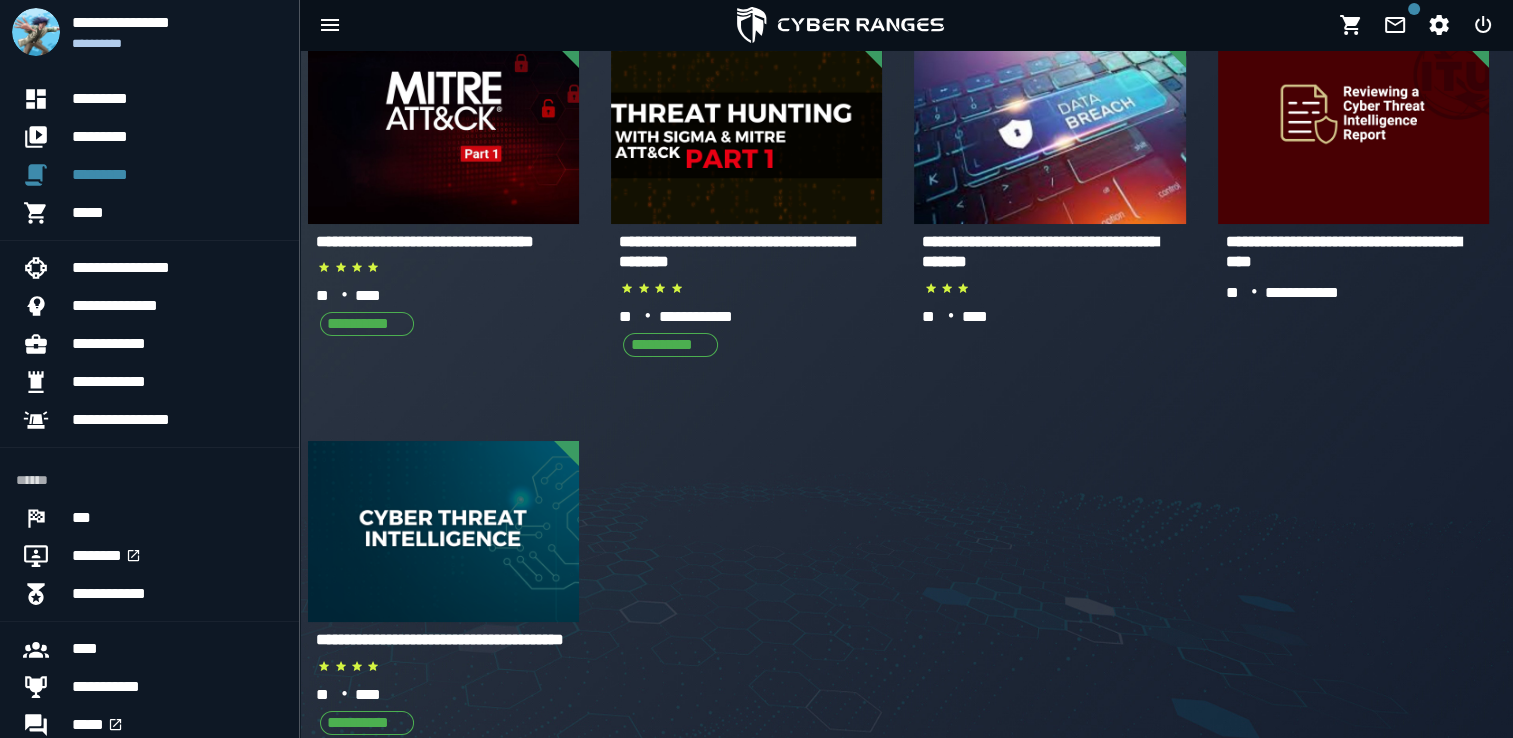 scroll, scrollTop: 115, scrollLeft: 0, axis: vertical 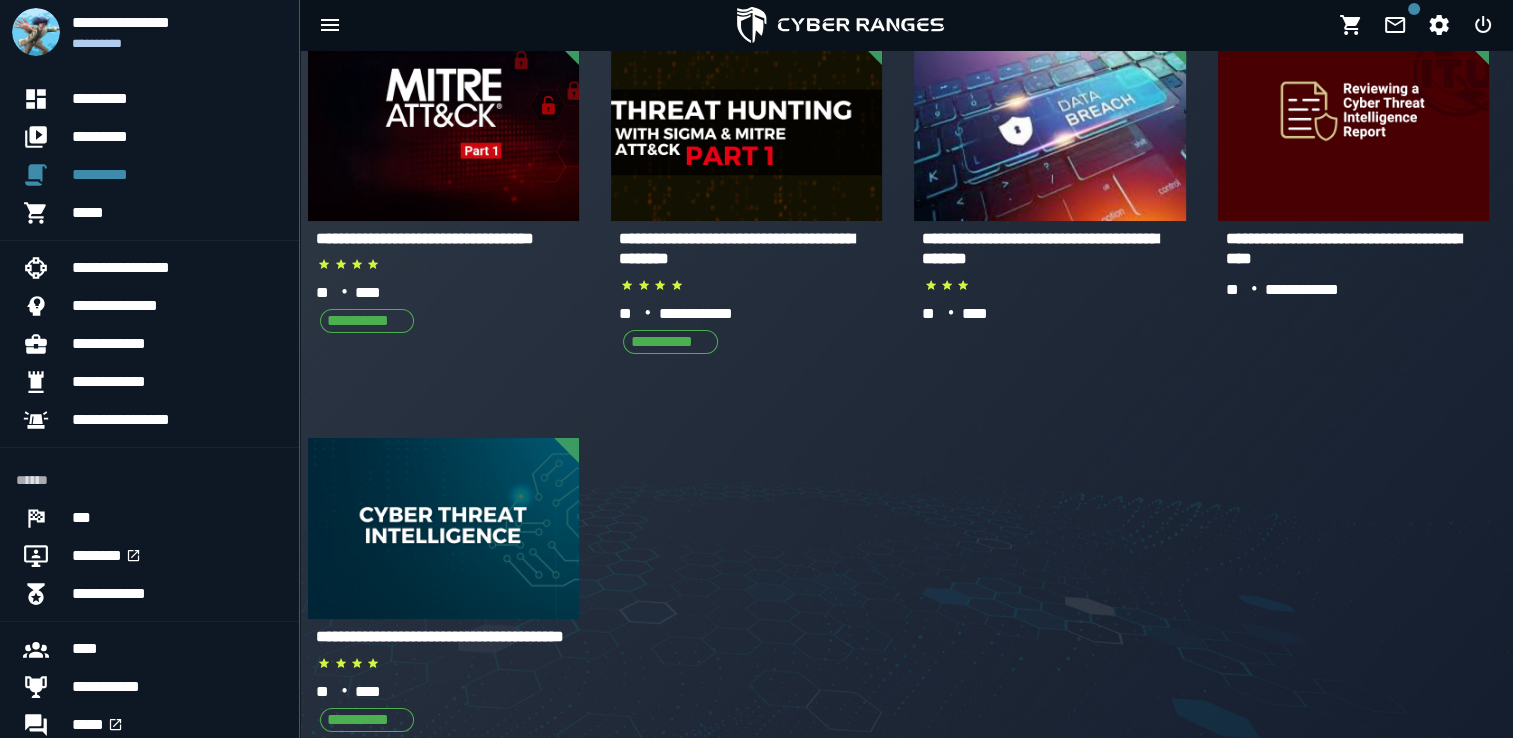type on "*********" 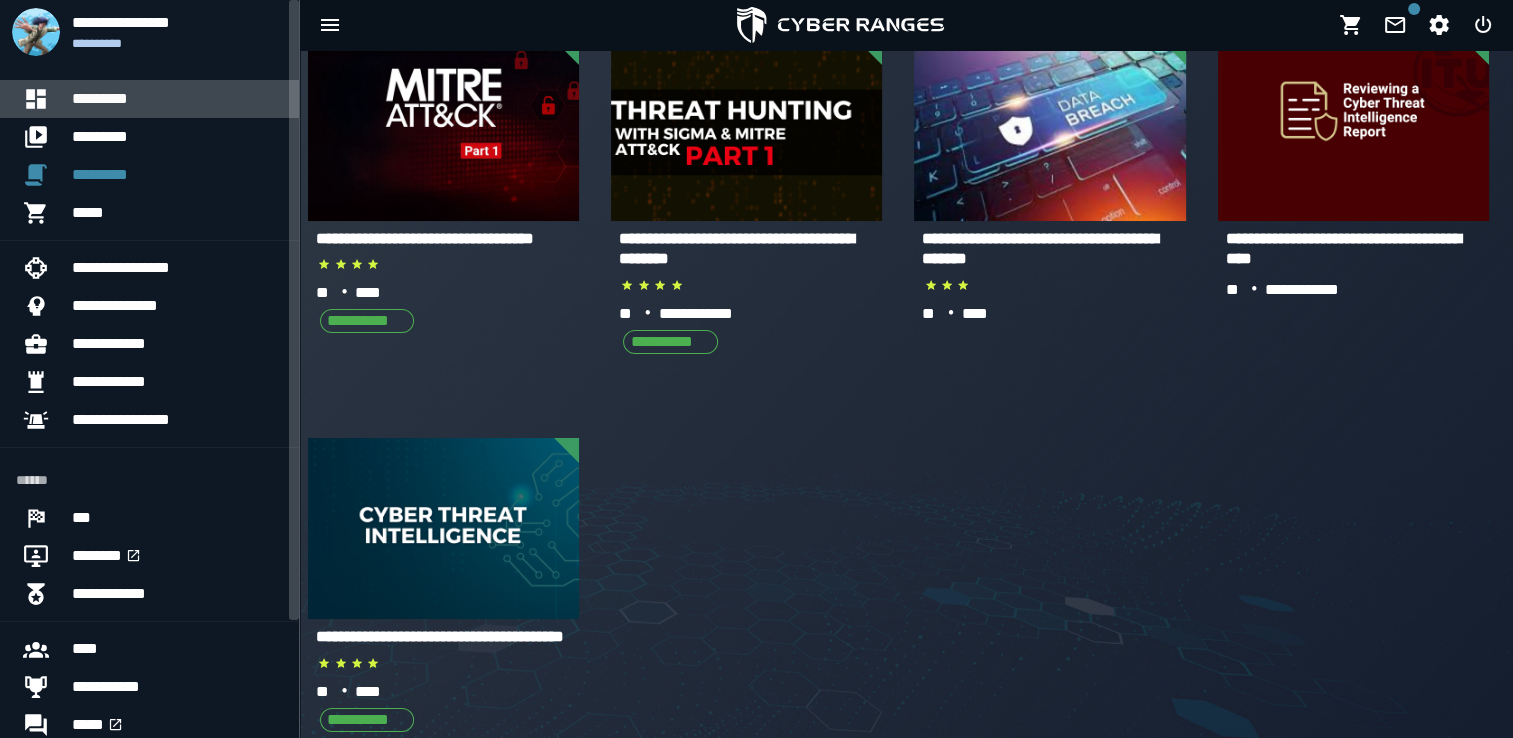 click on "*********" at bounding box center [177, 99] 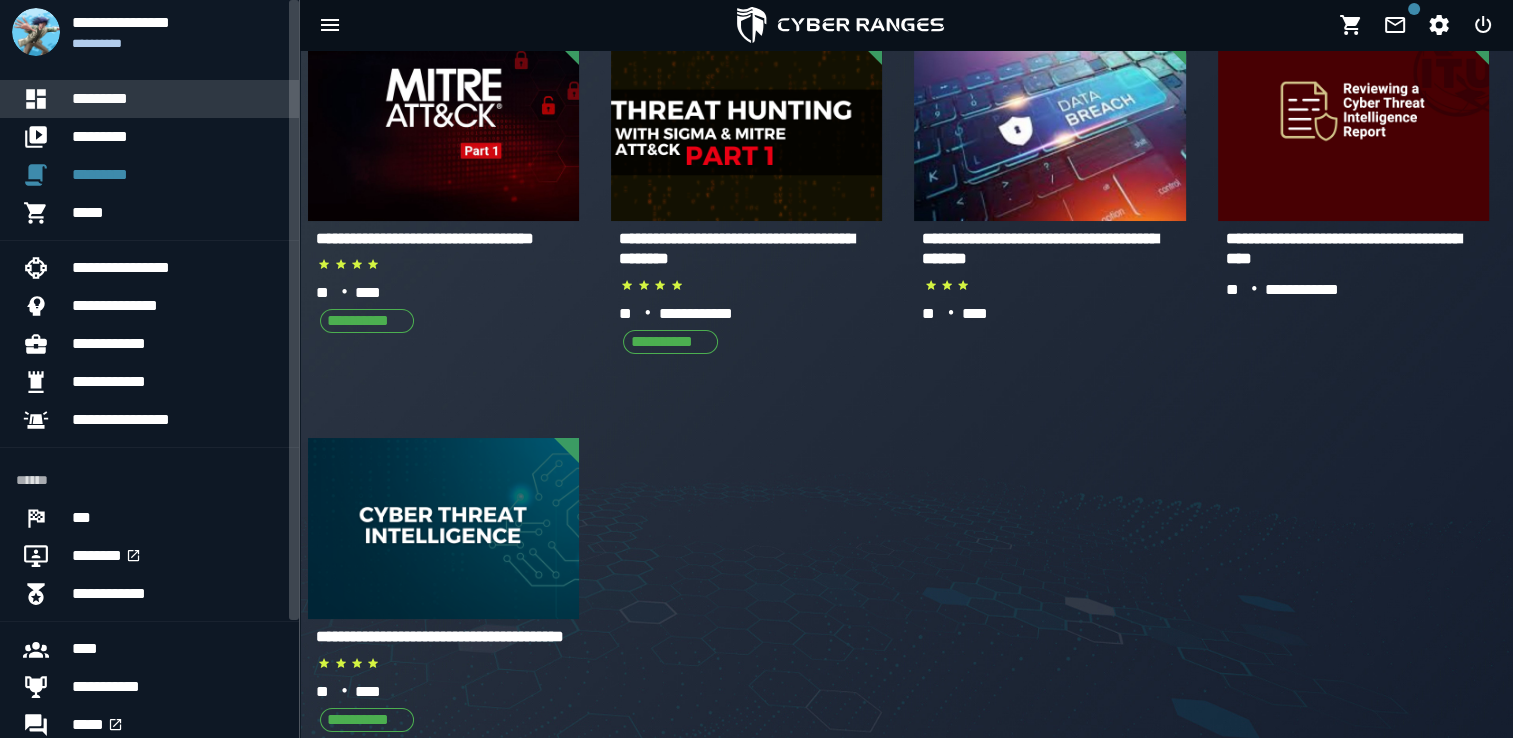 scroll, scrollTop: 0, scrollLeft: 0, axis: both 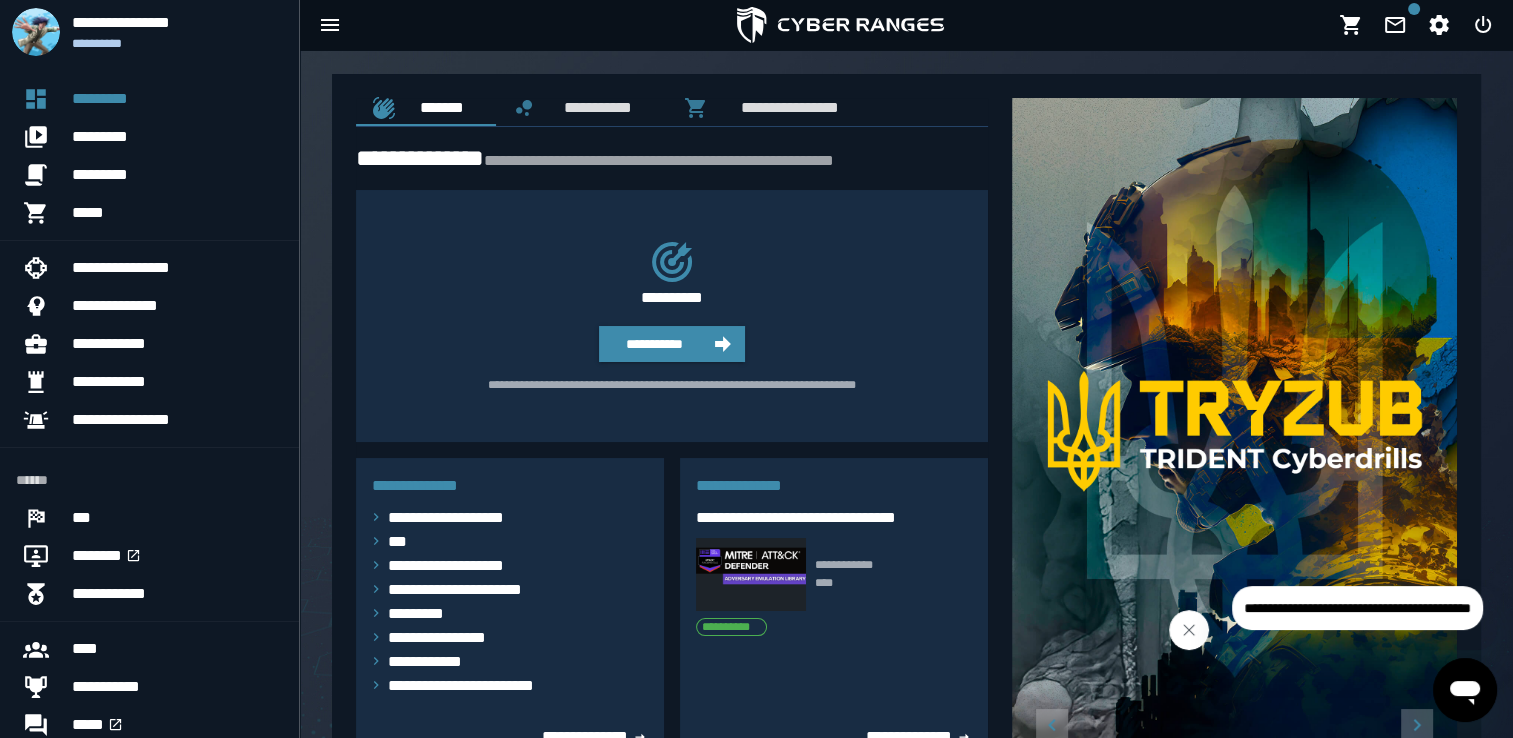 click at bounding box center [1189, 630] 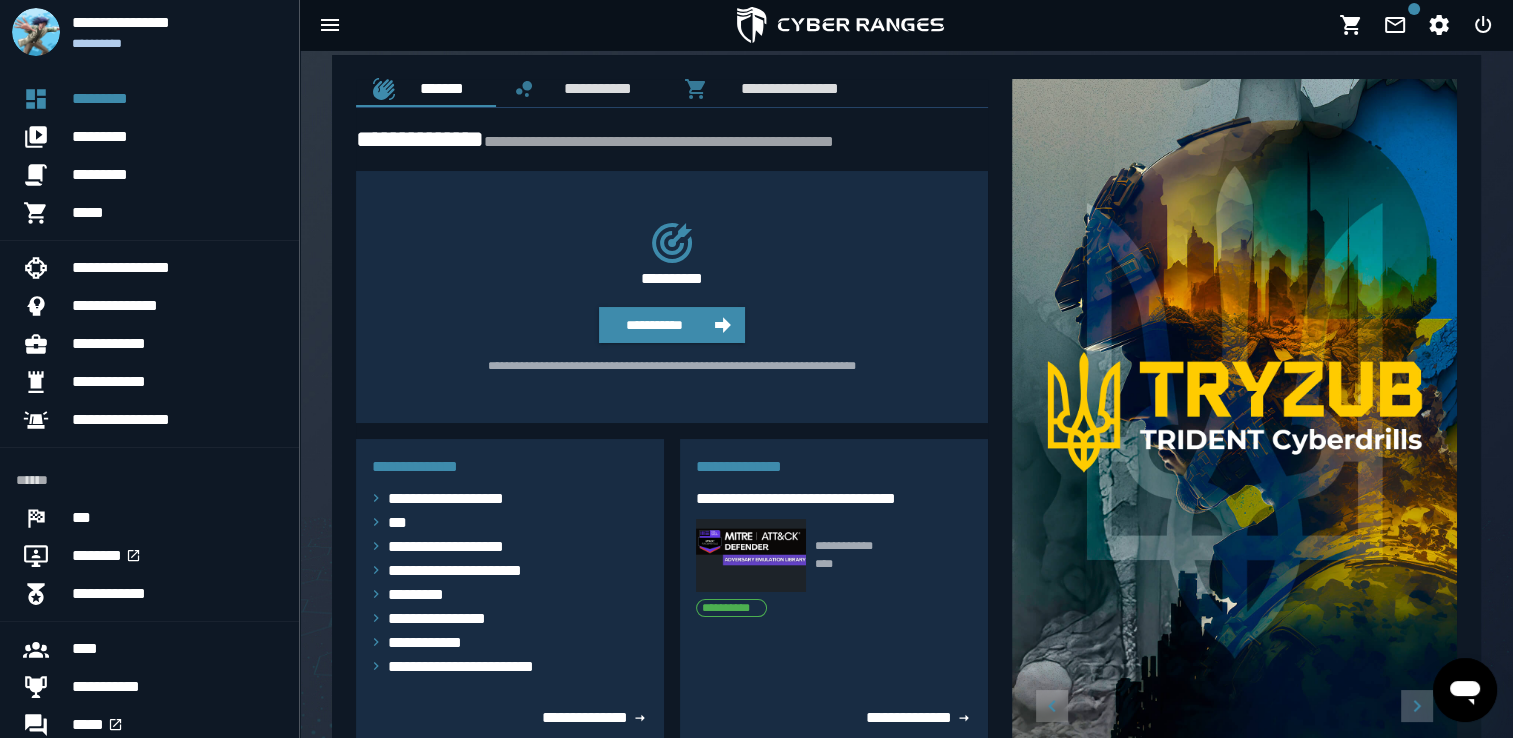 scroll, scrollTop: 22, scrollLeft: 0, axis: vertical 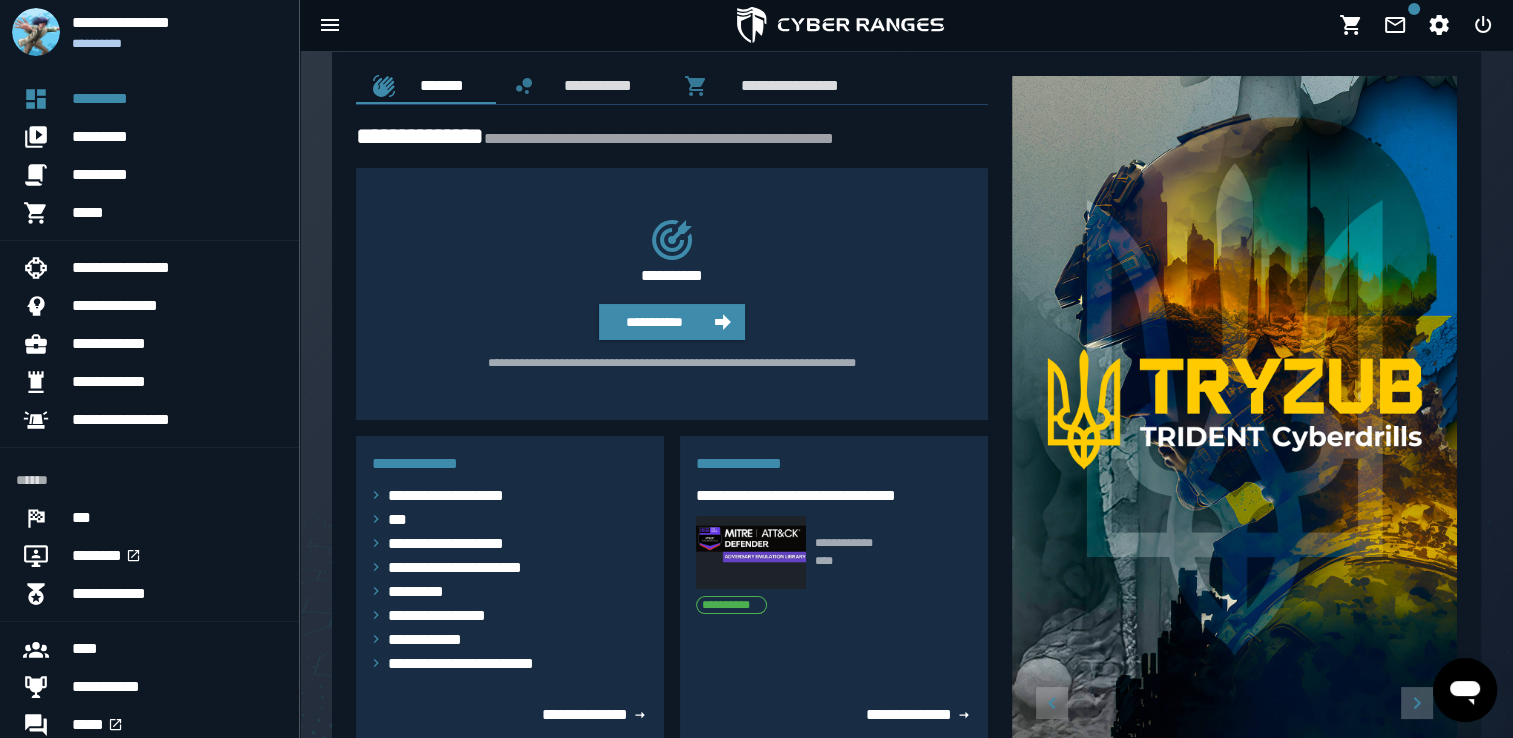 click on "**********" at bounding box center (660, 397) 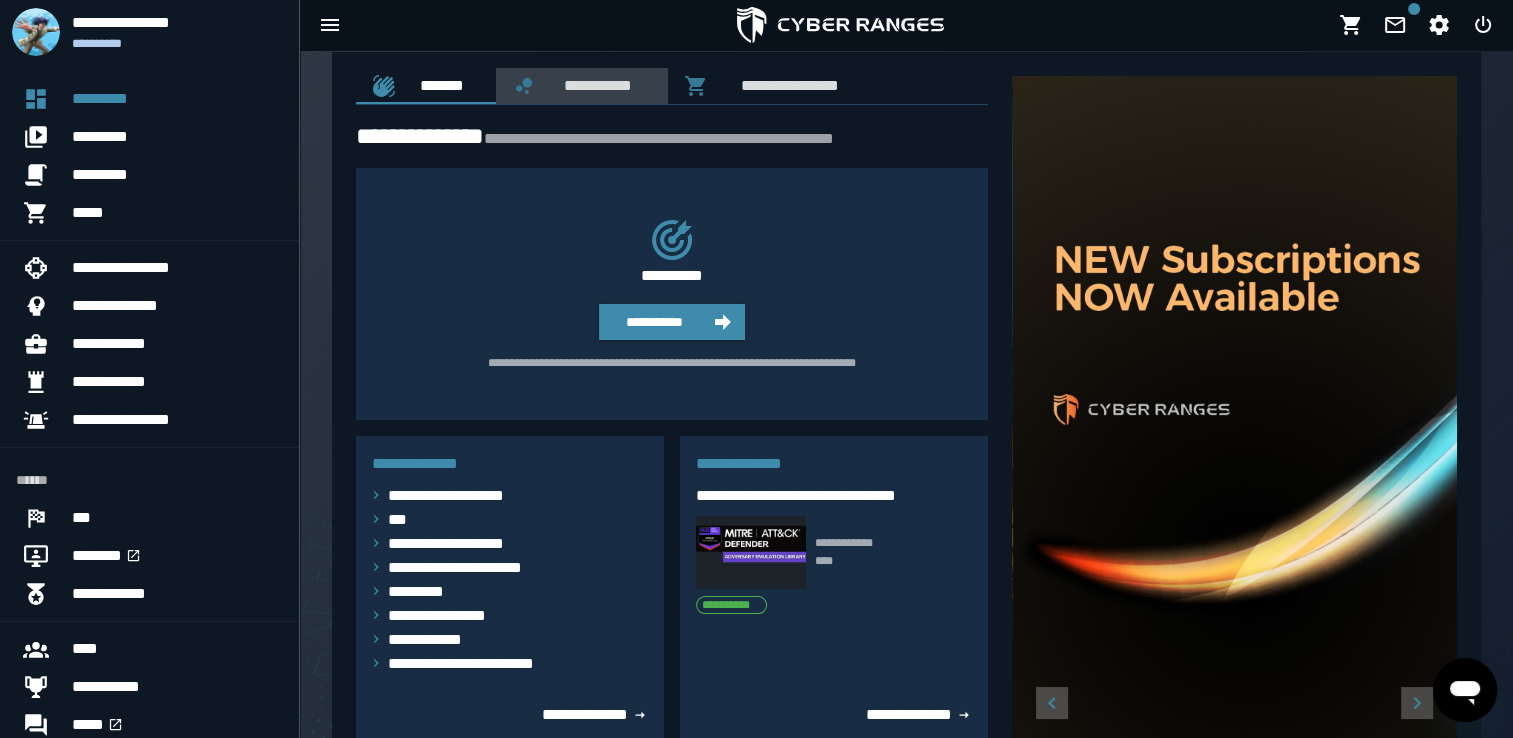 click on "**********" at bounding box center [594, 85] 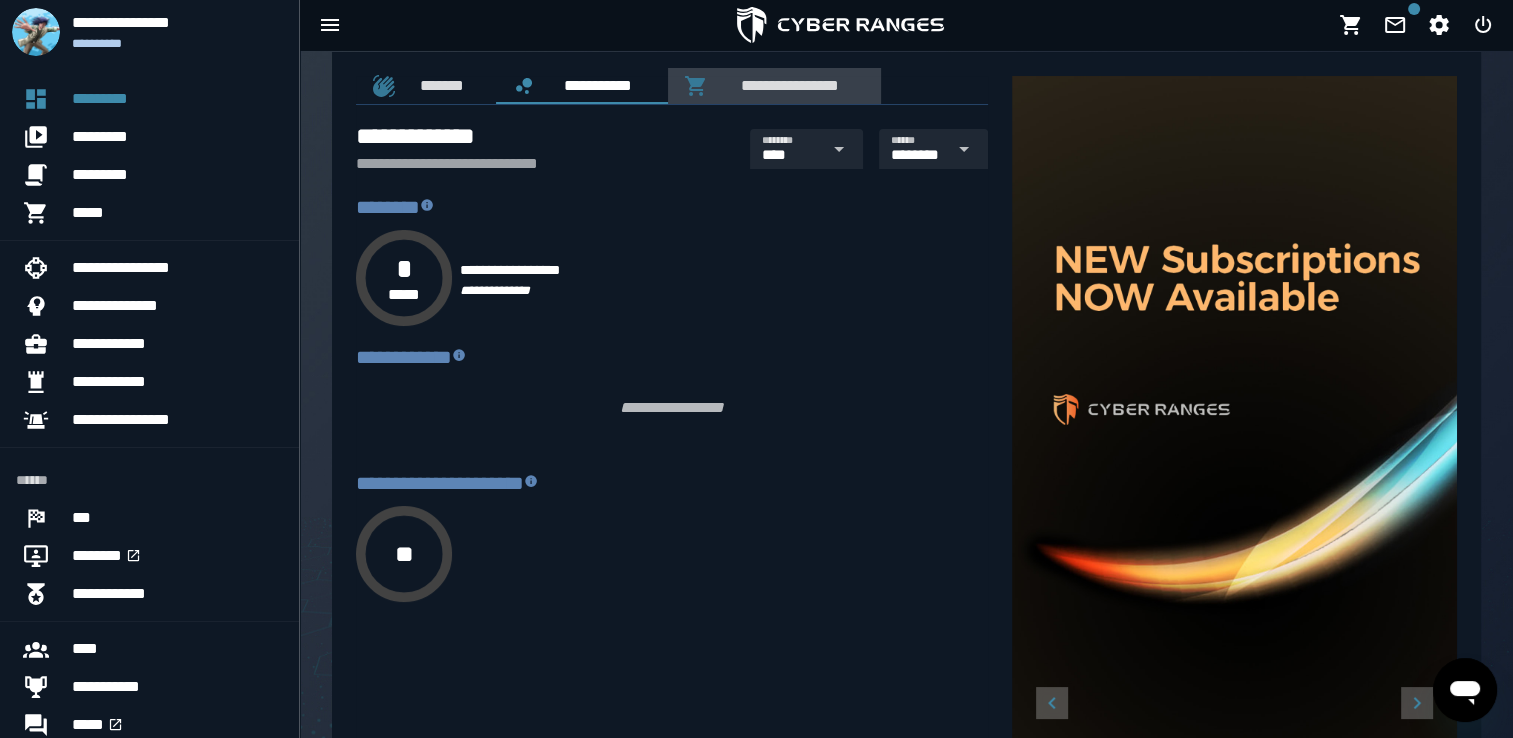 click on "**********" at bounding box center [786, 85] 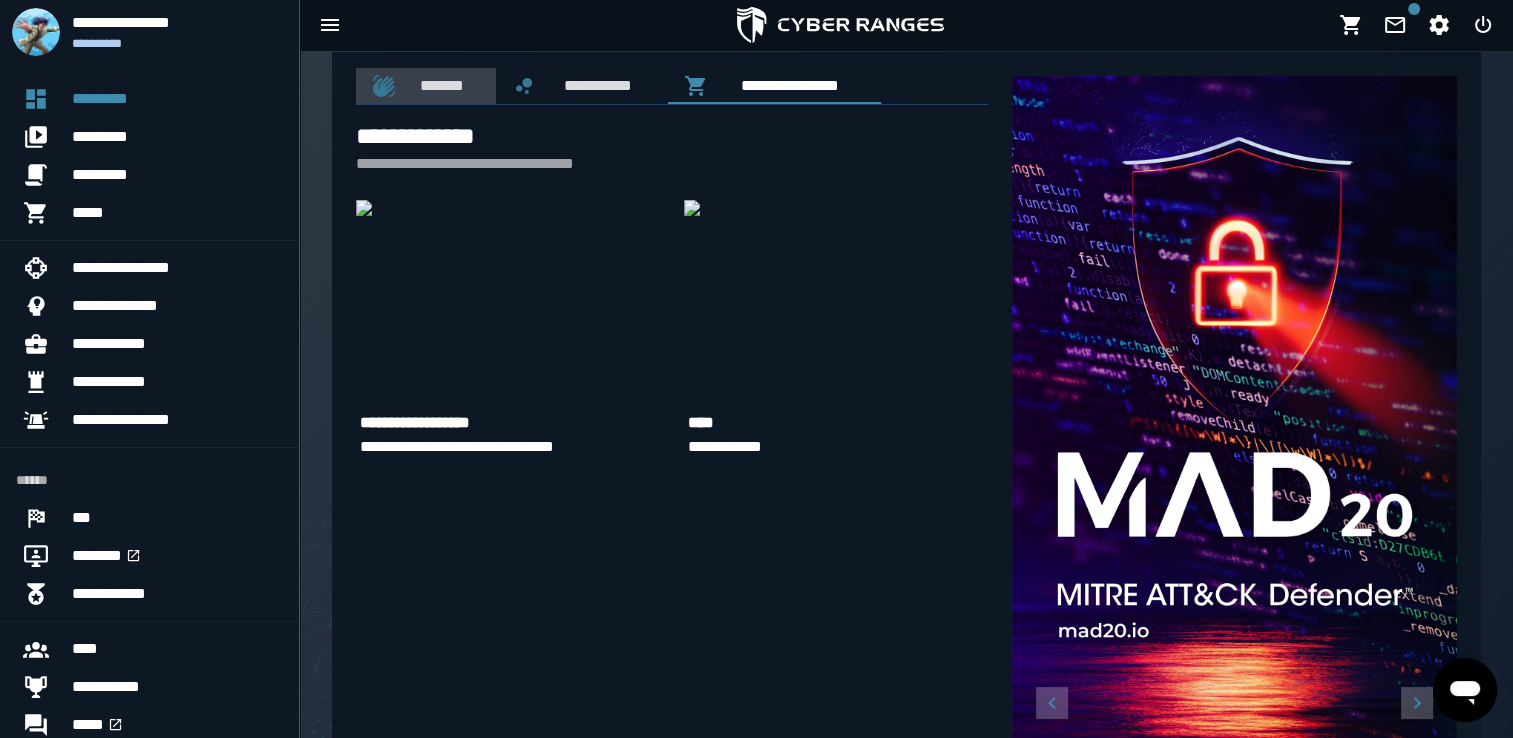click on "*******" at bounding box center (438, 85) 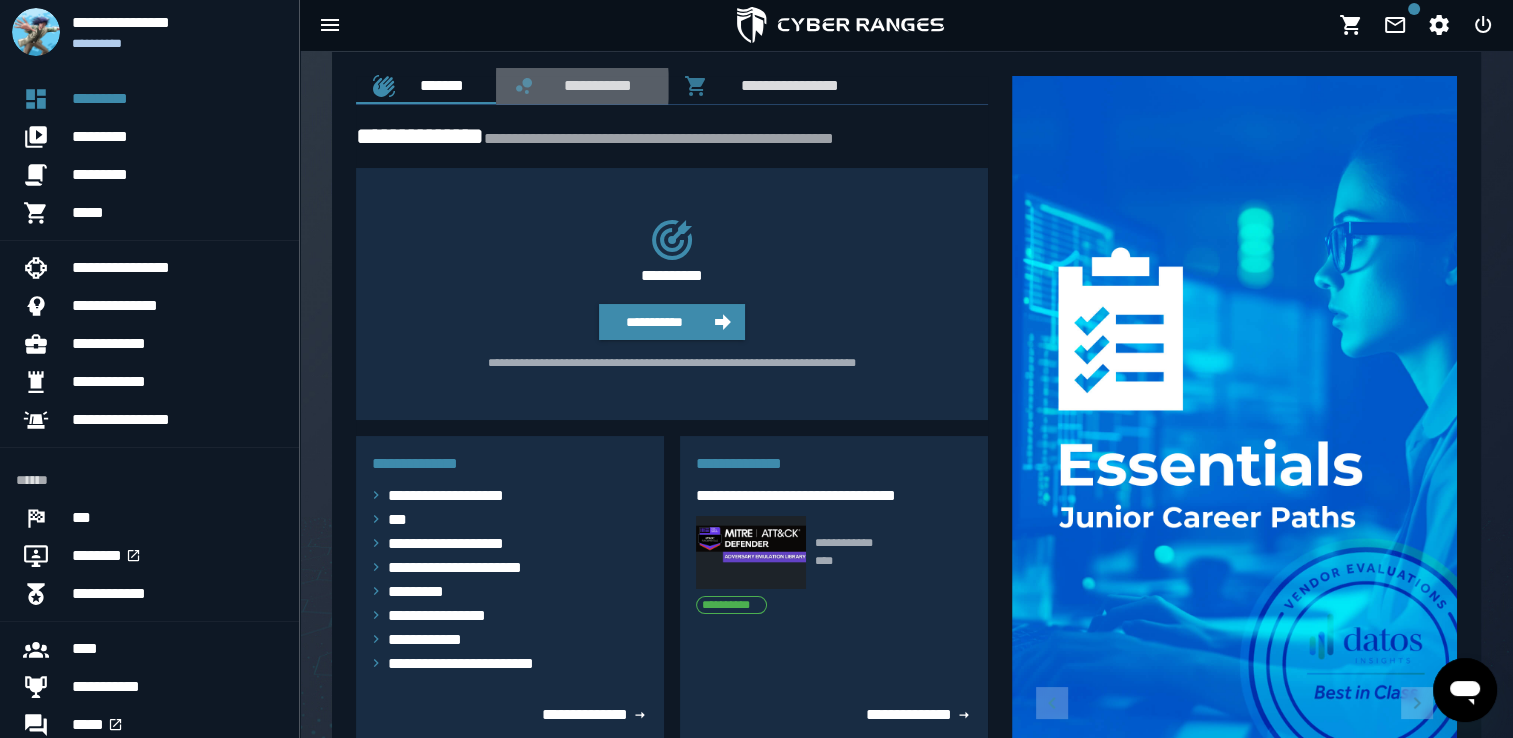 click on "**********" at bounding box center [582, 86] 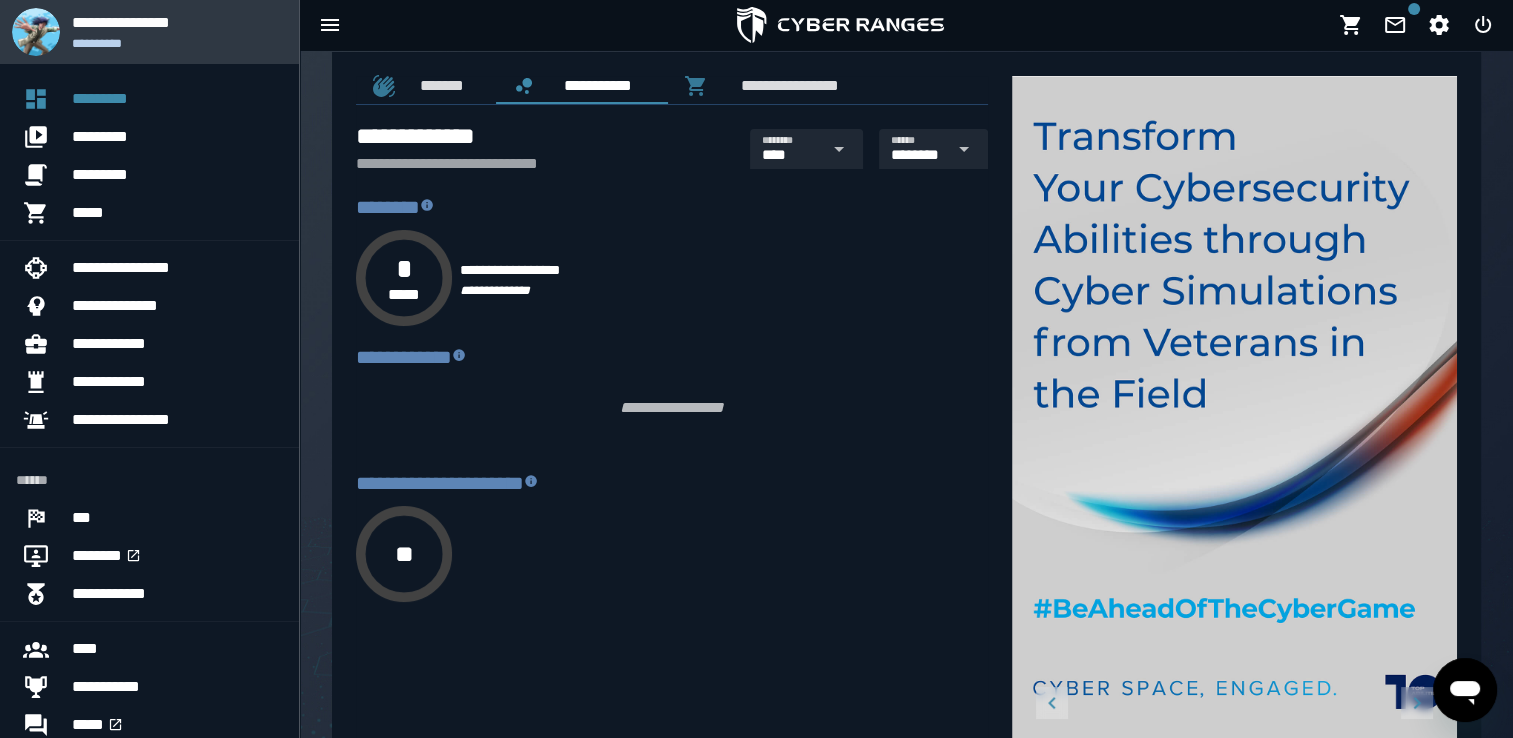 scroll, scrollTop: 0, scrollLeft: 0, axis: both 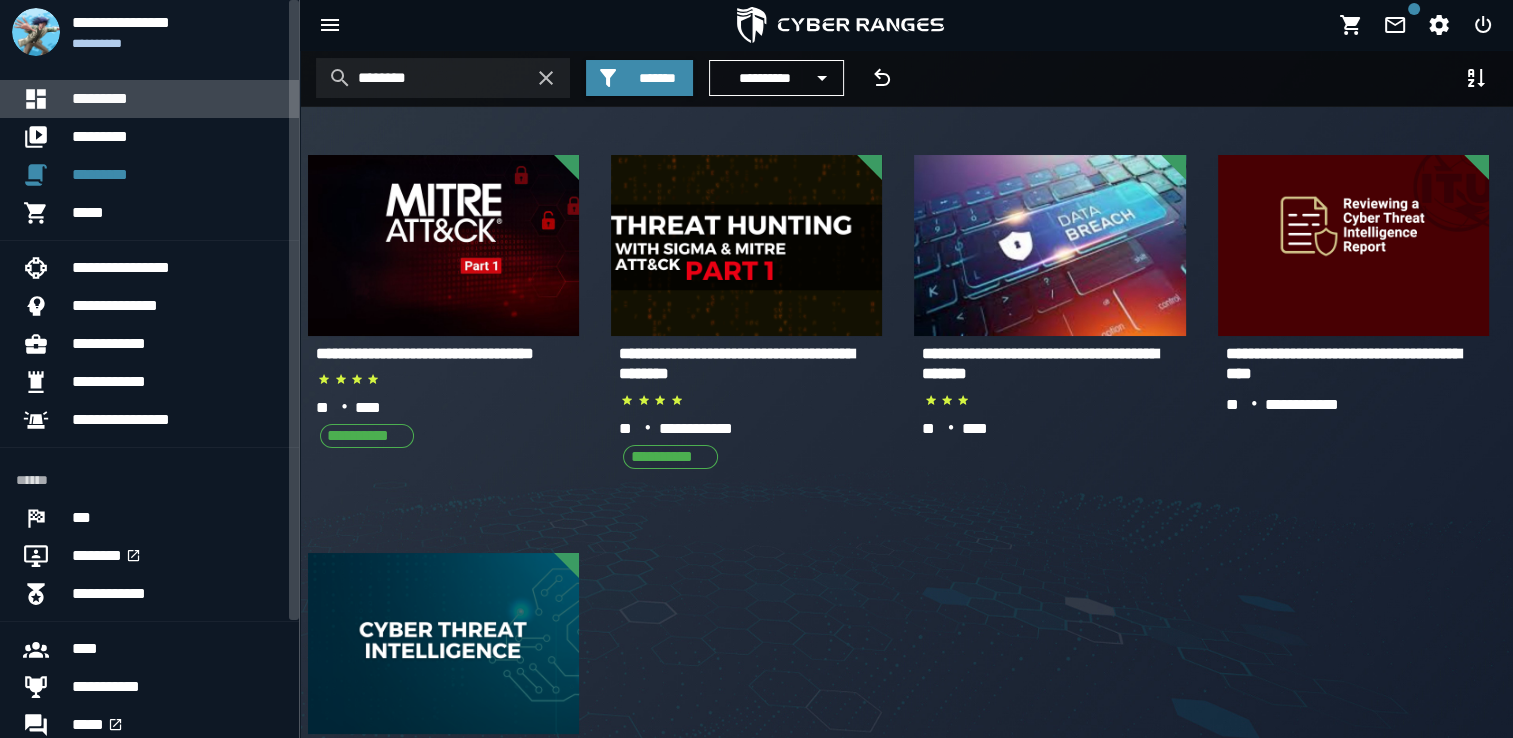 click on "*********" at bounding box center [177, 99] 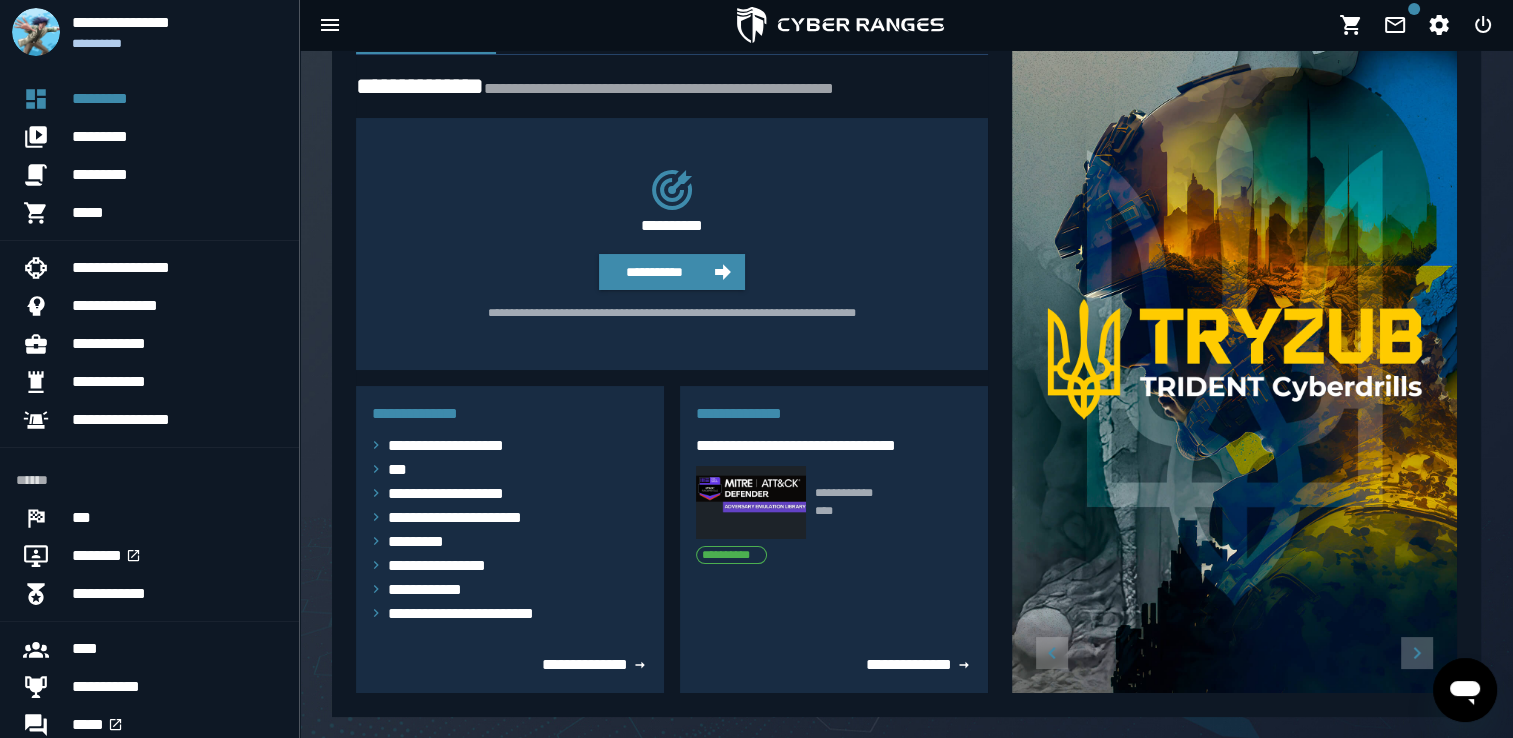 scroll, scrollTop: 77, scrollLeft: 0, axis: vertical 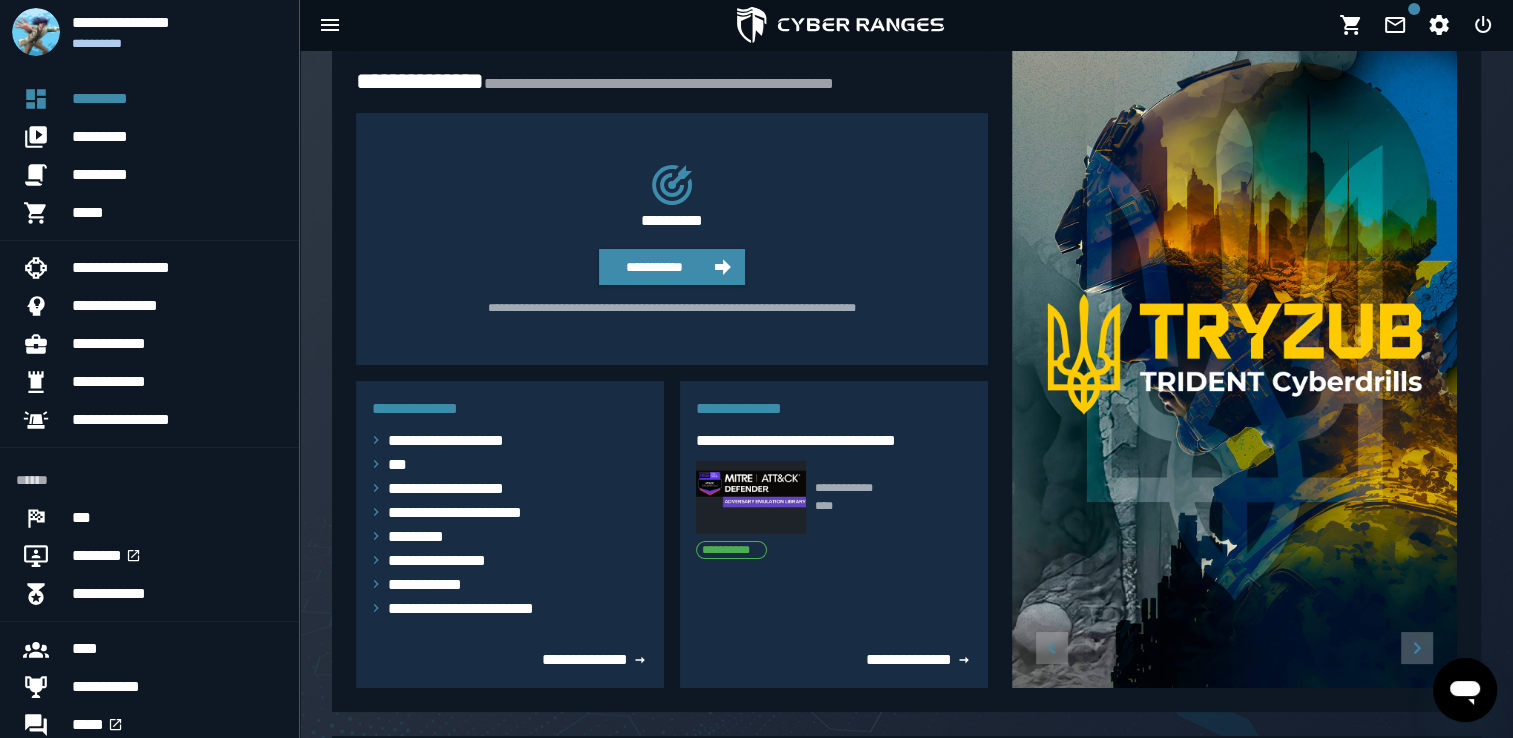 click on "**********" at bounding box center (510, 652) 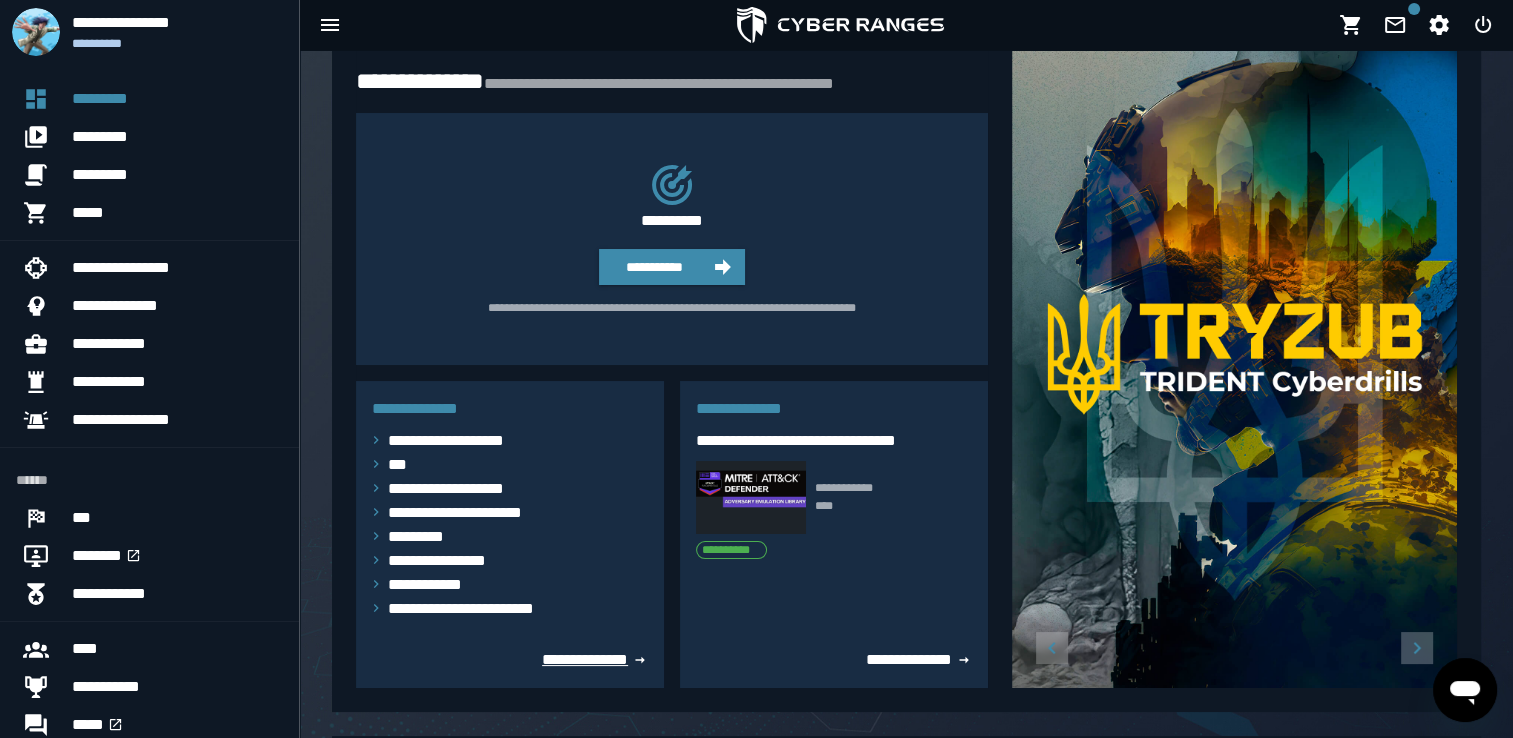 click on "**********" at bounding box center (595, 659) 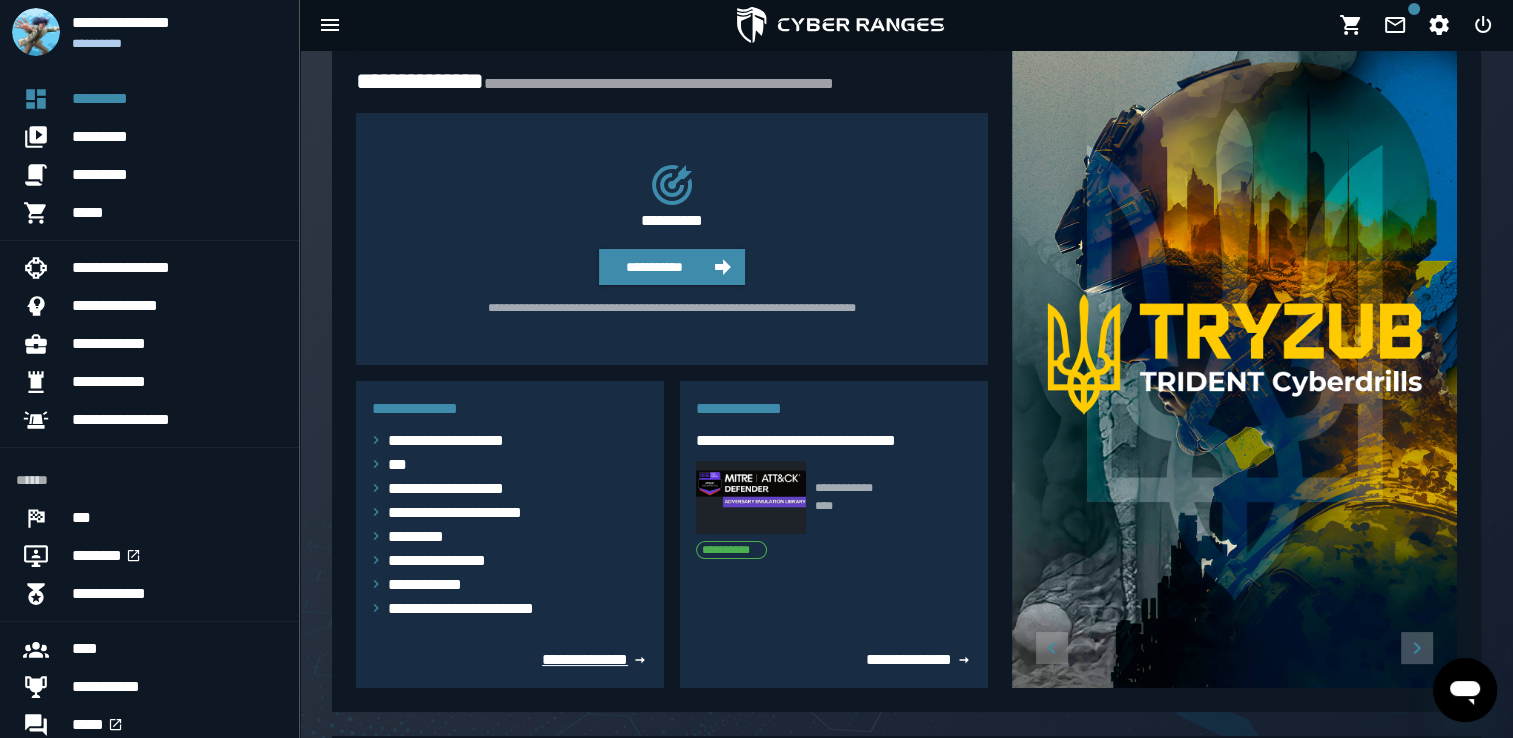 scroll, scrollTop: 0, scrollLeft: 0, axis: both 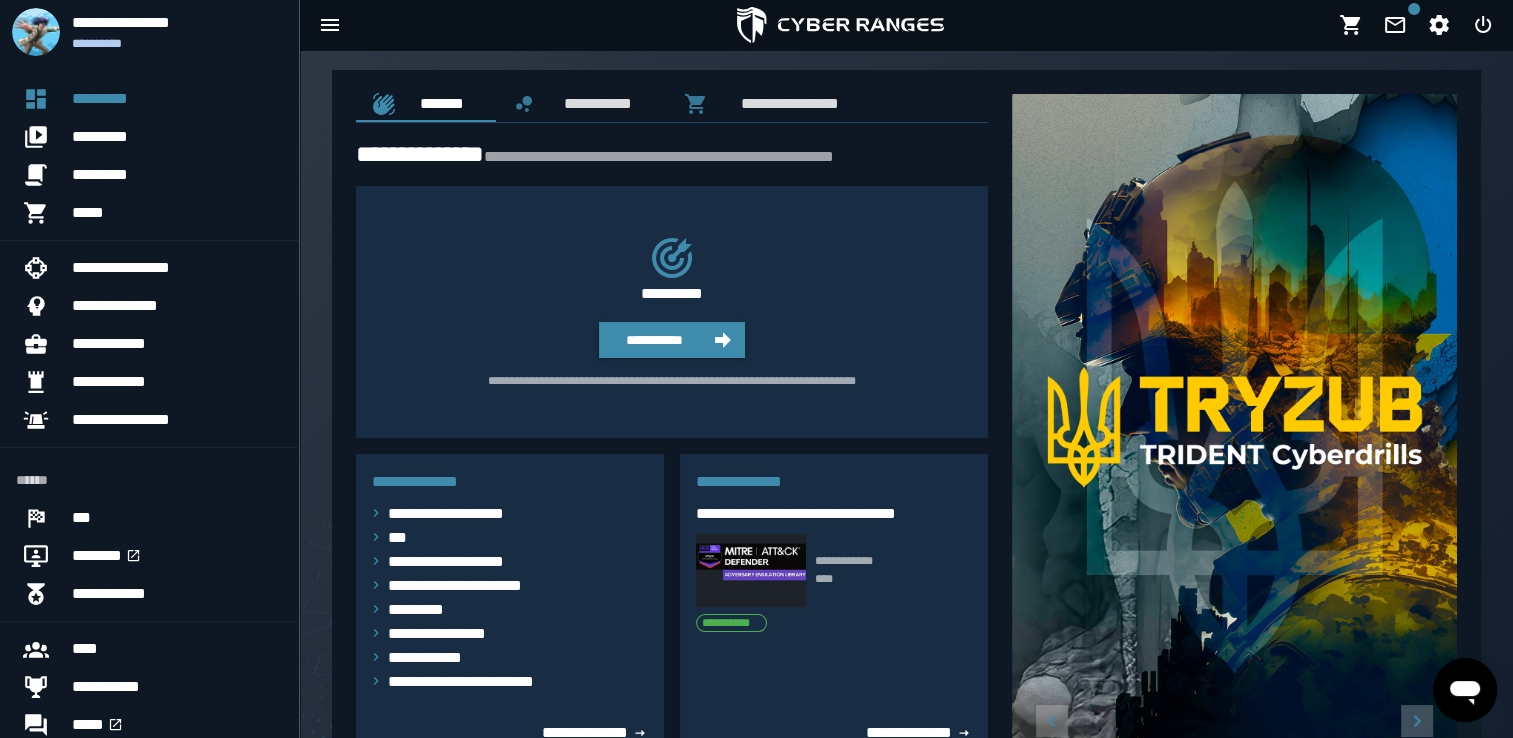 click at bounding box center [1222, 415] 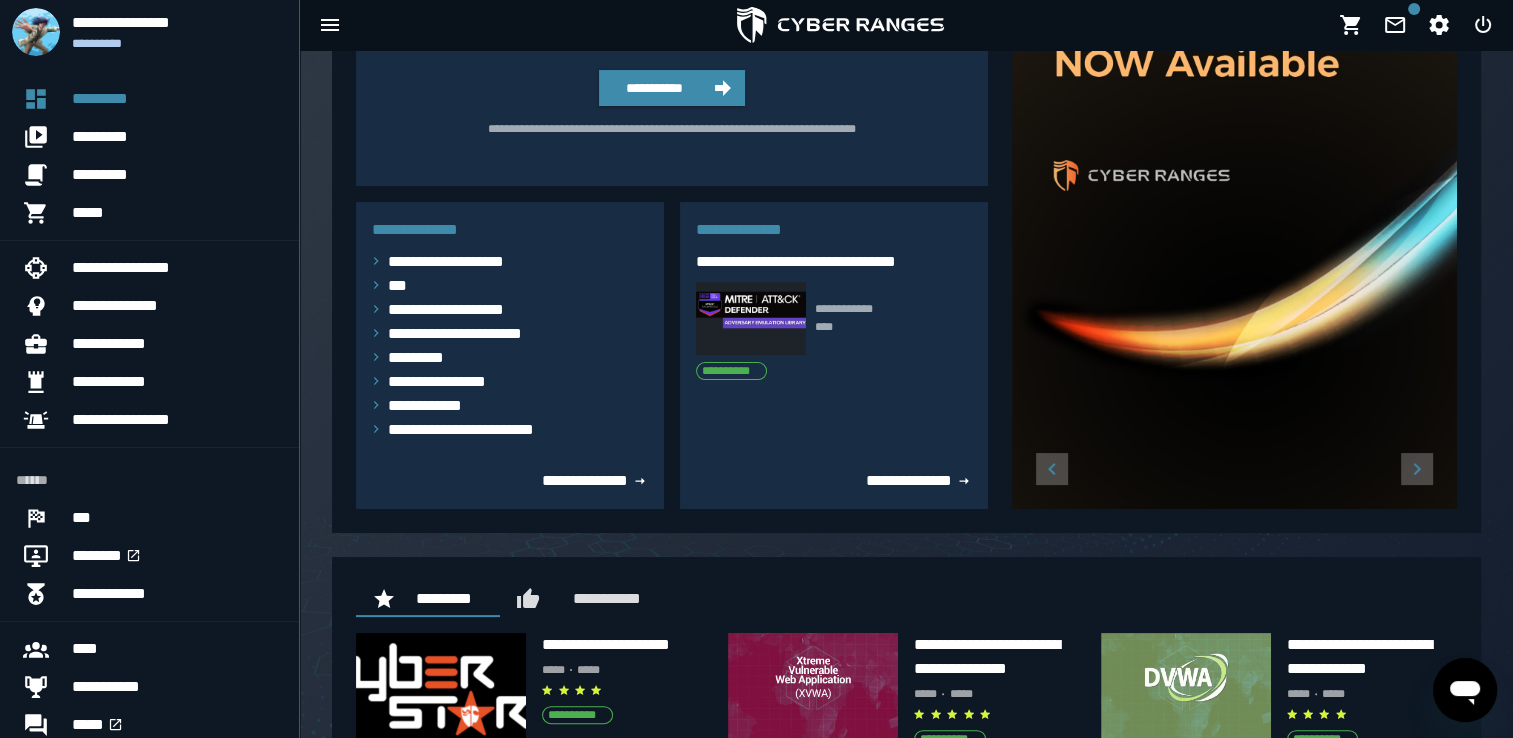 scroll, scrollTop: 0, scrollLeft: 0, axis: both 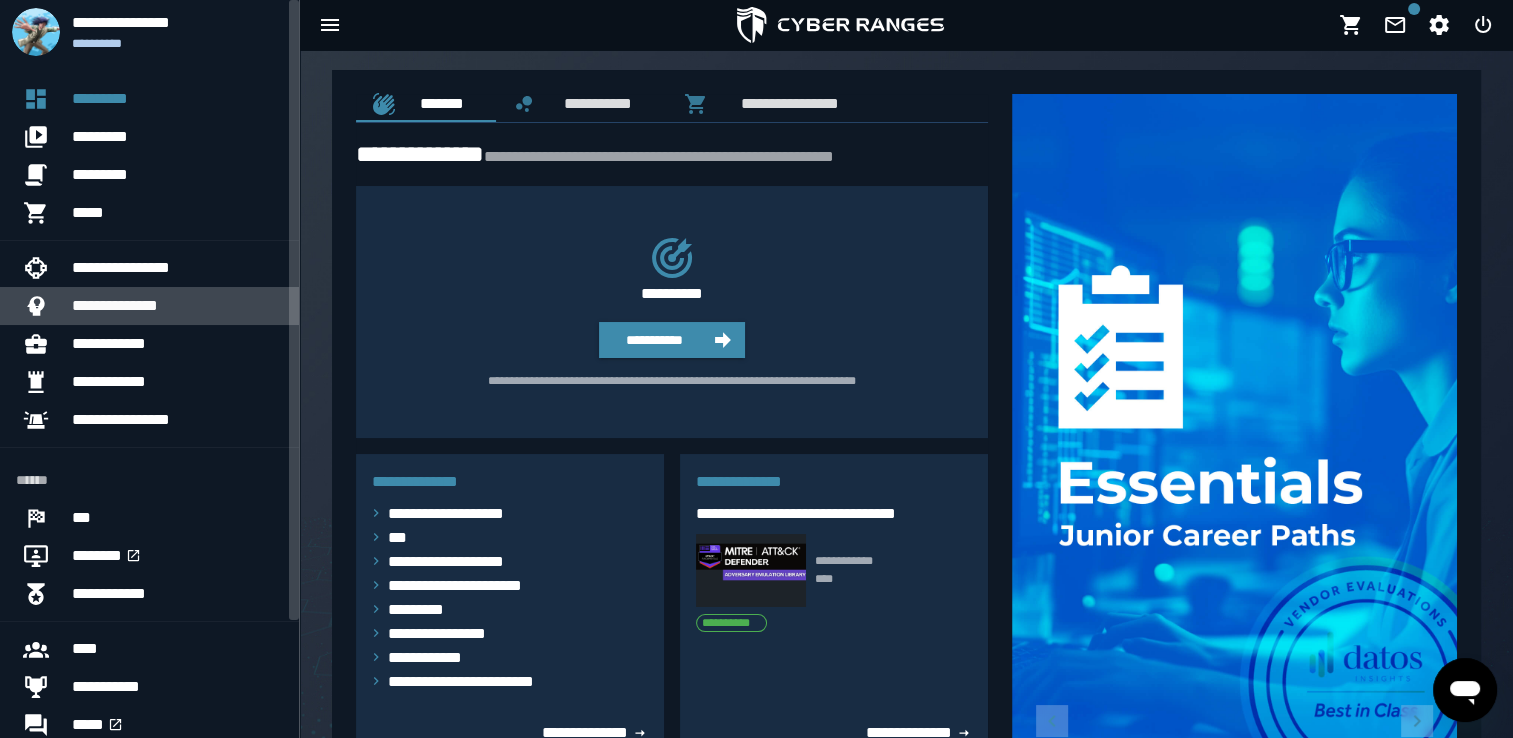 click on "**********" at bounding box center [177, 306] 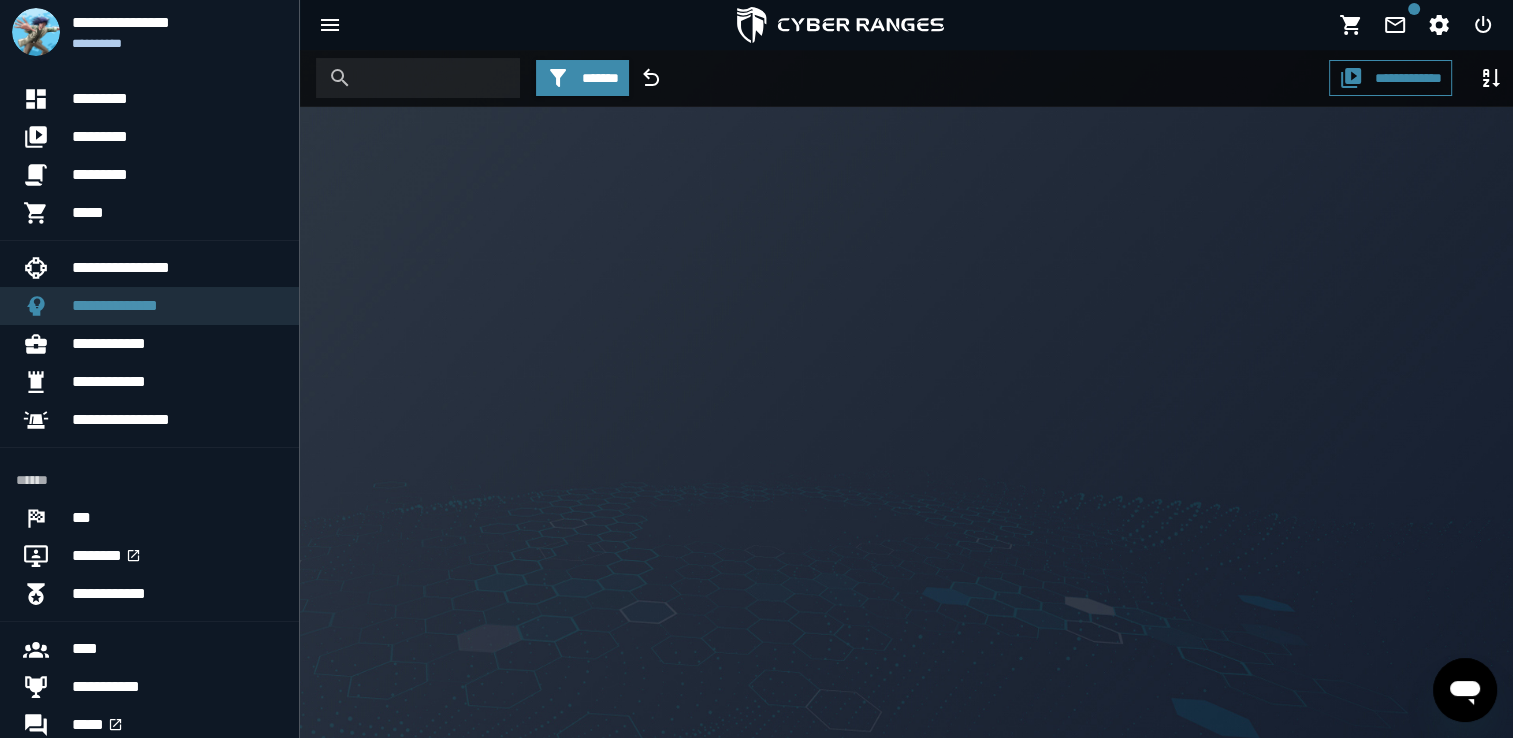 scroll, scrollTop: 0, scrollLeft: 0, axis: both 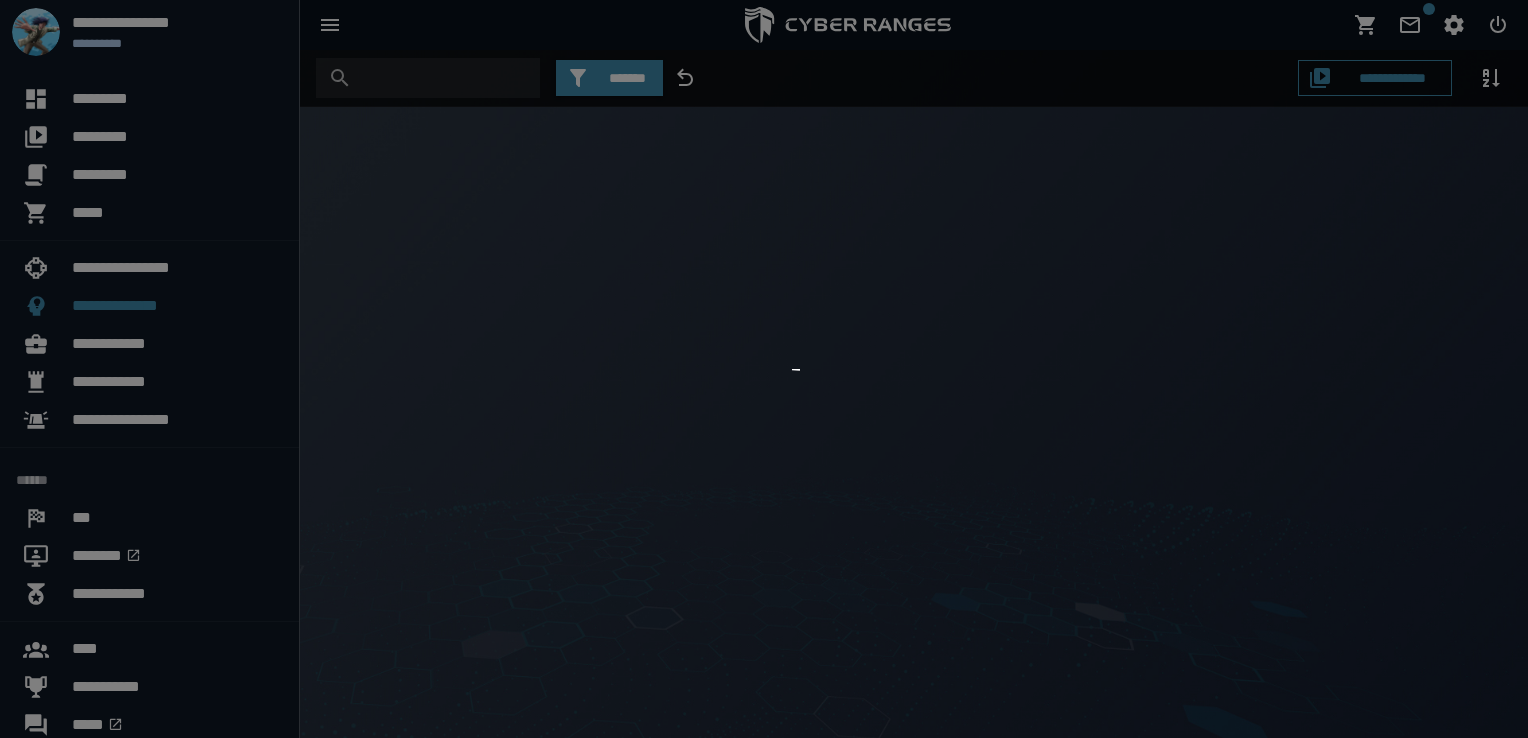 click at bounding box center (764, 369) 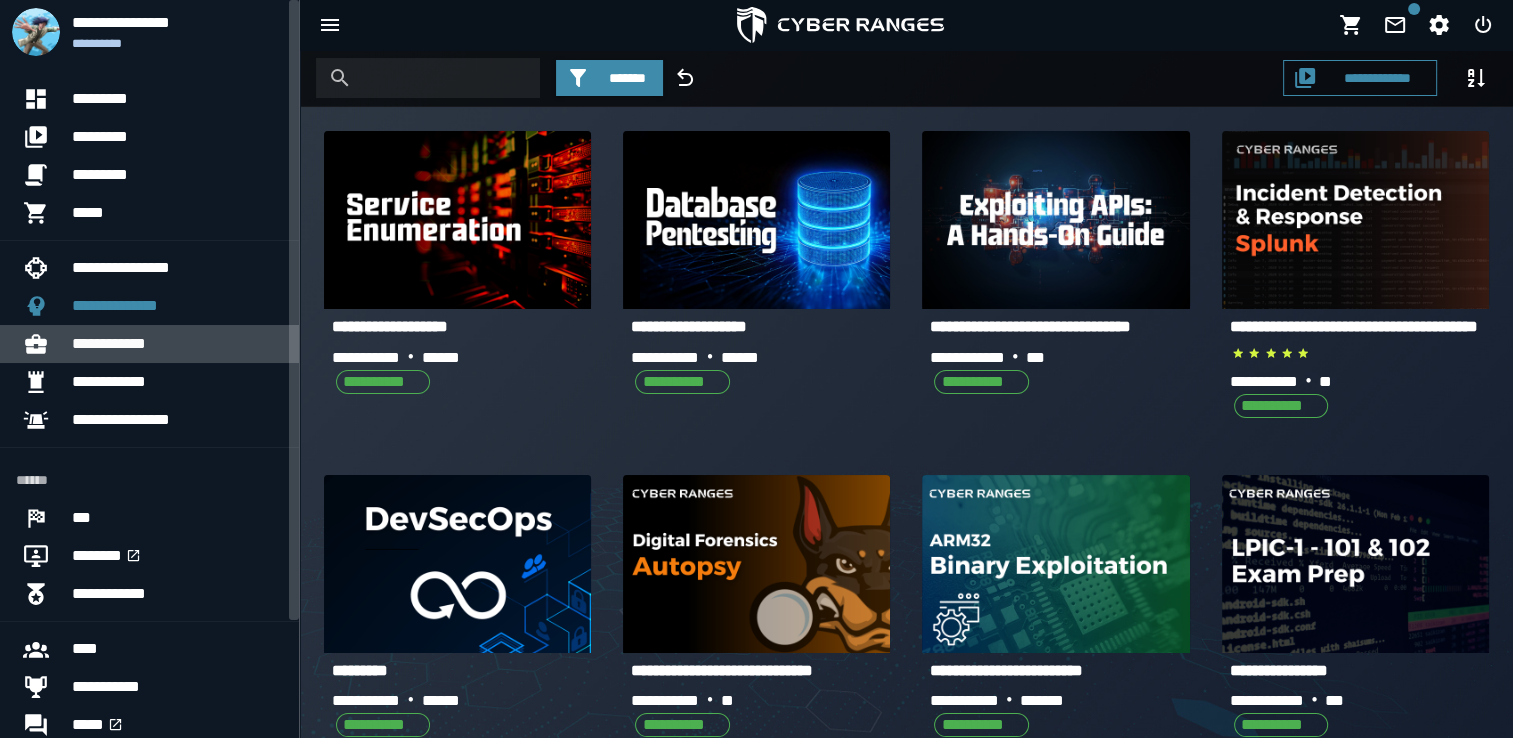 click on "**********" at bounding box center [177, 344] 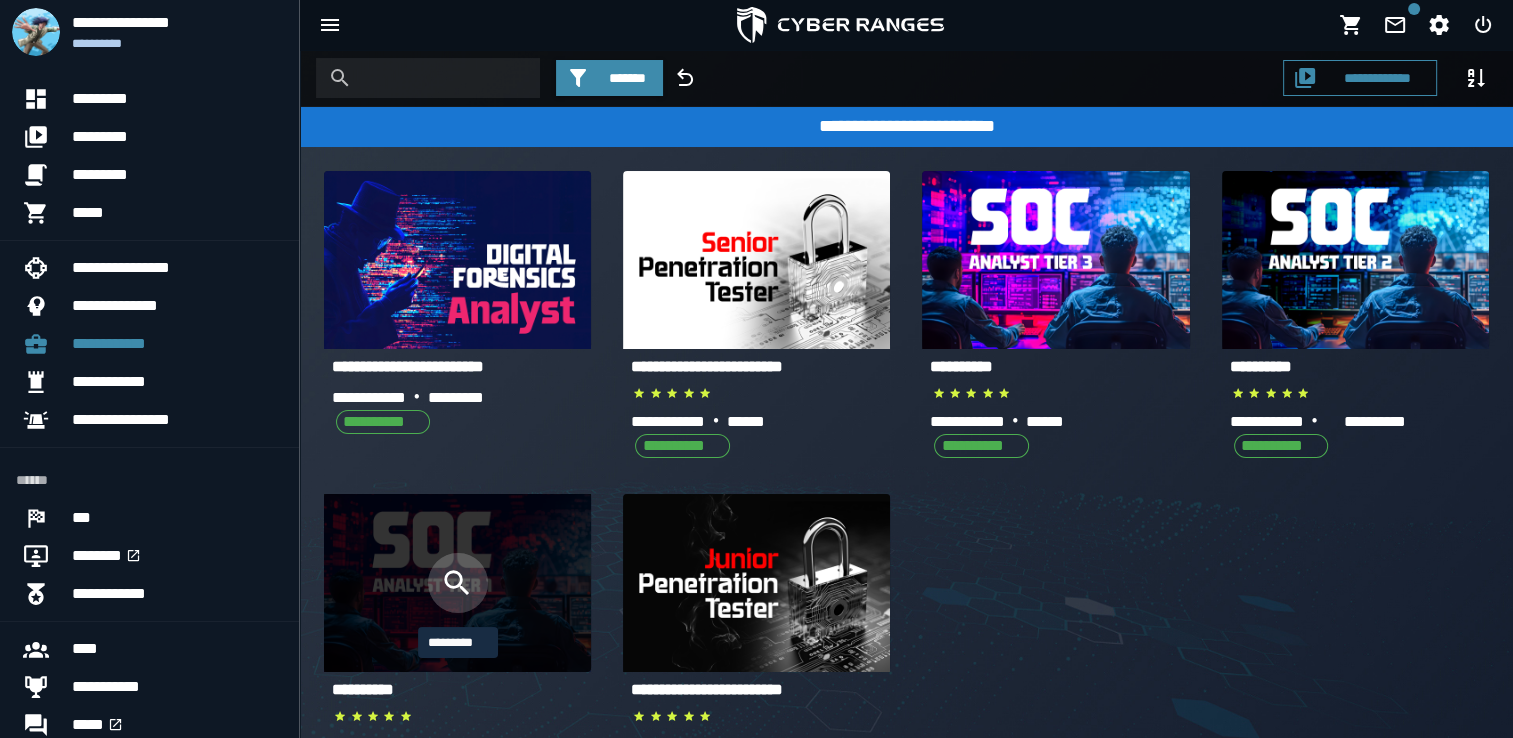 click at bounding box center [458, 583] 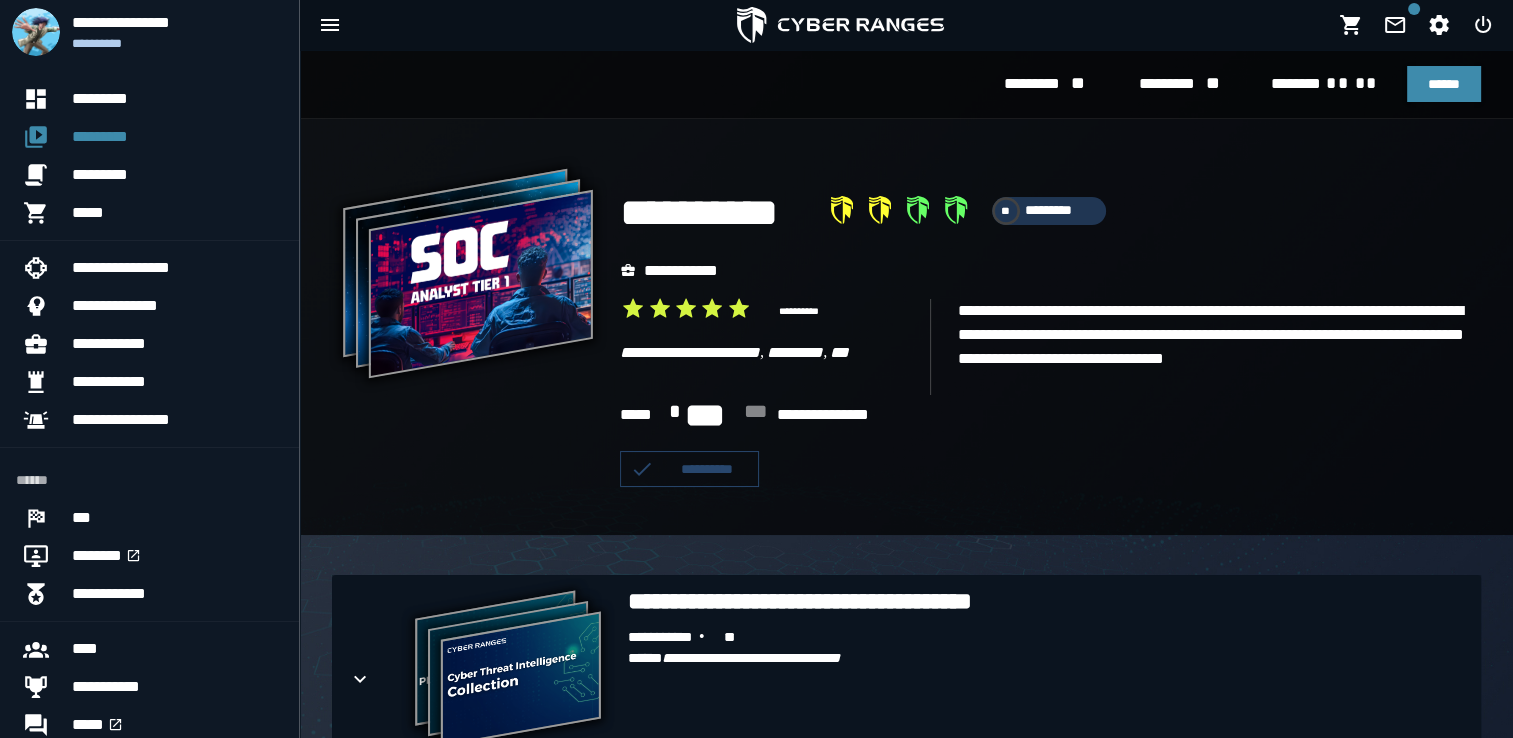 click 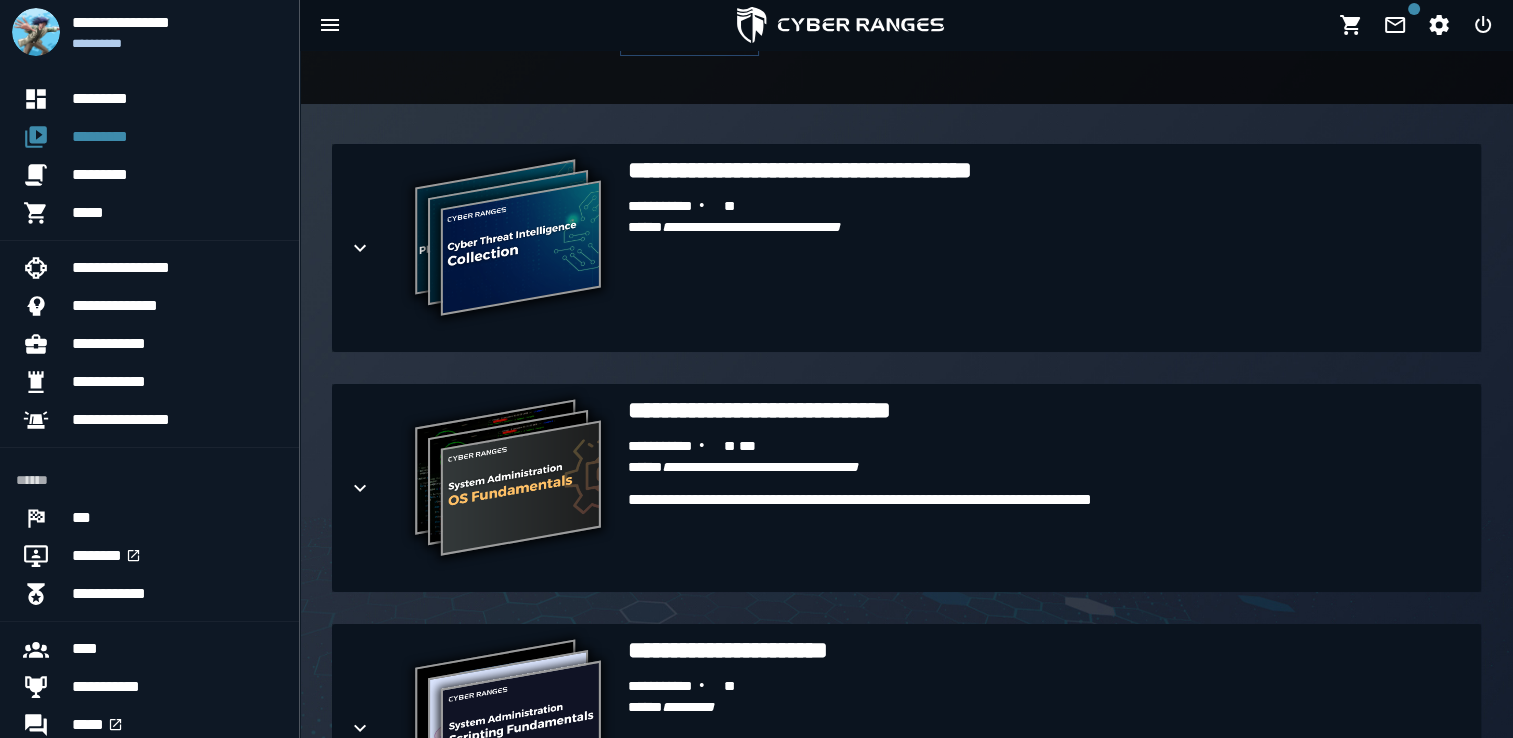 scroll, scrollTop: 457, scrollLeft: 0, axis: vertical 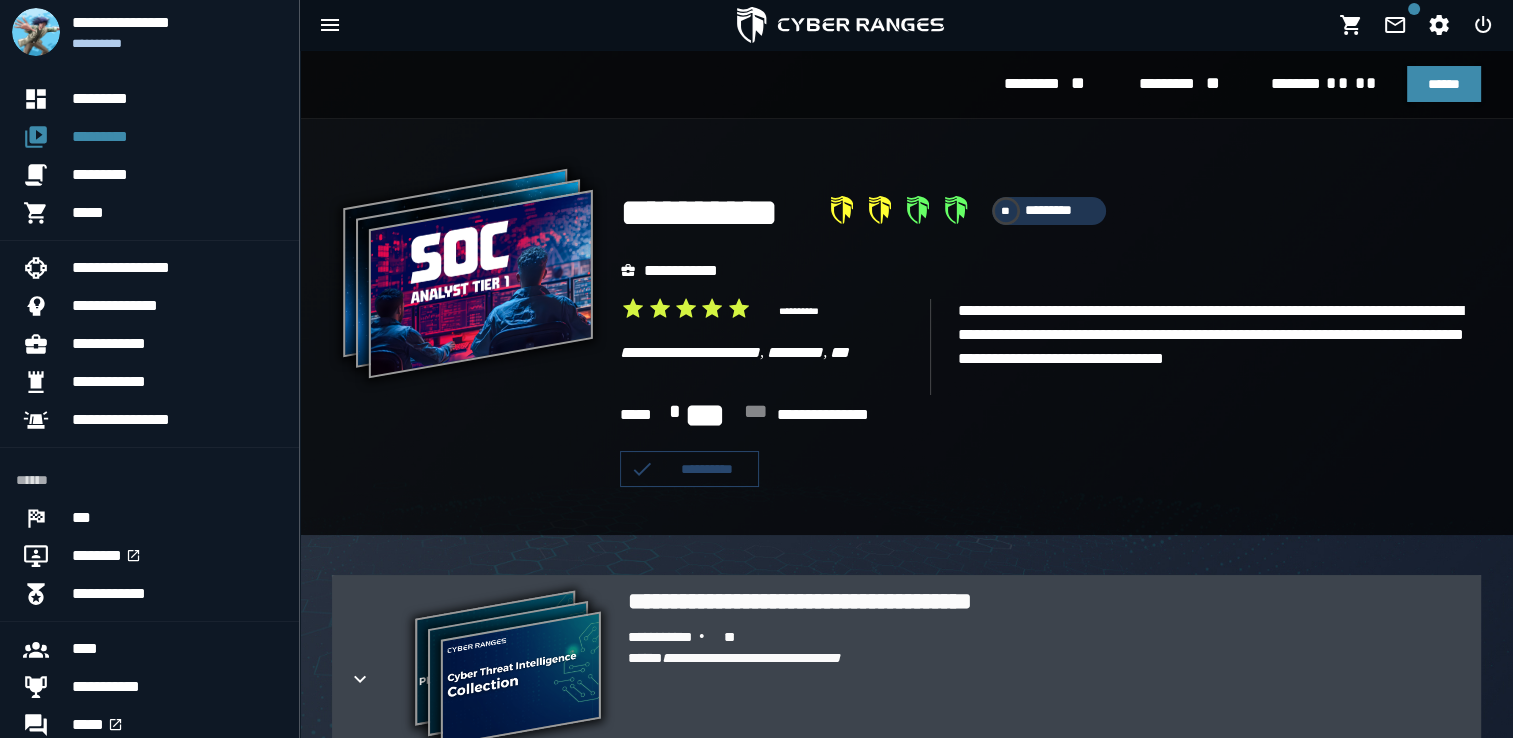 click on "**********" at bounding box center (1046, 601) 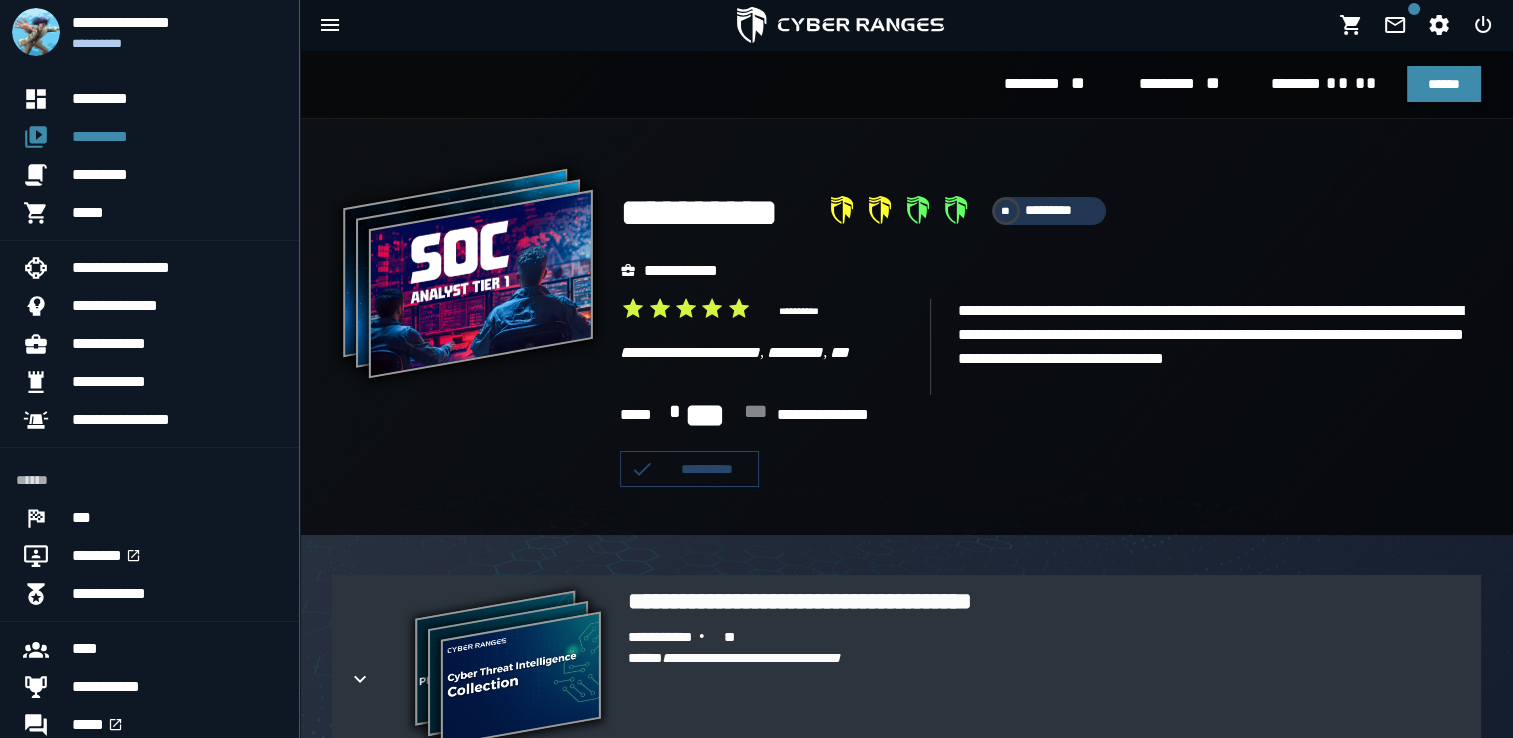 scroll, scrollTop: 44, scrollLeft: 0, axis: vertical 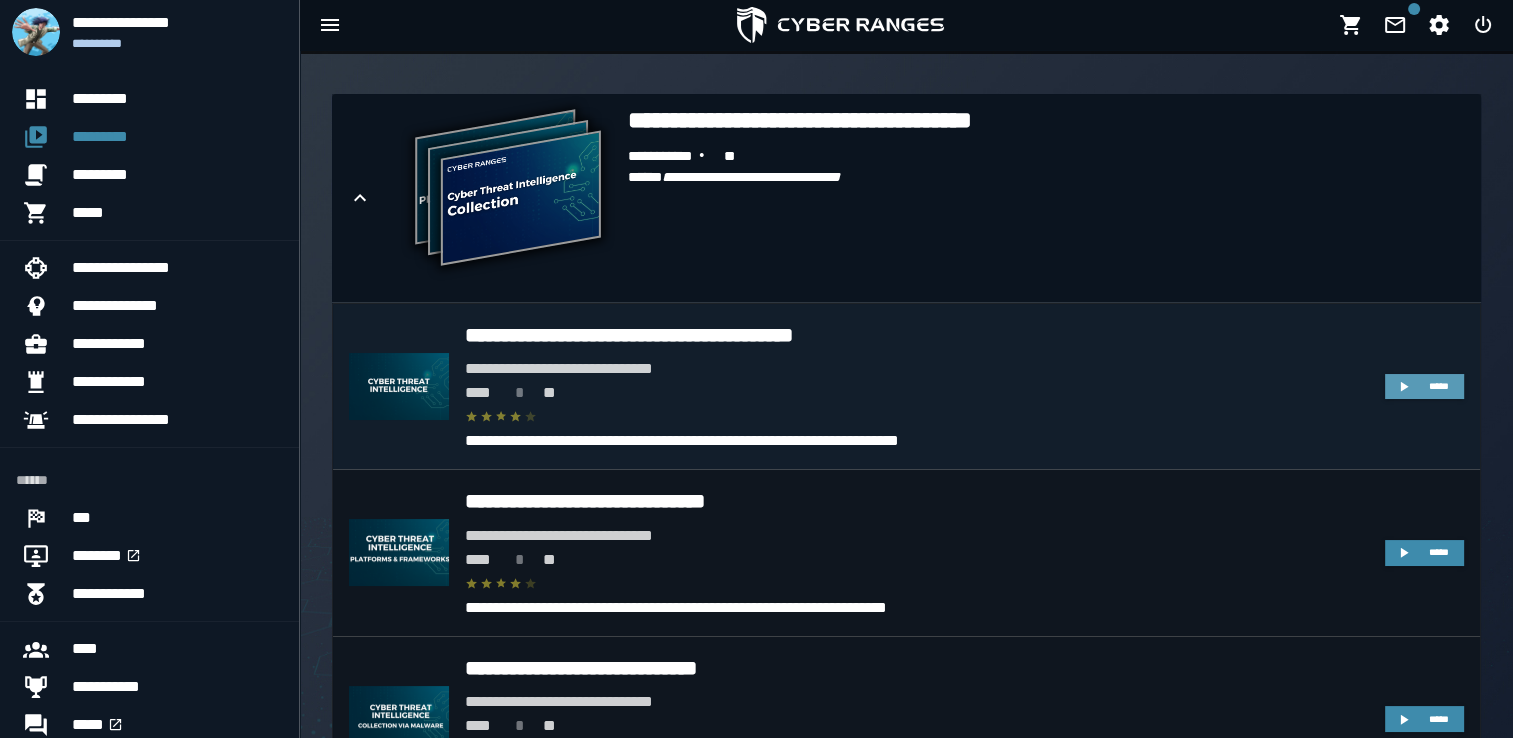 click on "*****" at bounding box center [1439, 386] 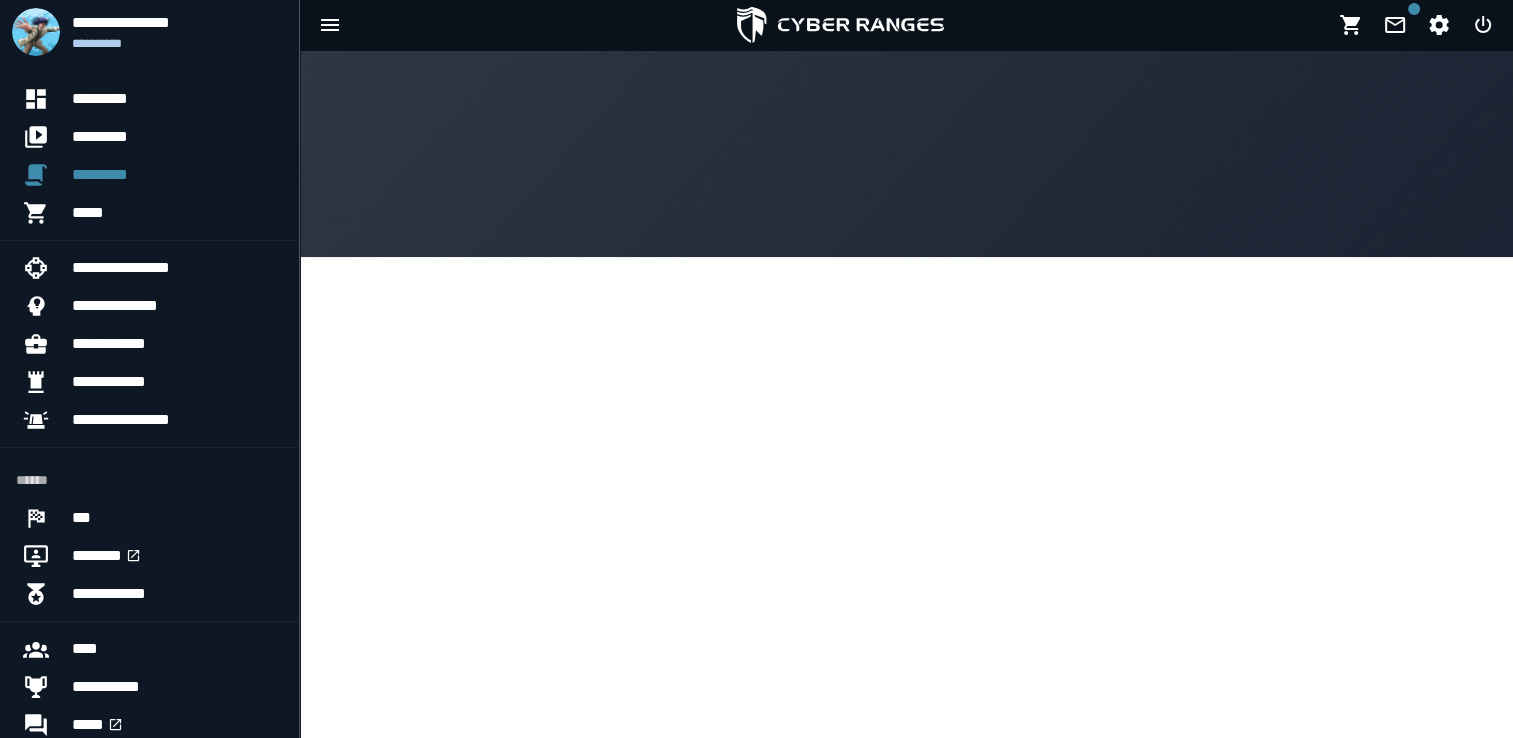 scroll, scrollTop: 0, scrollLeft: 0, axis: both 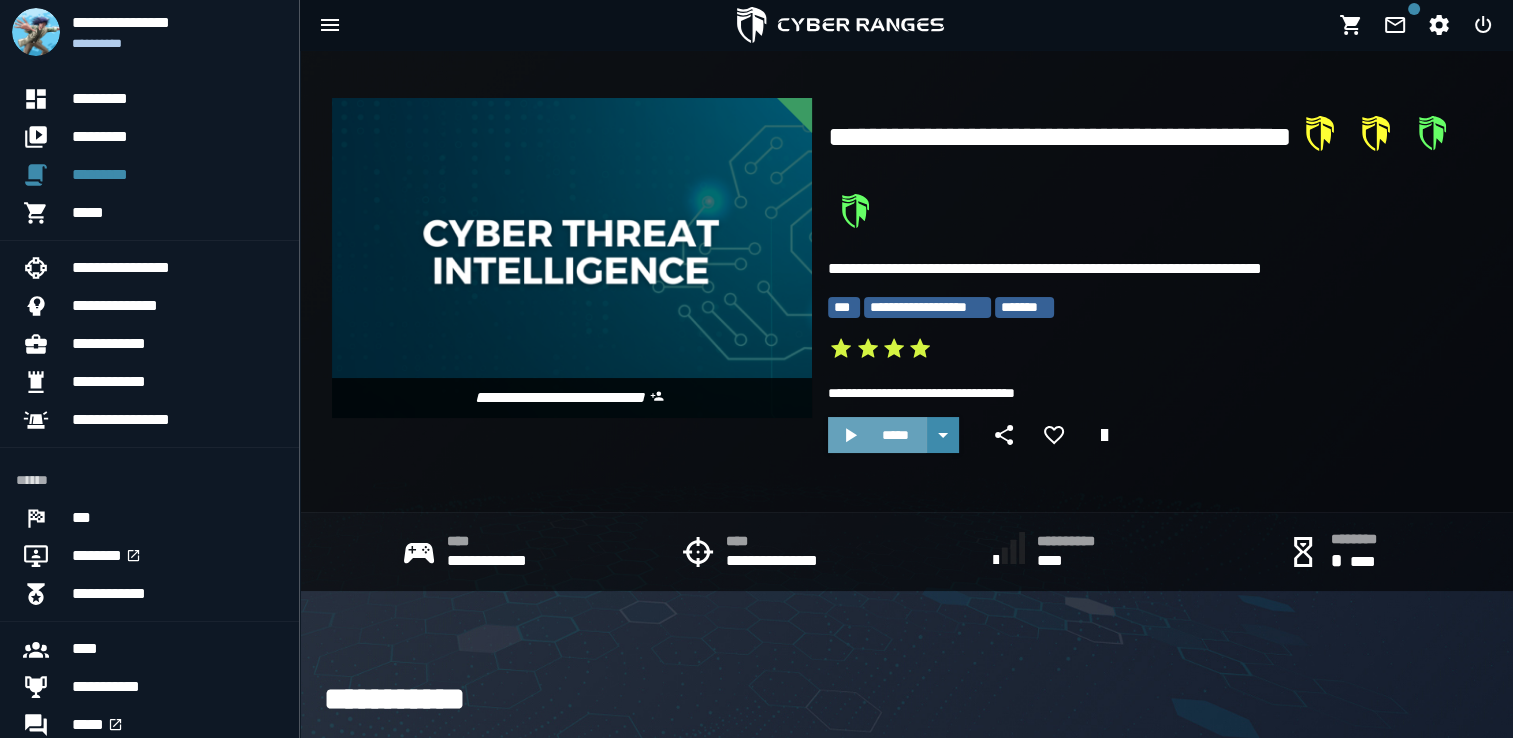 click on "*****" at bounding box center [895, 435] 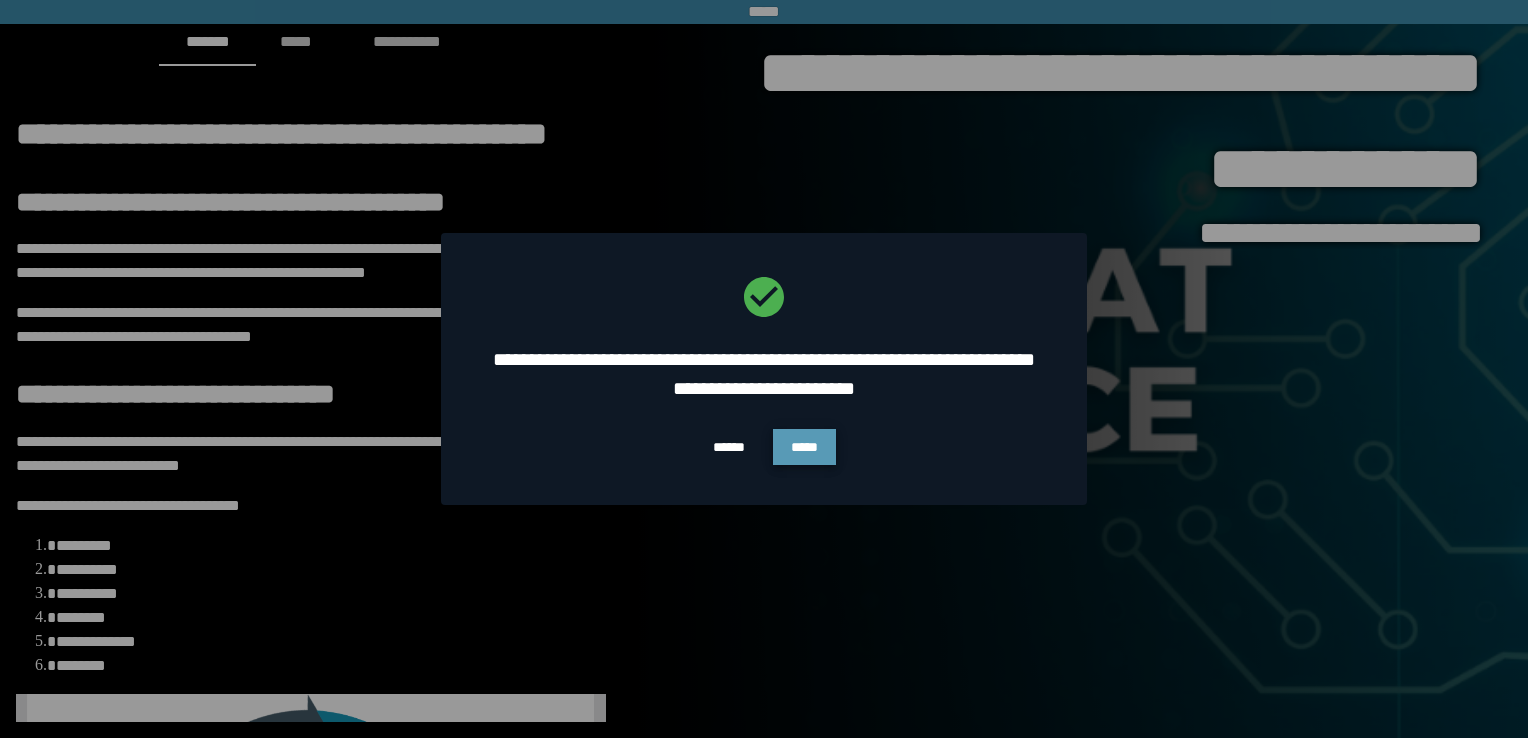 click on "*****" at bounding box center (804, 447) 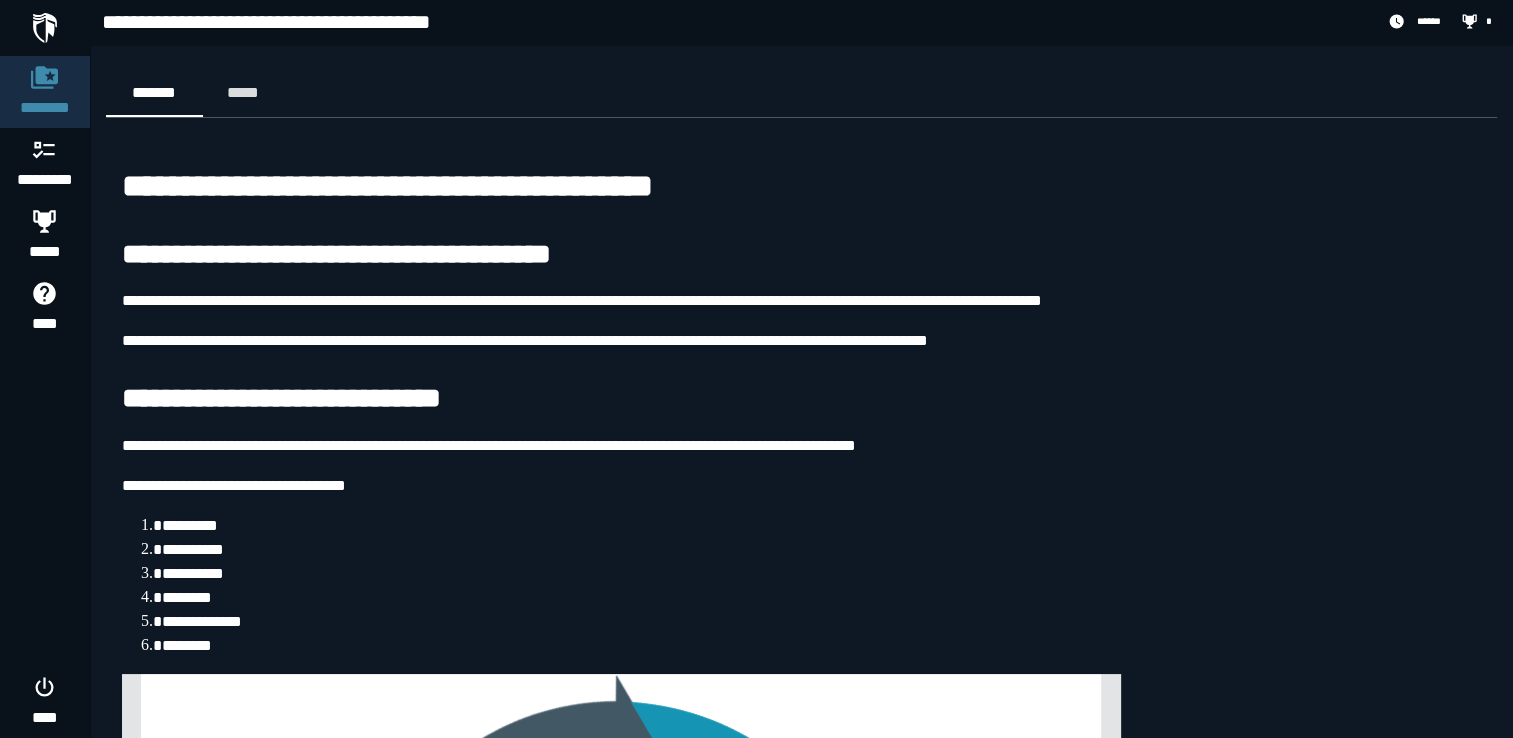click on "**********" at bounding box center (801, 446) 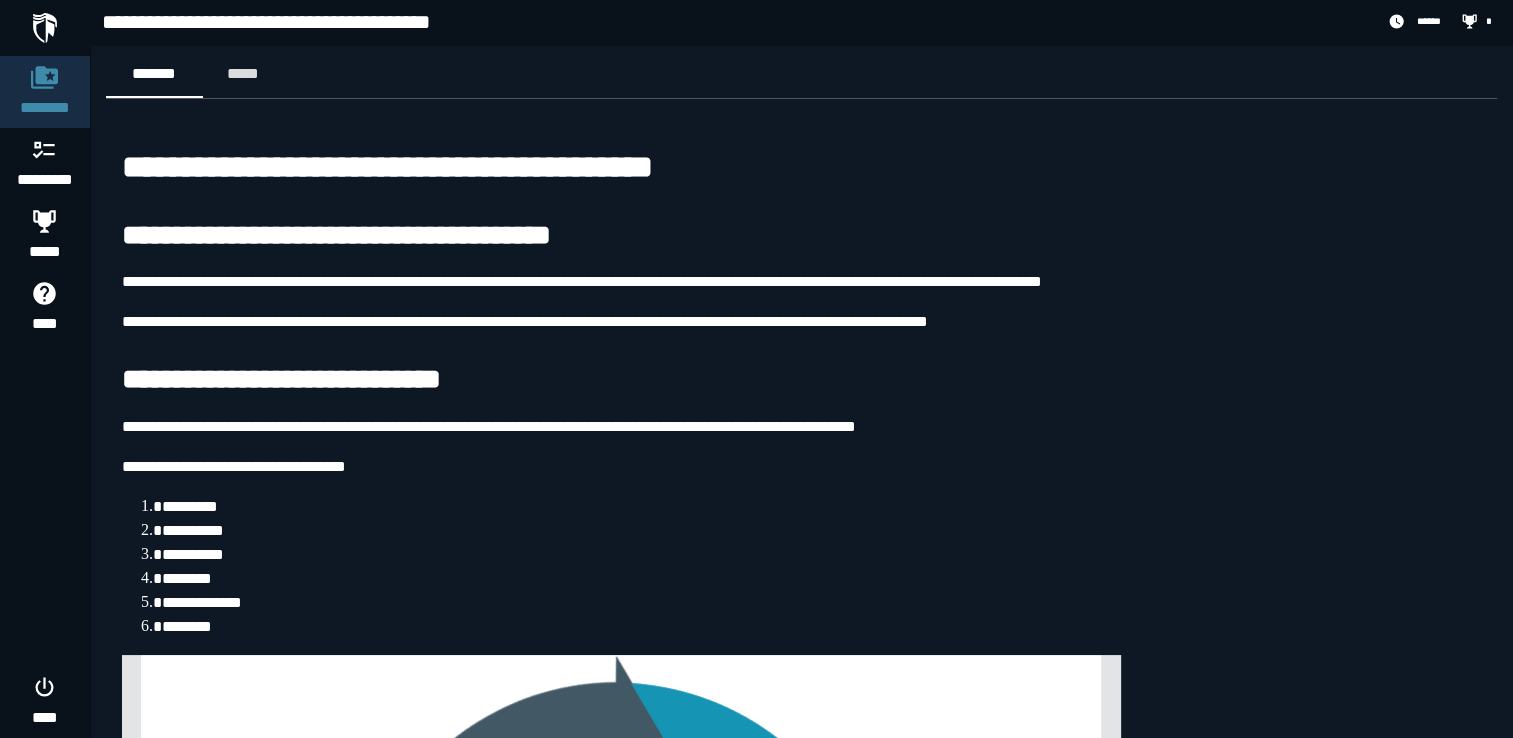 scroll, scrollTop: 0, scrollLeft: 0, axis: both 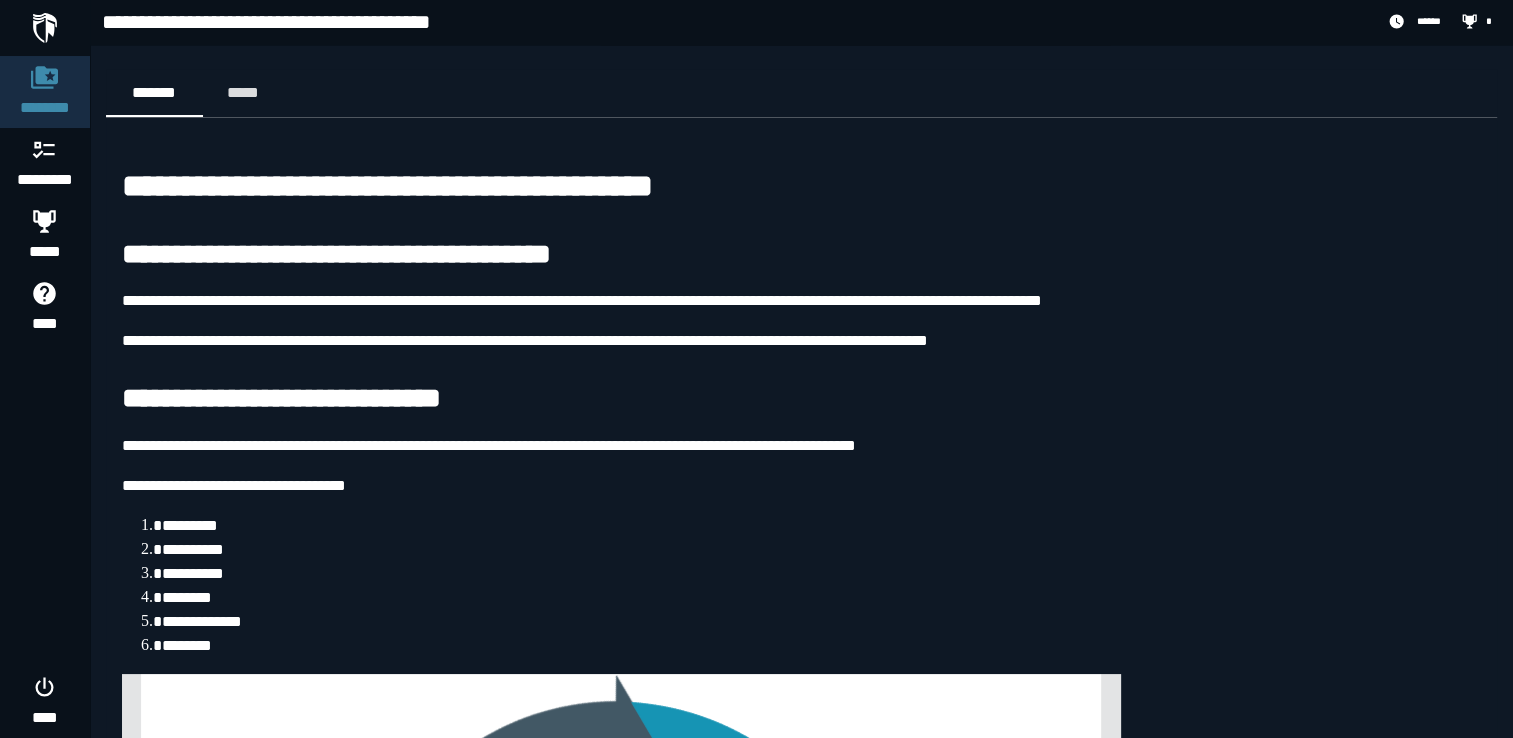 click on "**********" at bounding box center [281, 398] 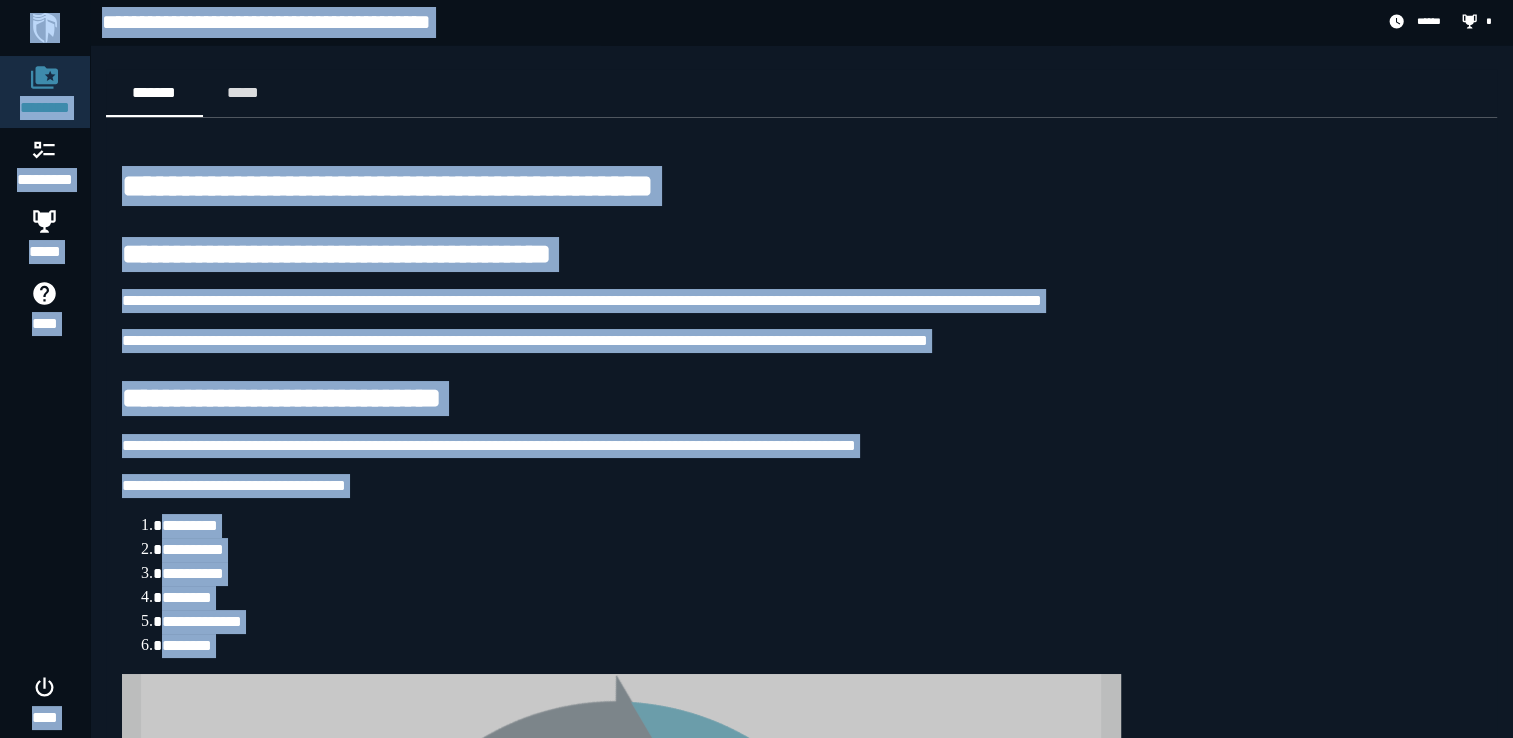 click on "**********" at bounding box center (801, 3468) 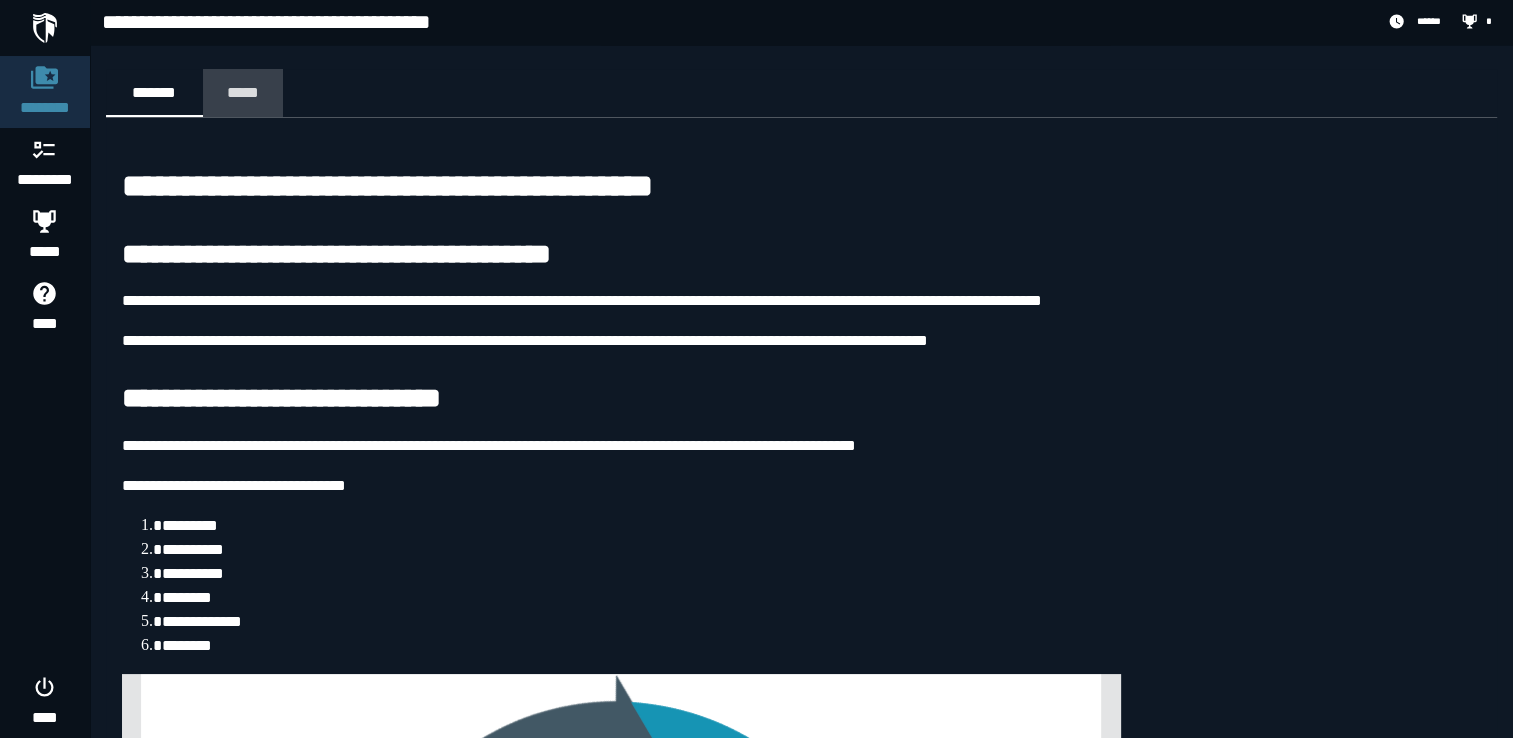click on "*****" at bounding box center [243, 92] 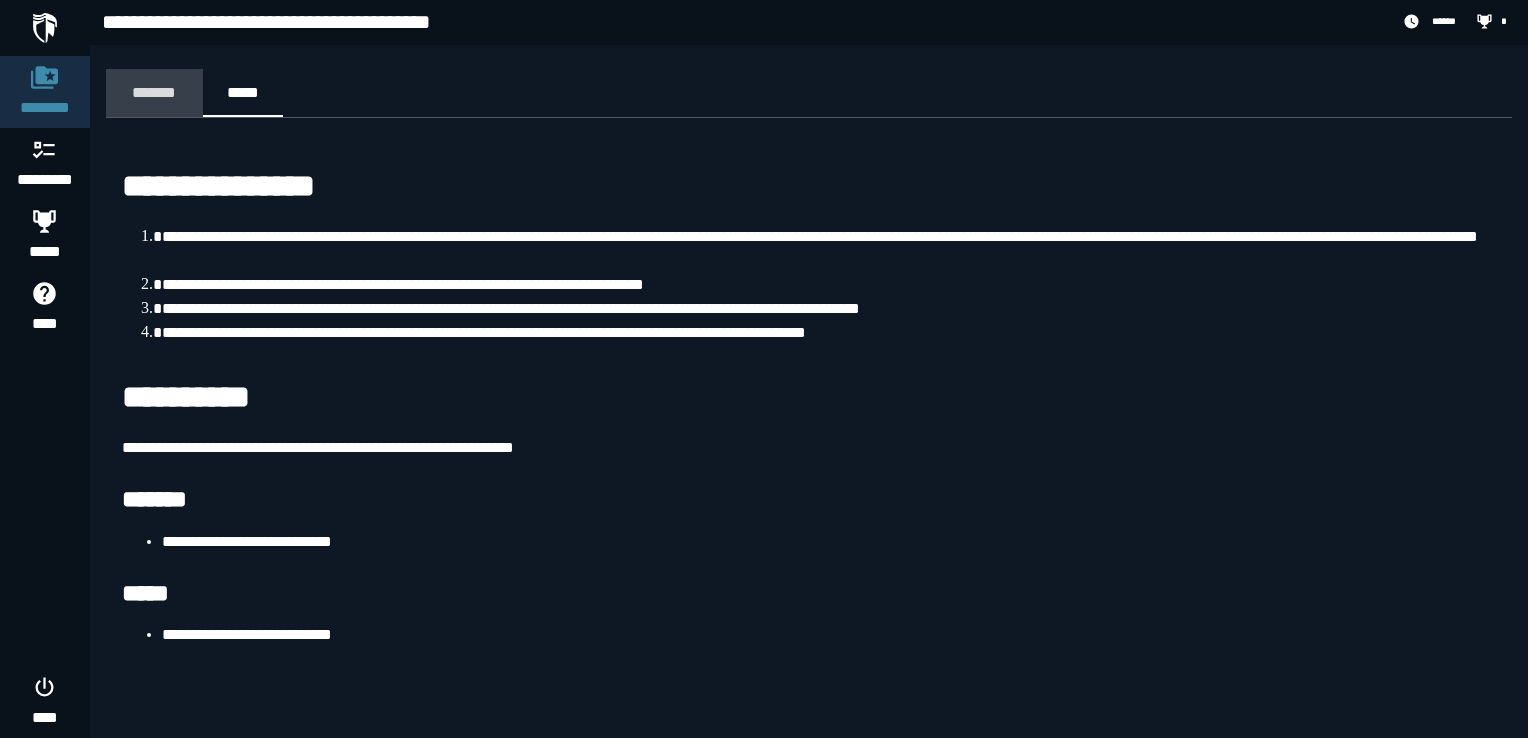 click on "*******" at bounding box center (154, 92) 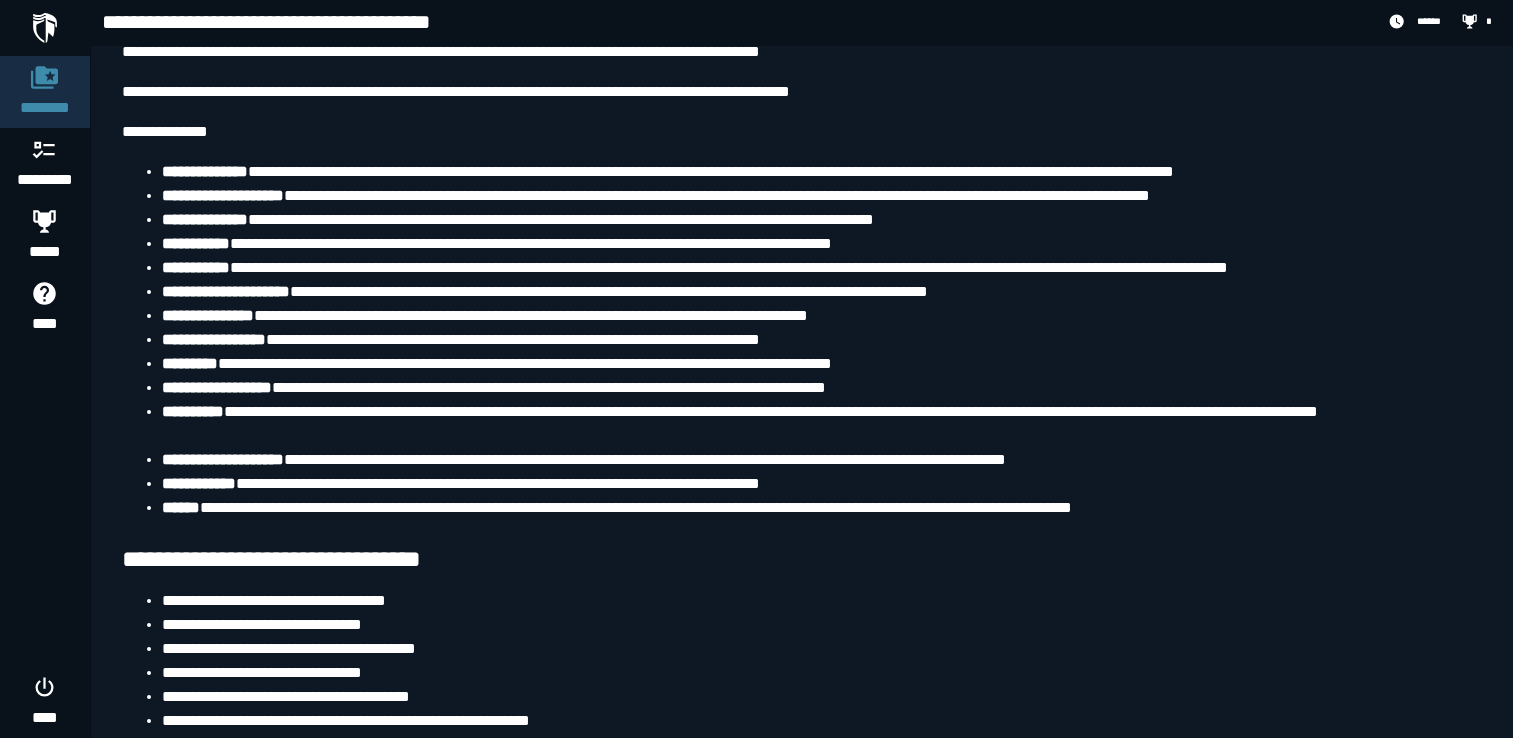 scroll, scrollTop: 6048, scrollLeft: 0, axis: vertical 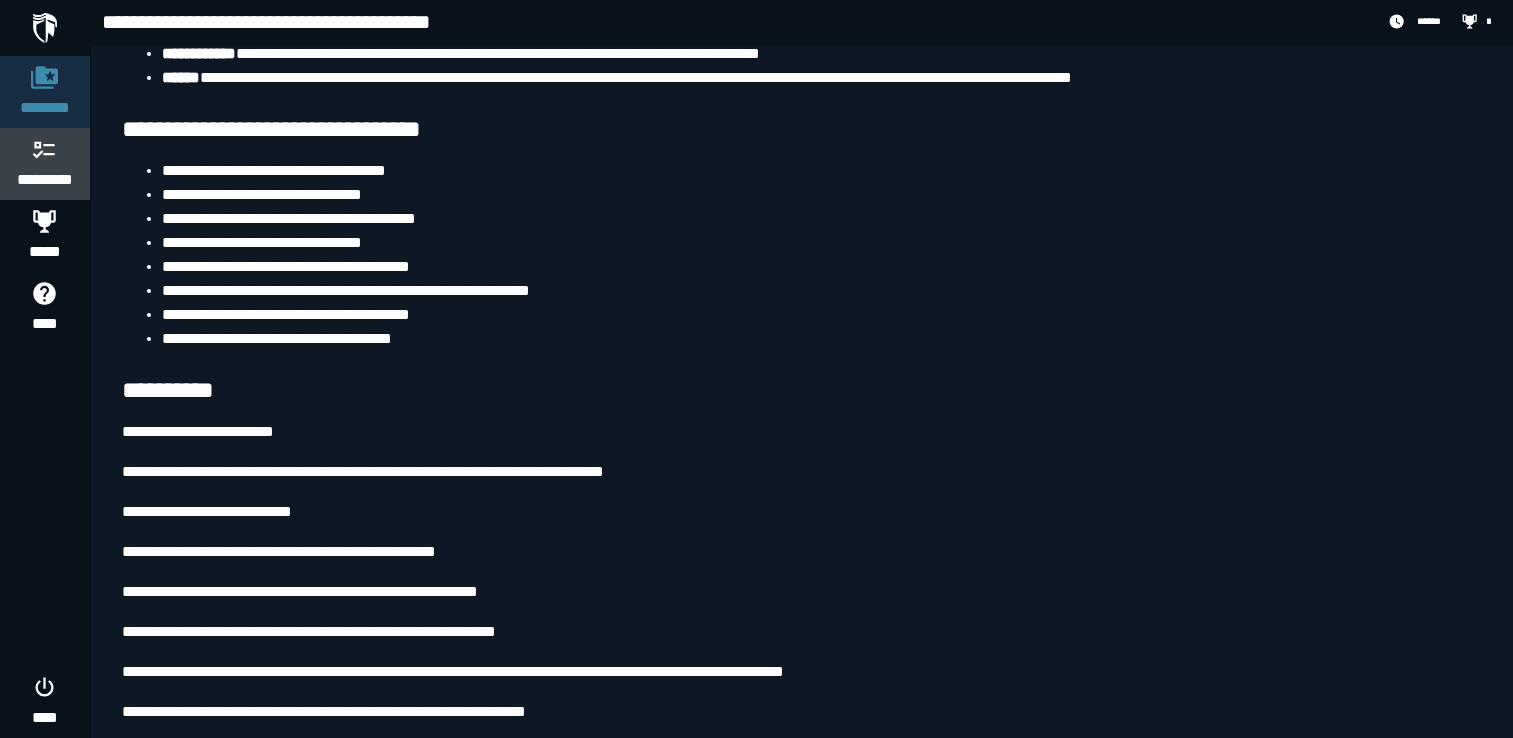 click on "*********" 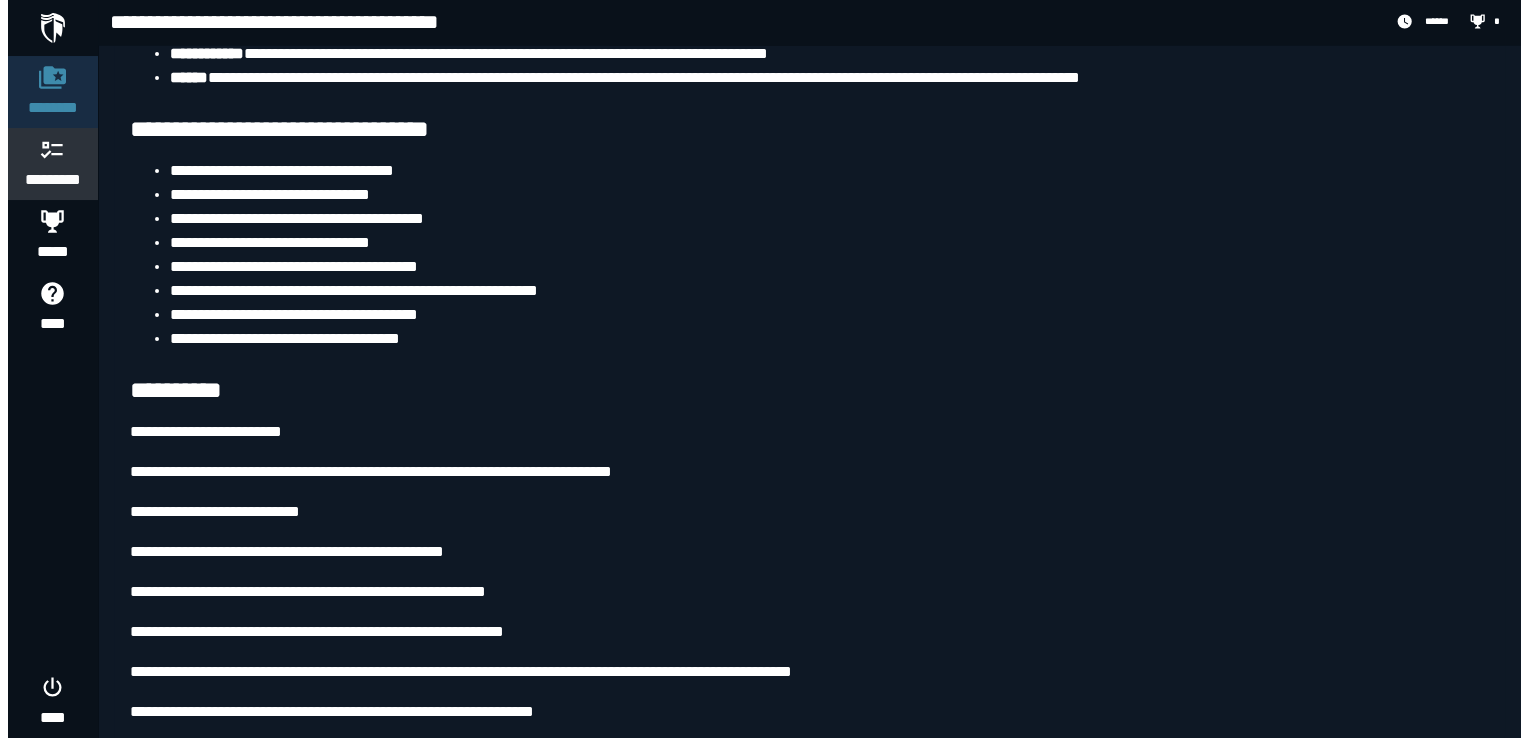 scroll, scrollTop: 0, scrollLeft: 0, axis: both 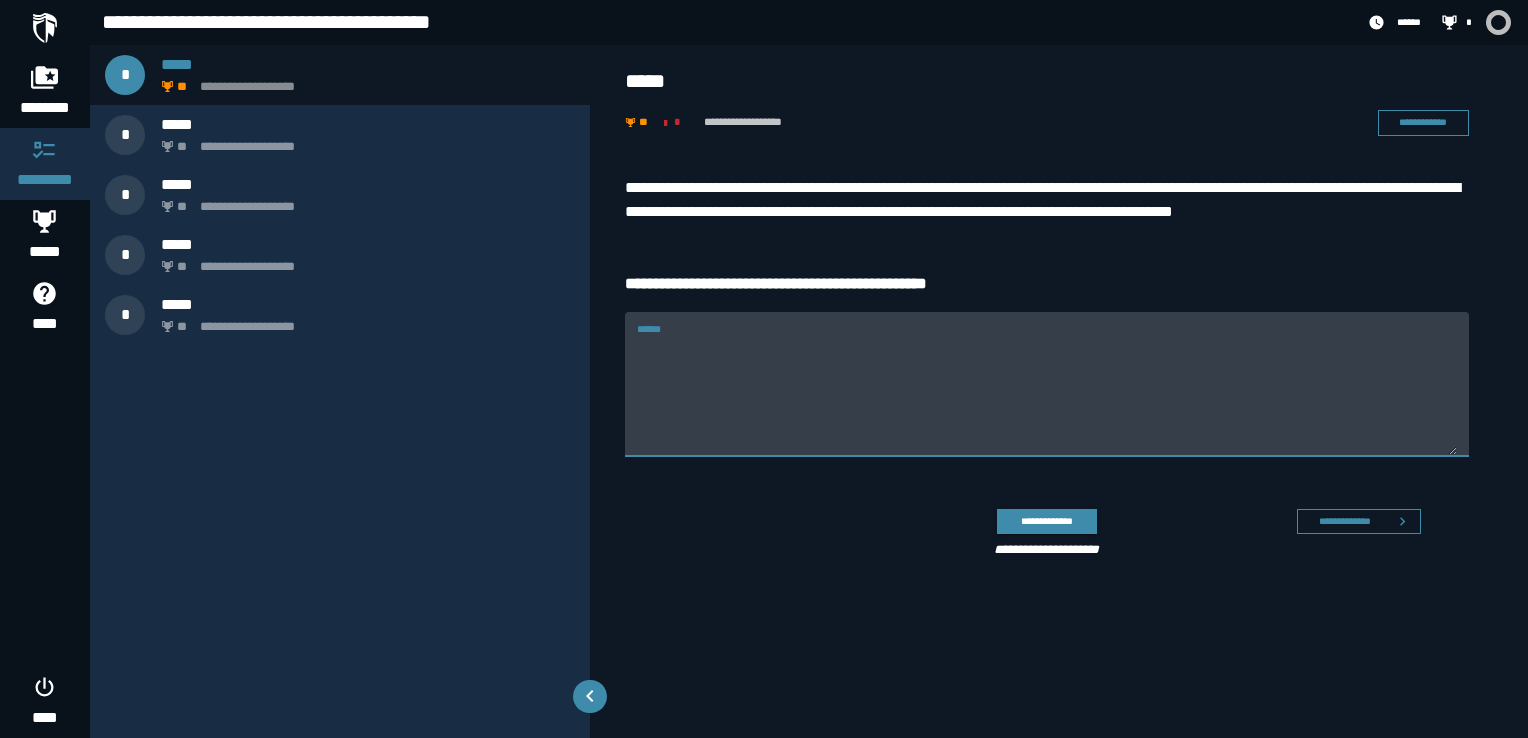 click on "******" at bounding box center (1047, 396) 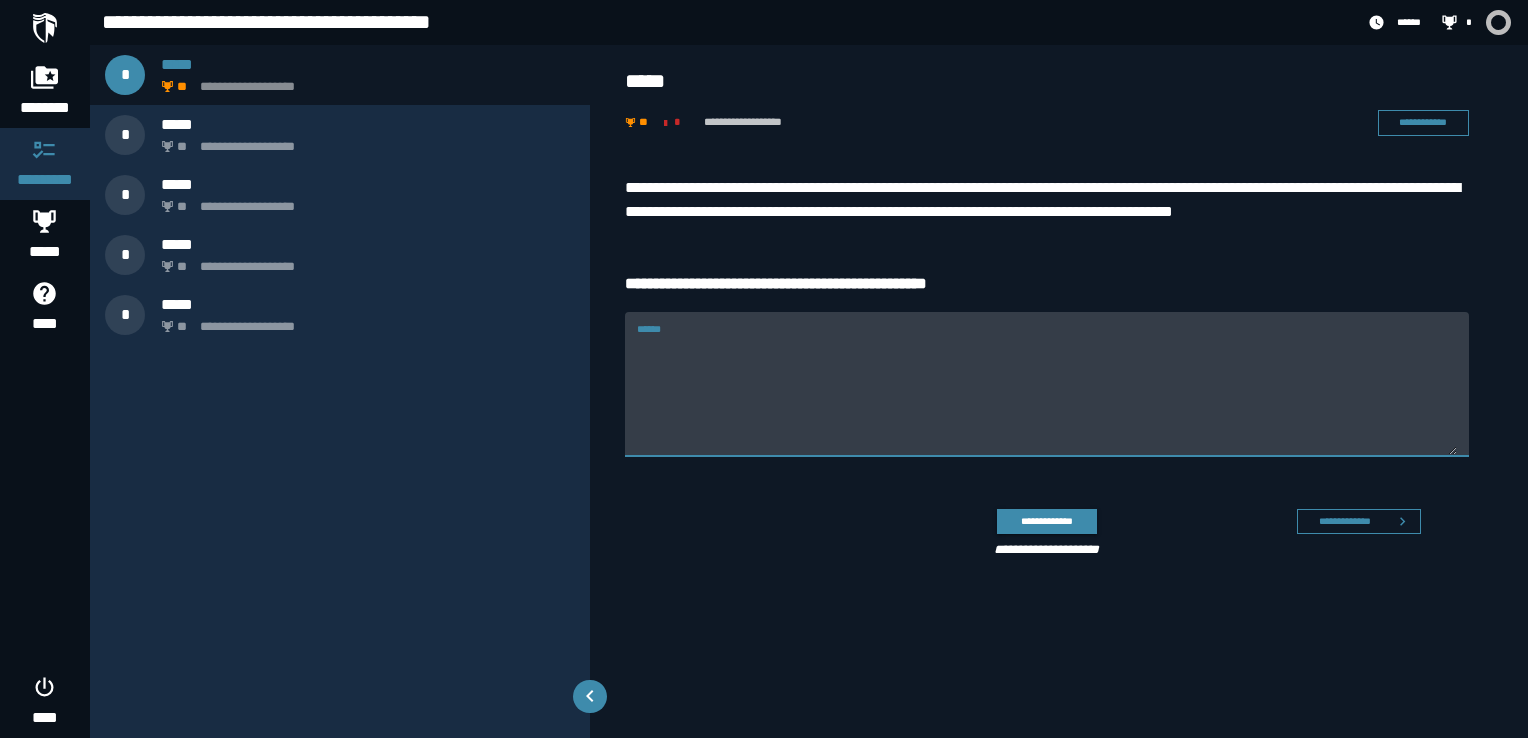 click on "**********" at bounding box center (1047, 200) 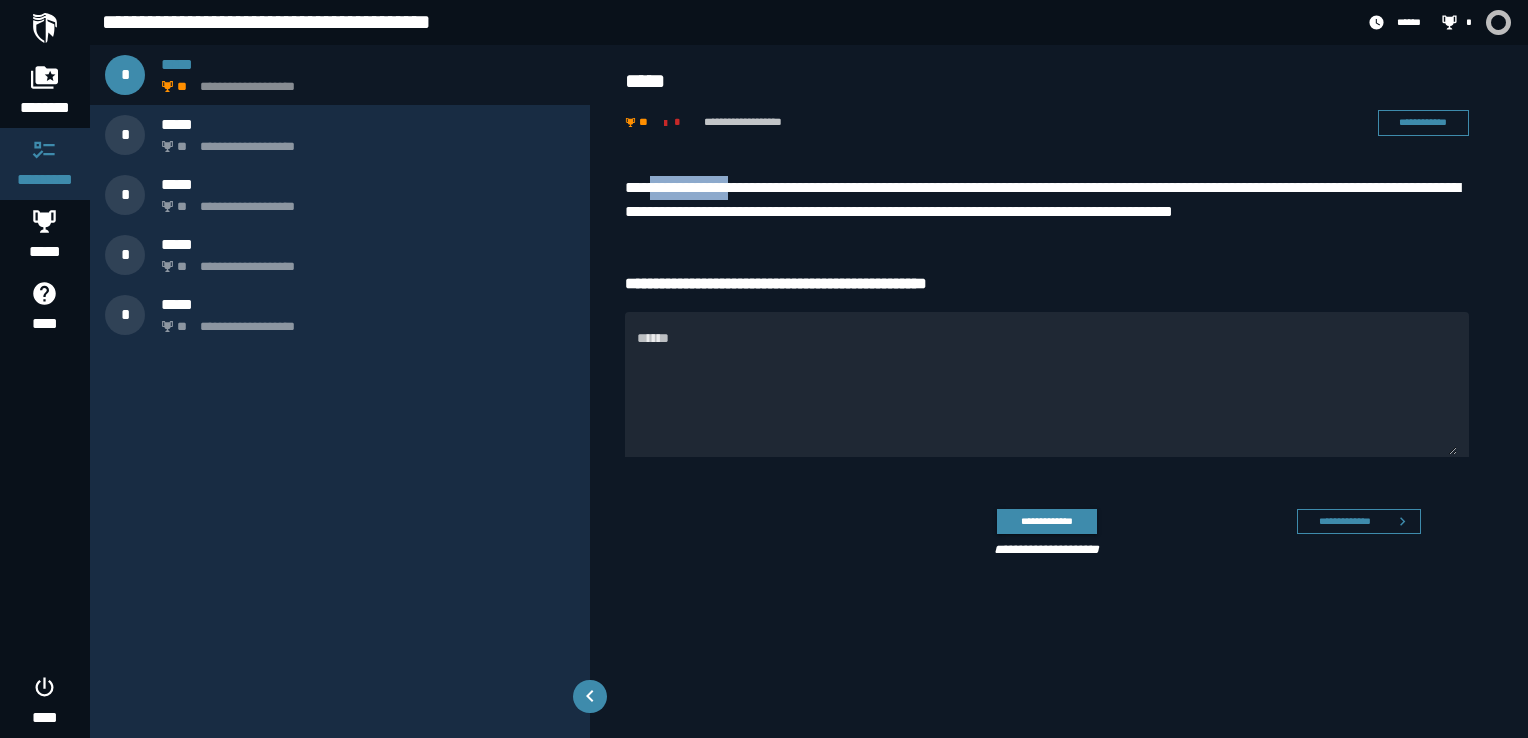 click on "**********" at bounding box center [1047, 200] 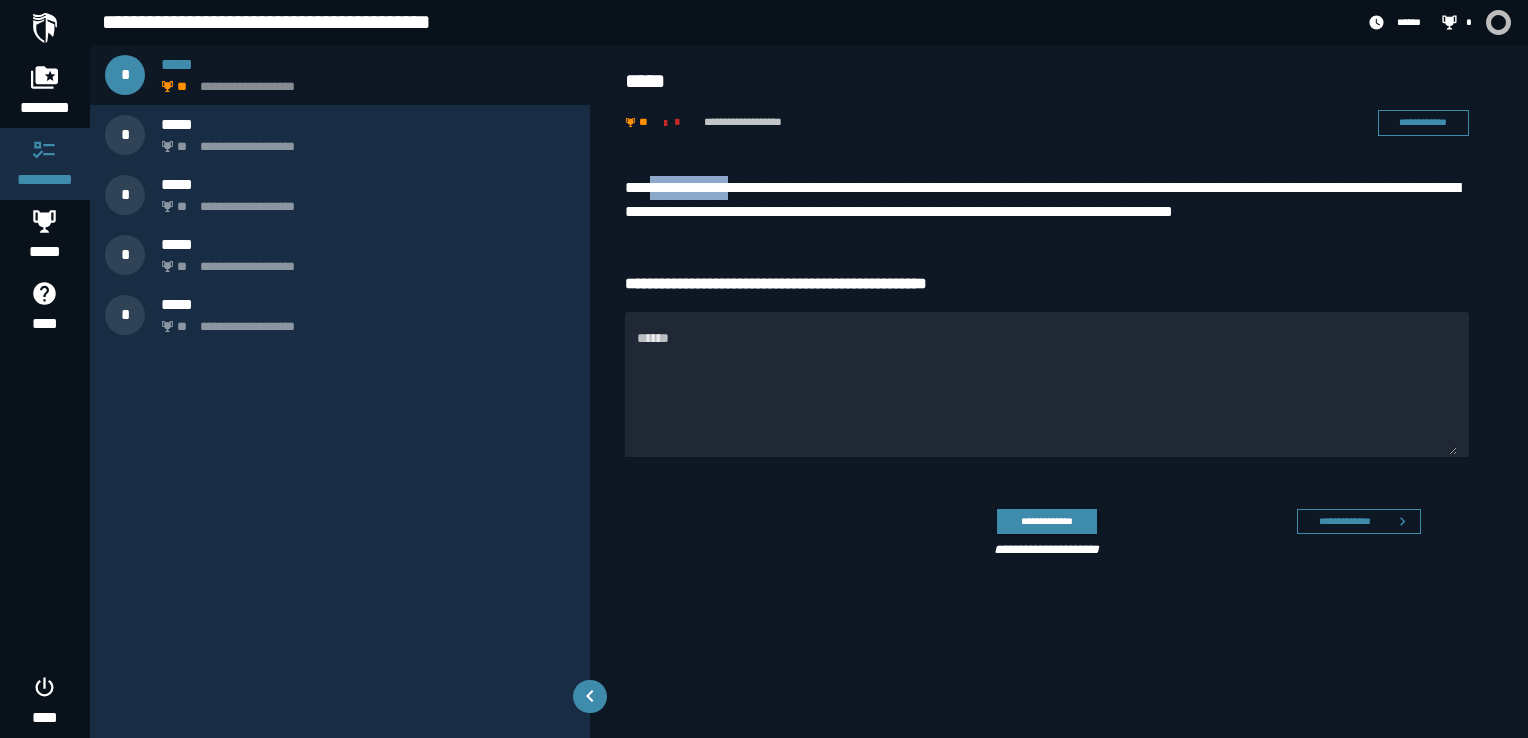 click on "**********" at bounding box center (1047, 200) 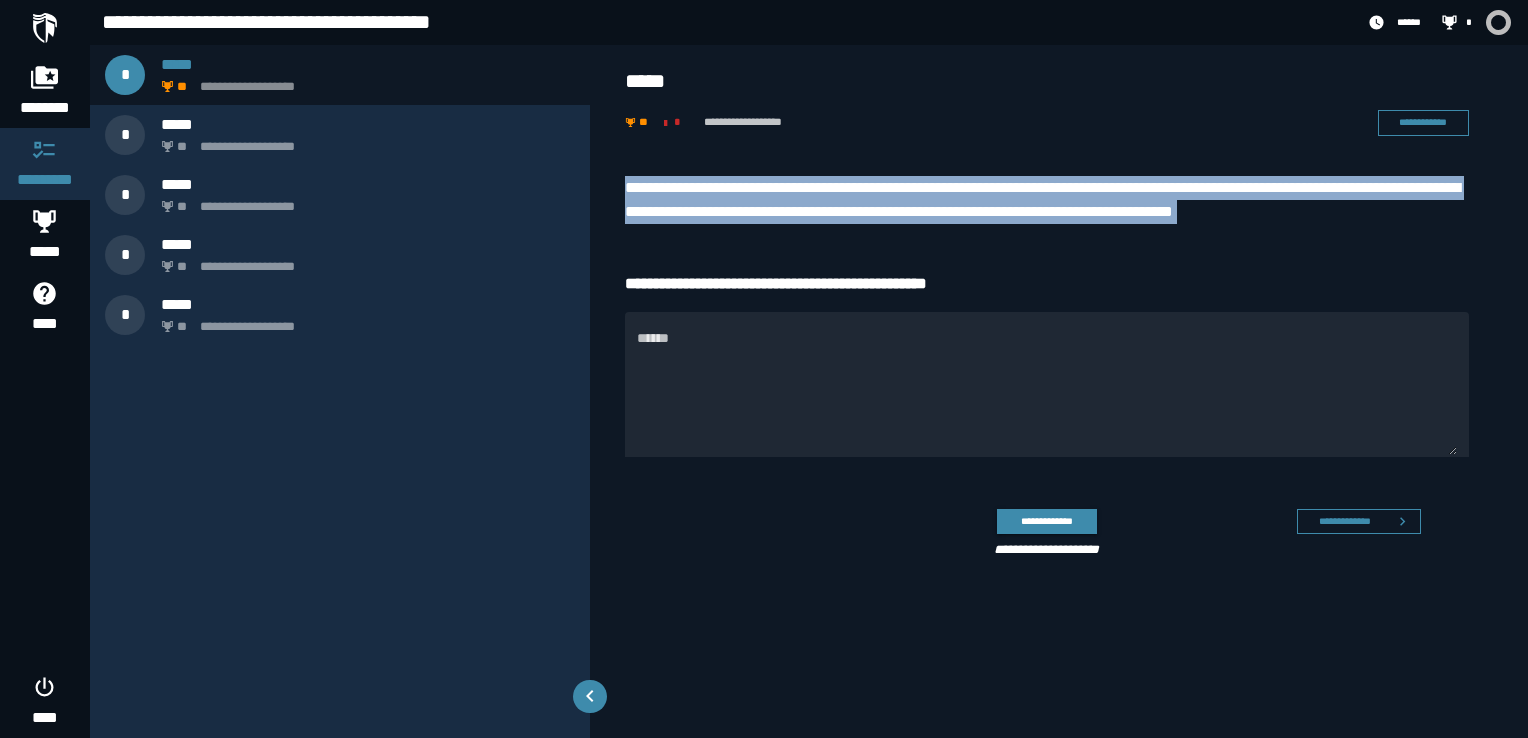 copy on "**********" 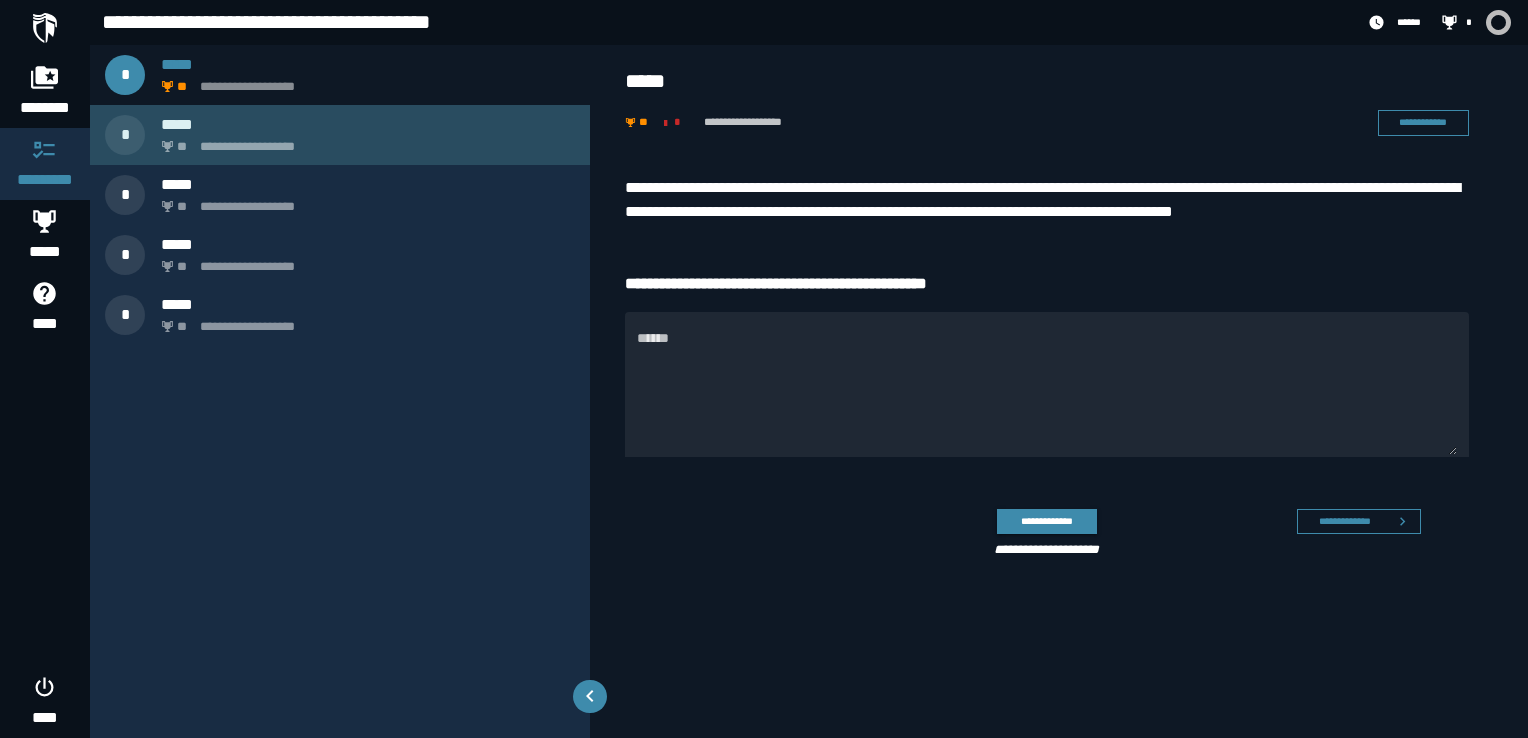 click on "**********" at bounding box center (364, 141) 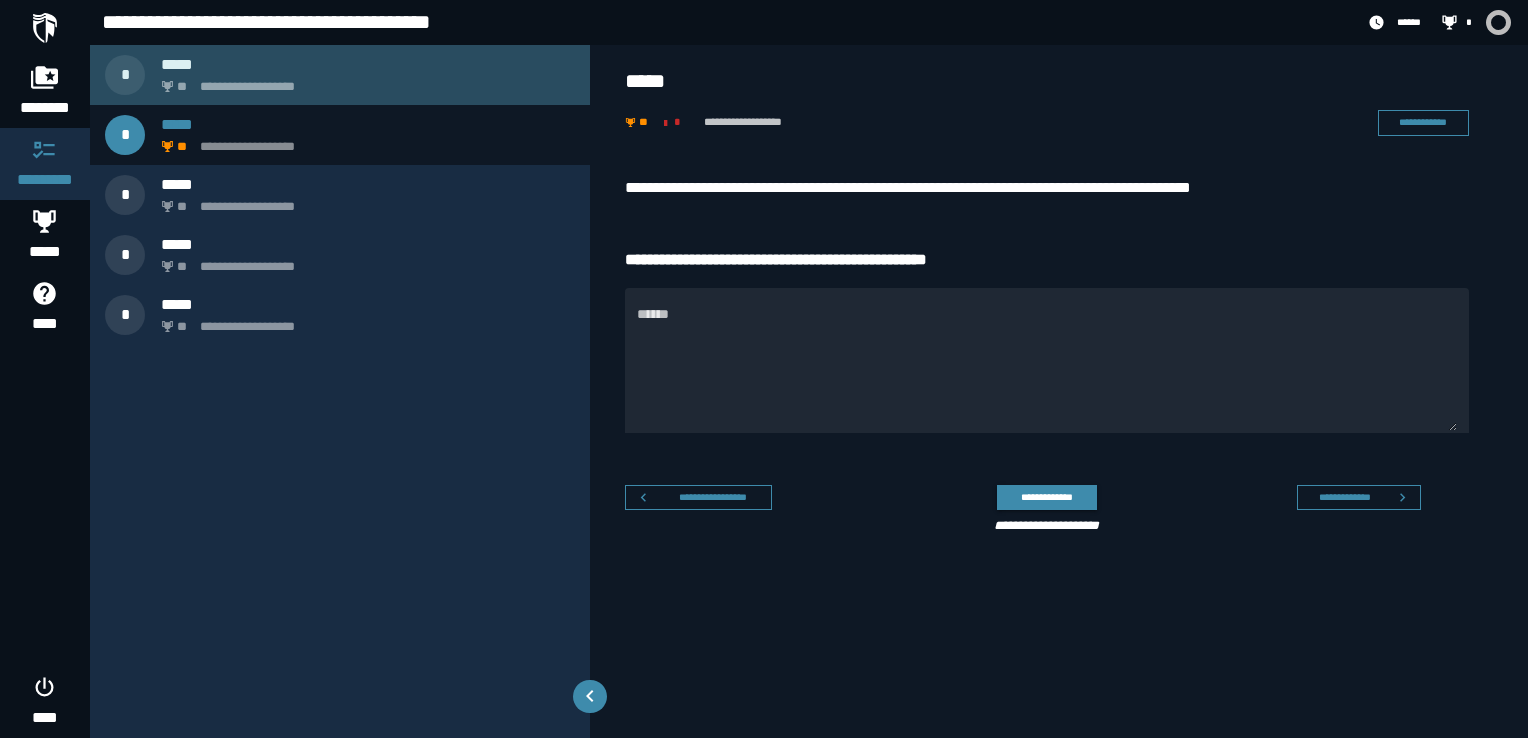 click on "**********" 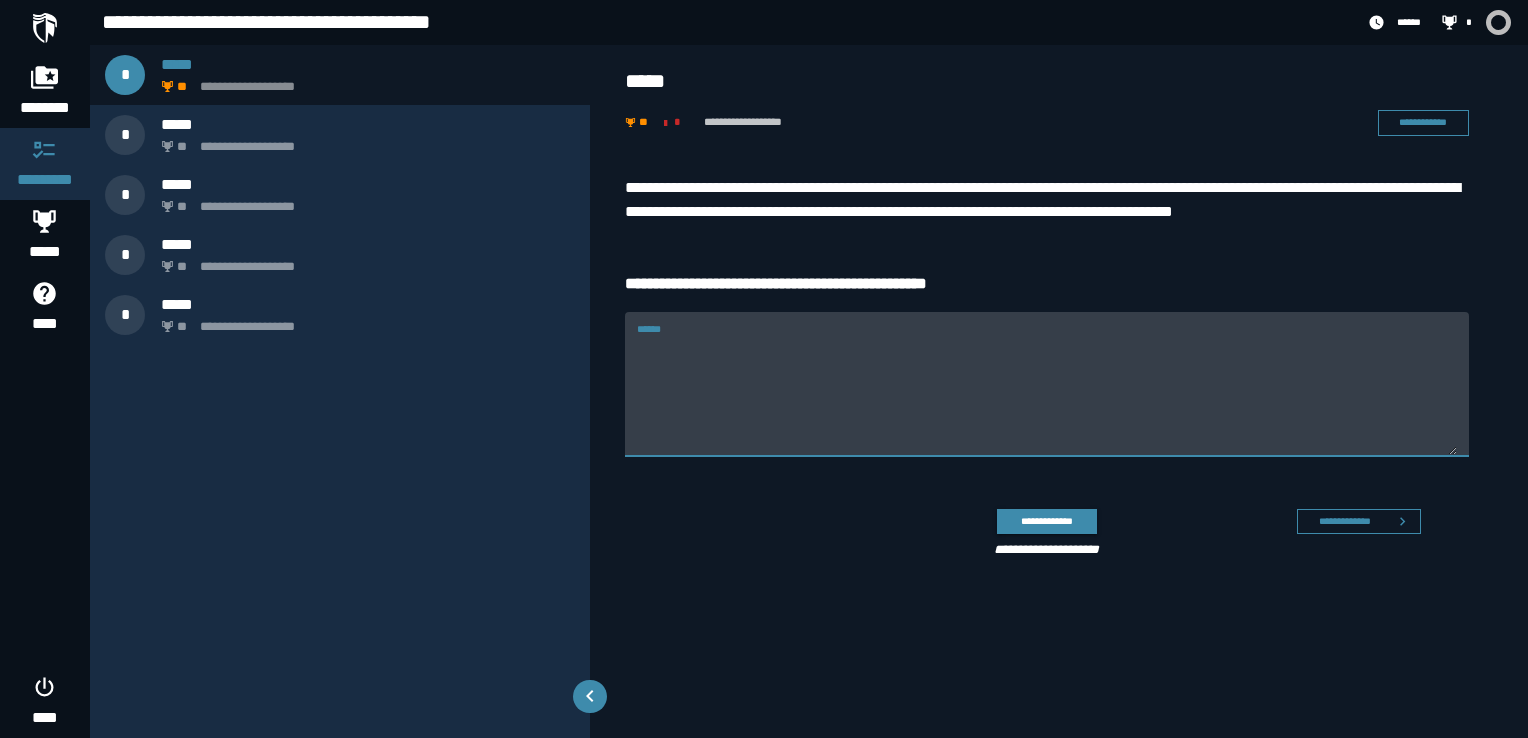click on "******" at bounding box center [1047, 384] 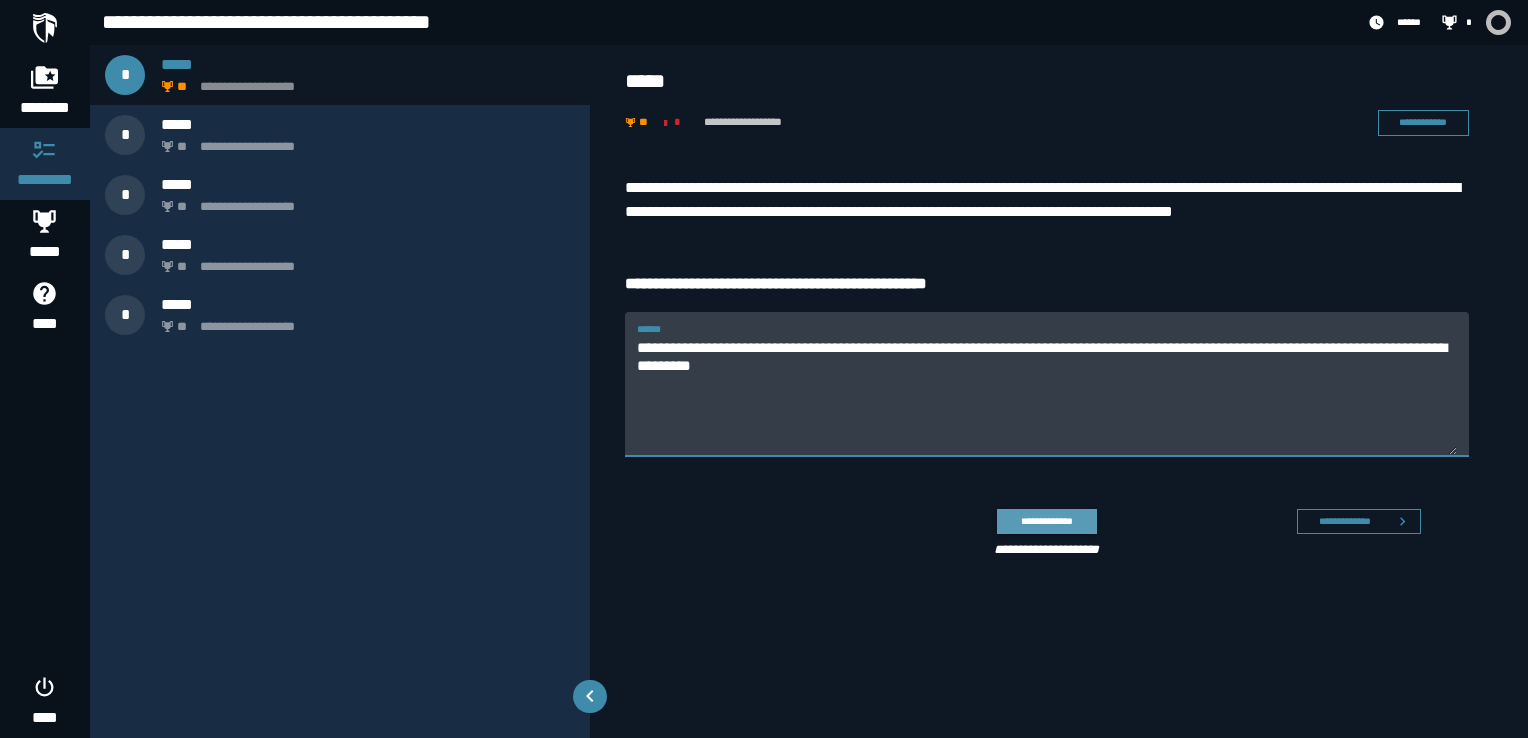 type on "**********" 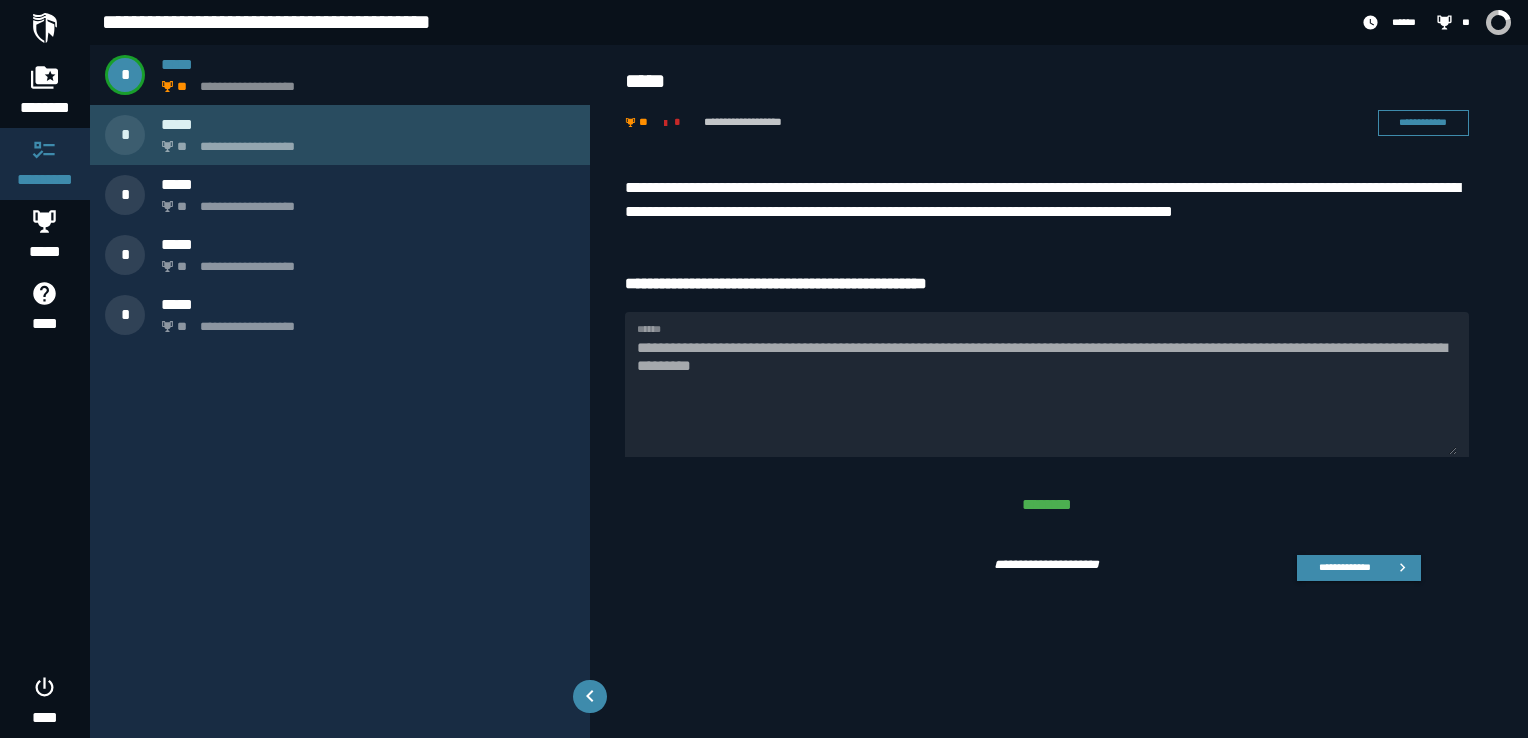 click on "**********" 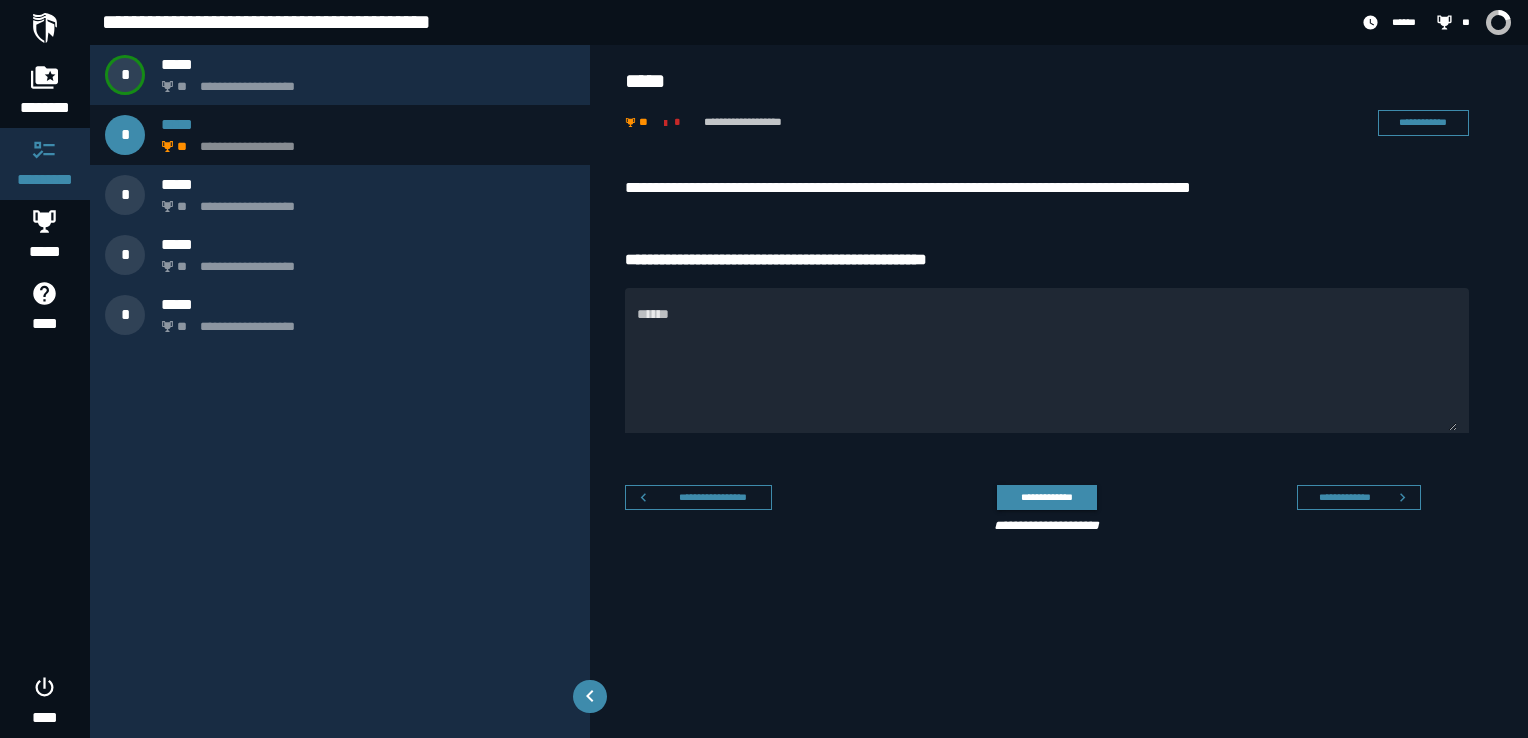 click on "**********" at bounding box center [1047, 188] 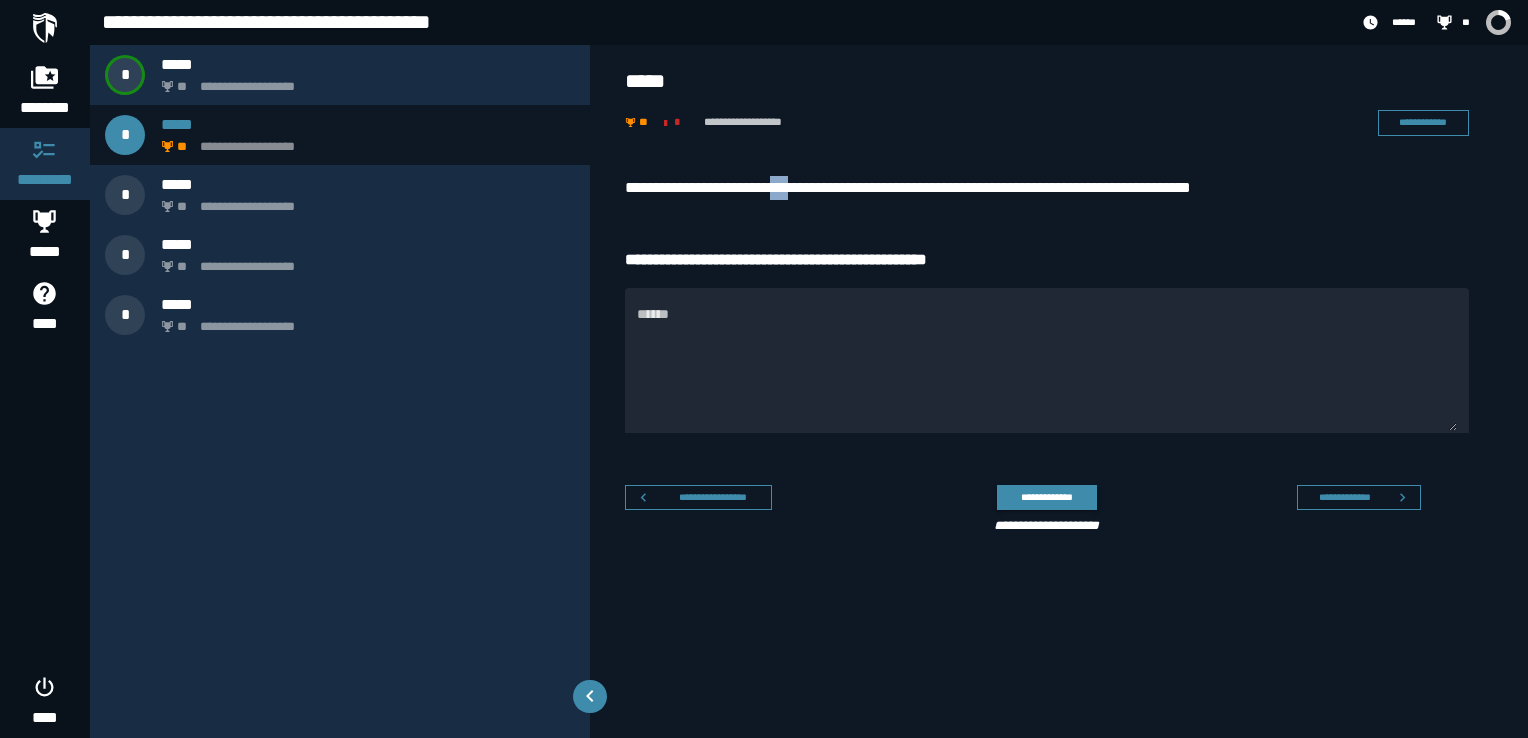 click on "**********" at bounding box center (1047, 188) 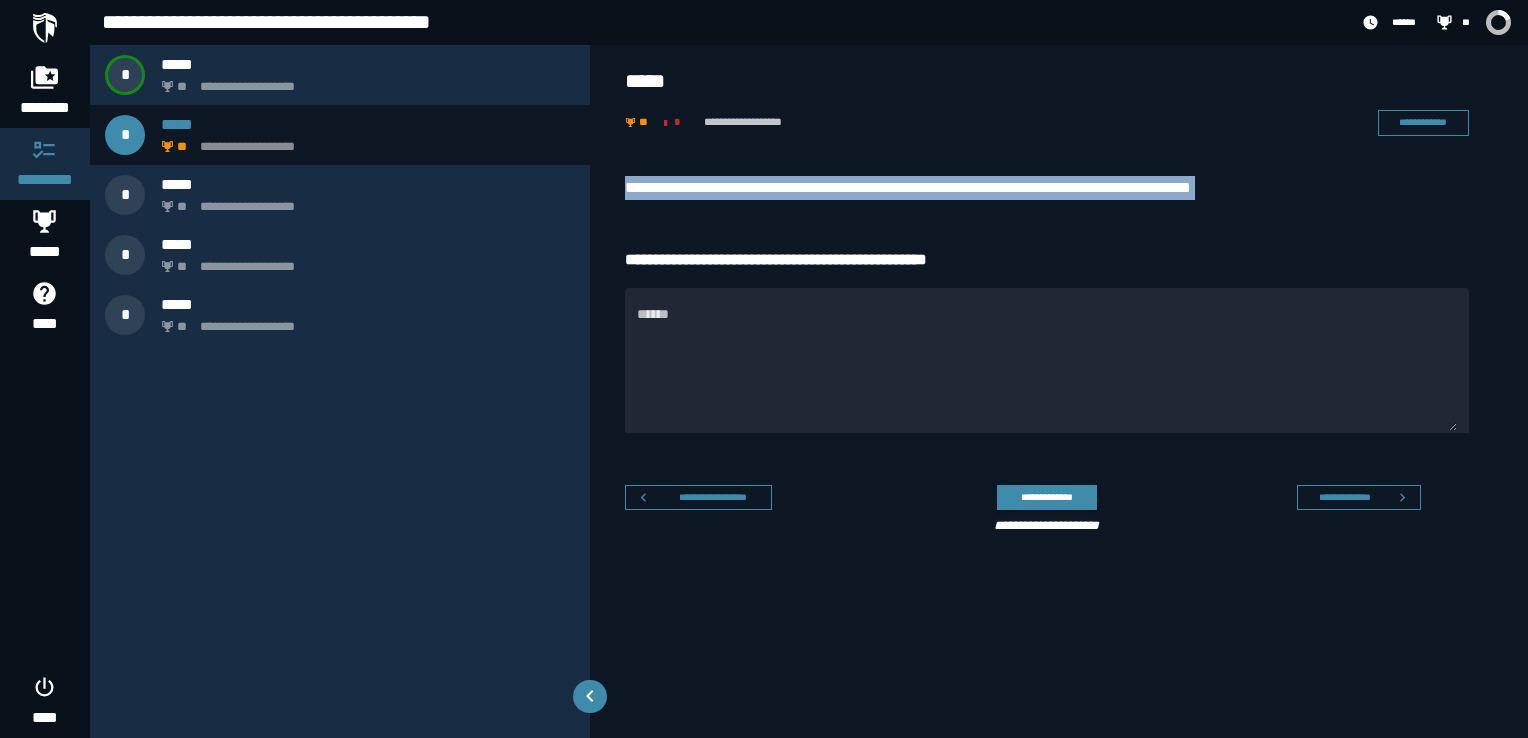 click on "**********" at bounding box center (1047, 188) 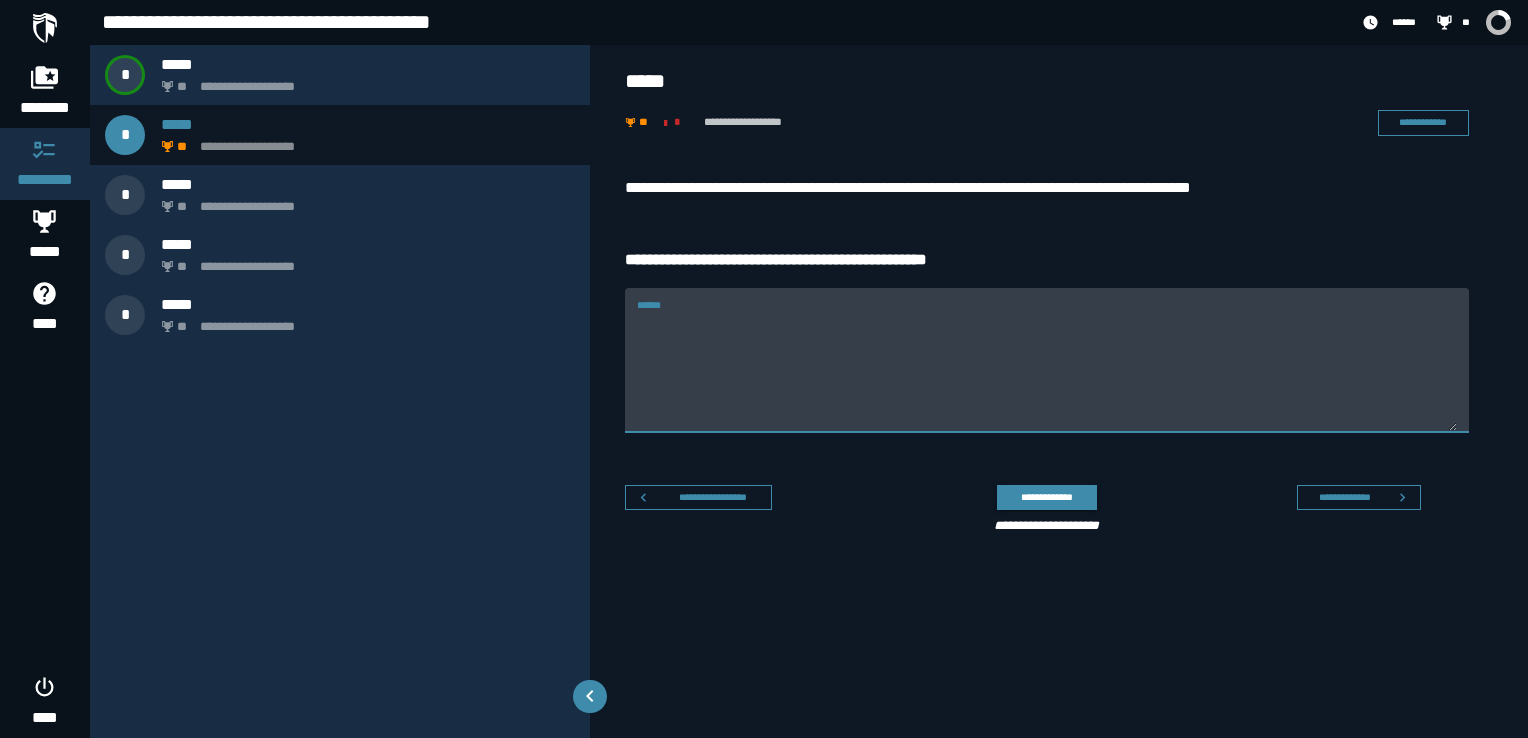 click on "******" at bounding box center (1047, 372) 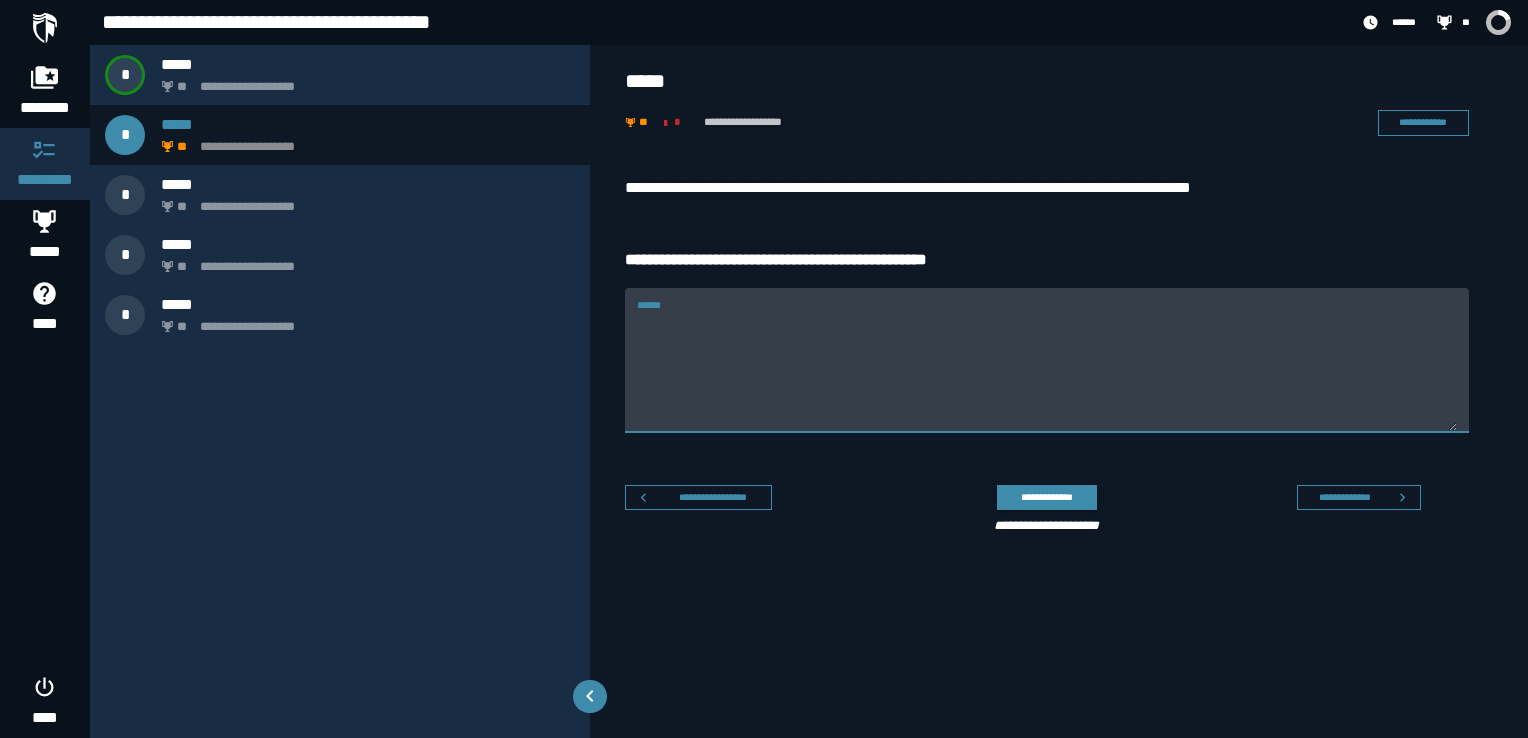click on "******" at bounding box center [1047, 360] 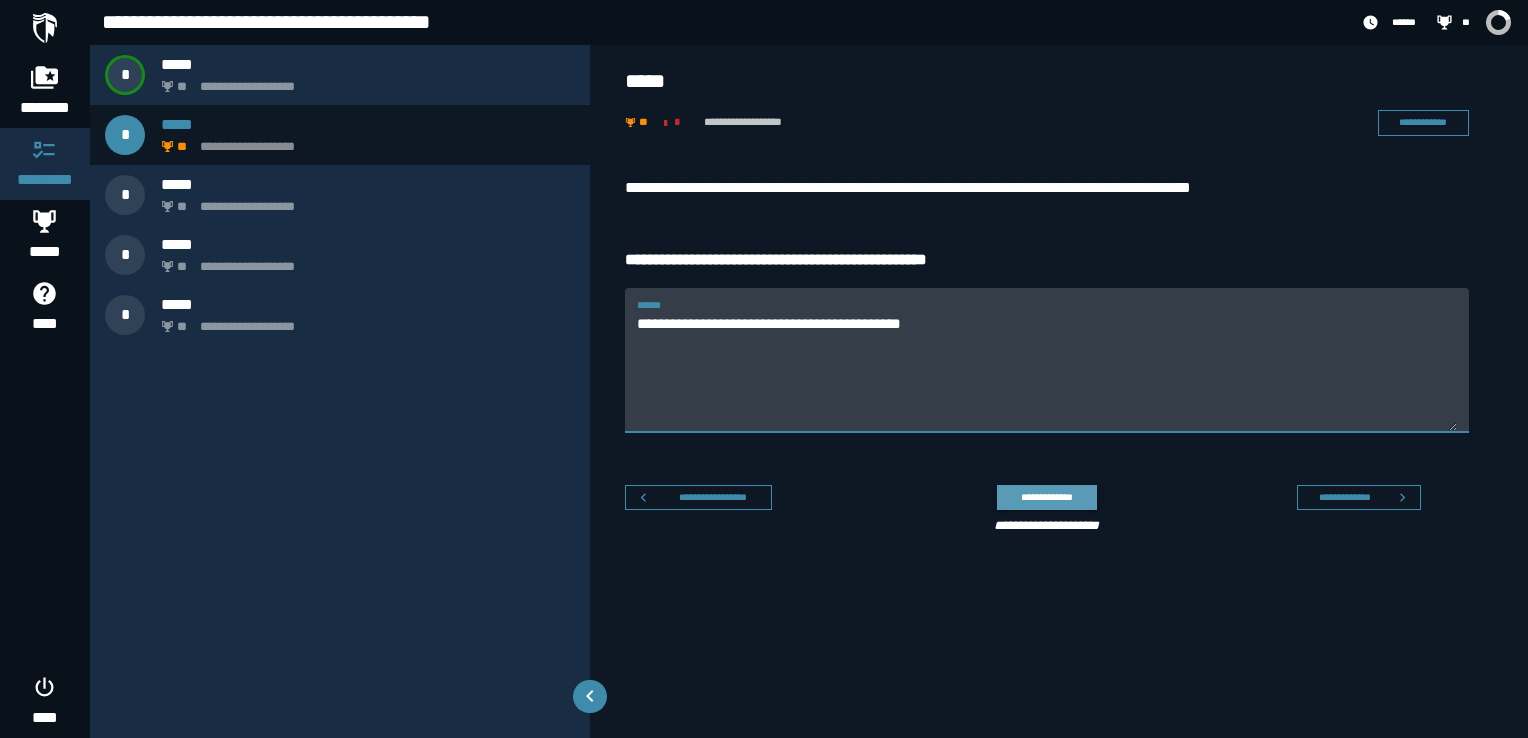 type on "**********" 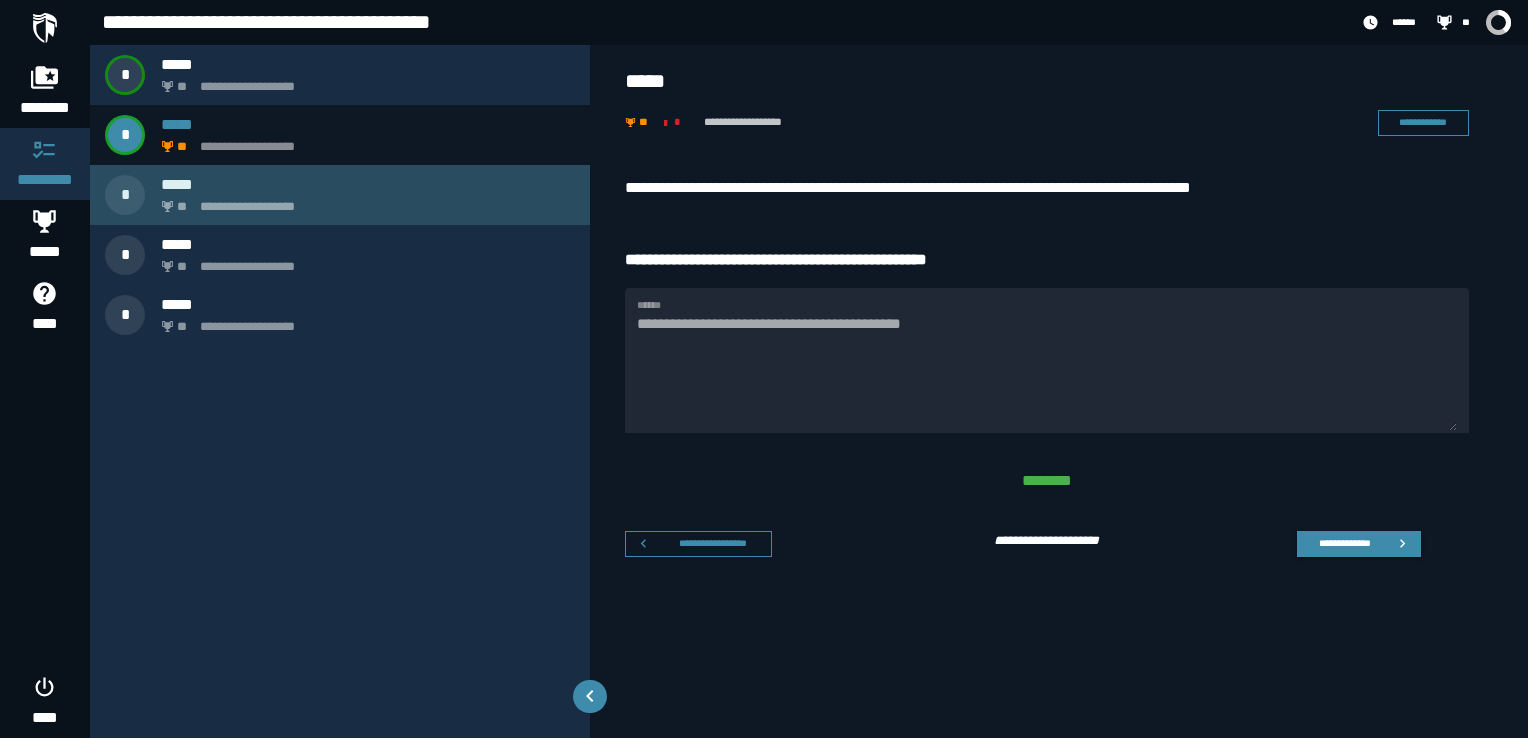 click on "**********" at bounding box center [364, 201] 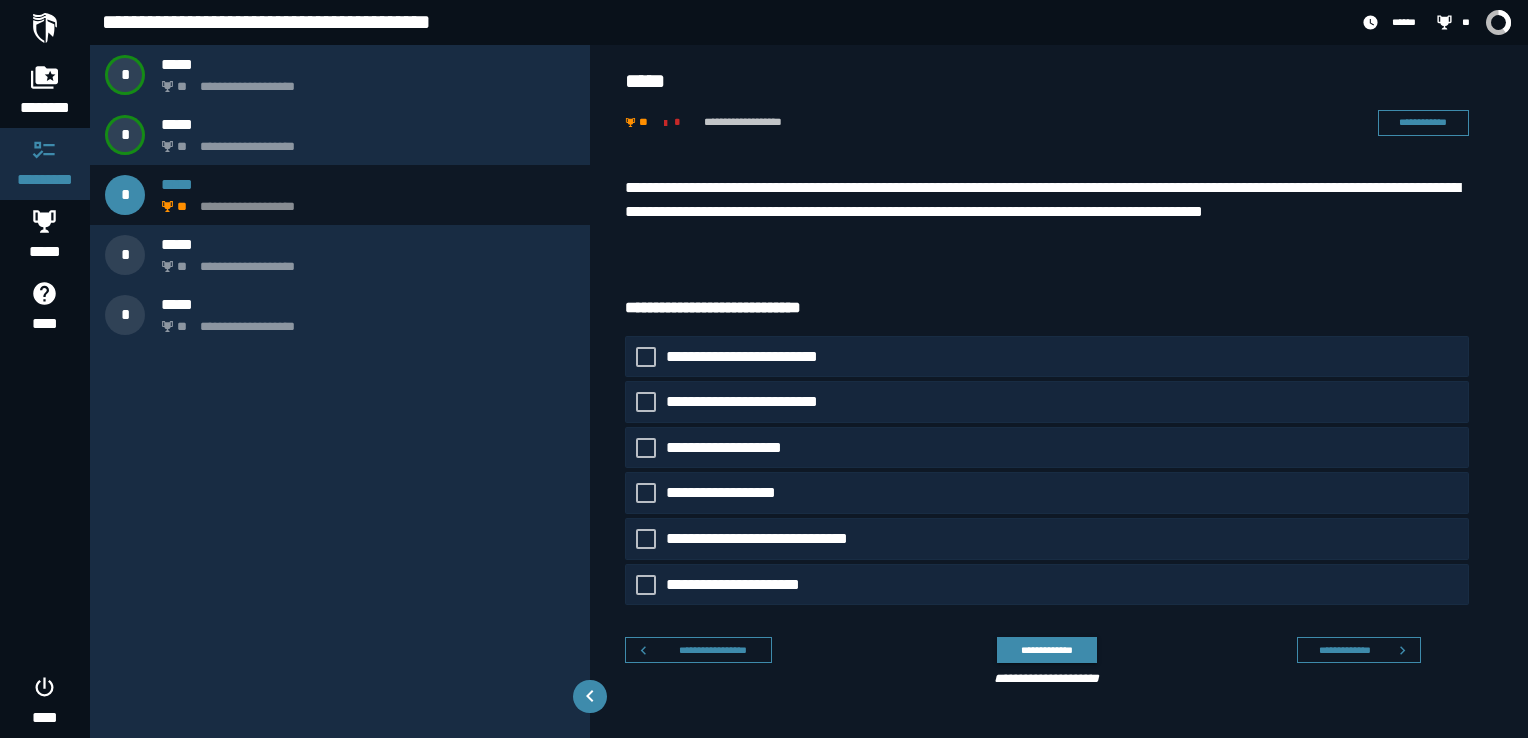 click on "**********" at bounding box center [1047, 212] 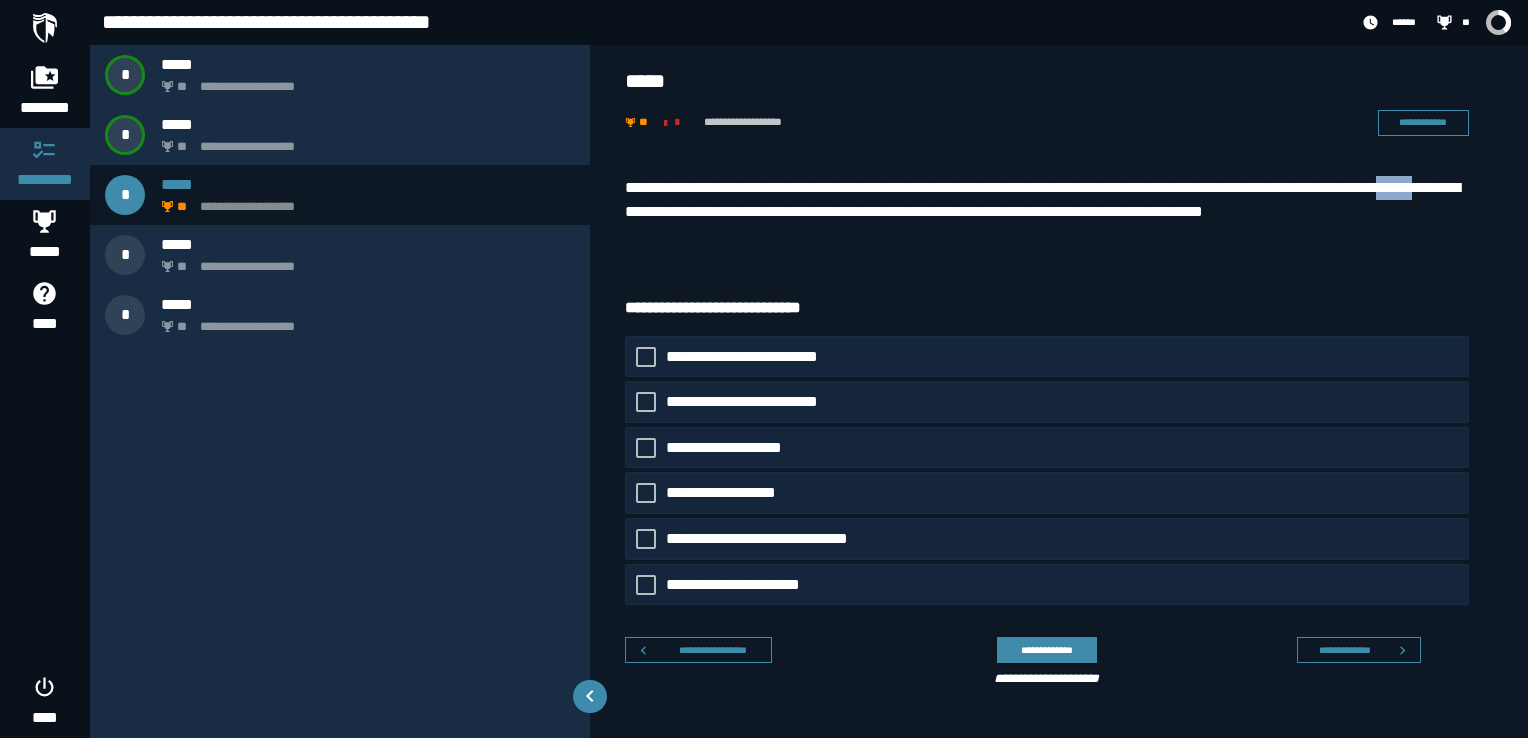 click on "**********" at bounding box center [1047, 212] 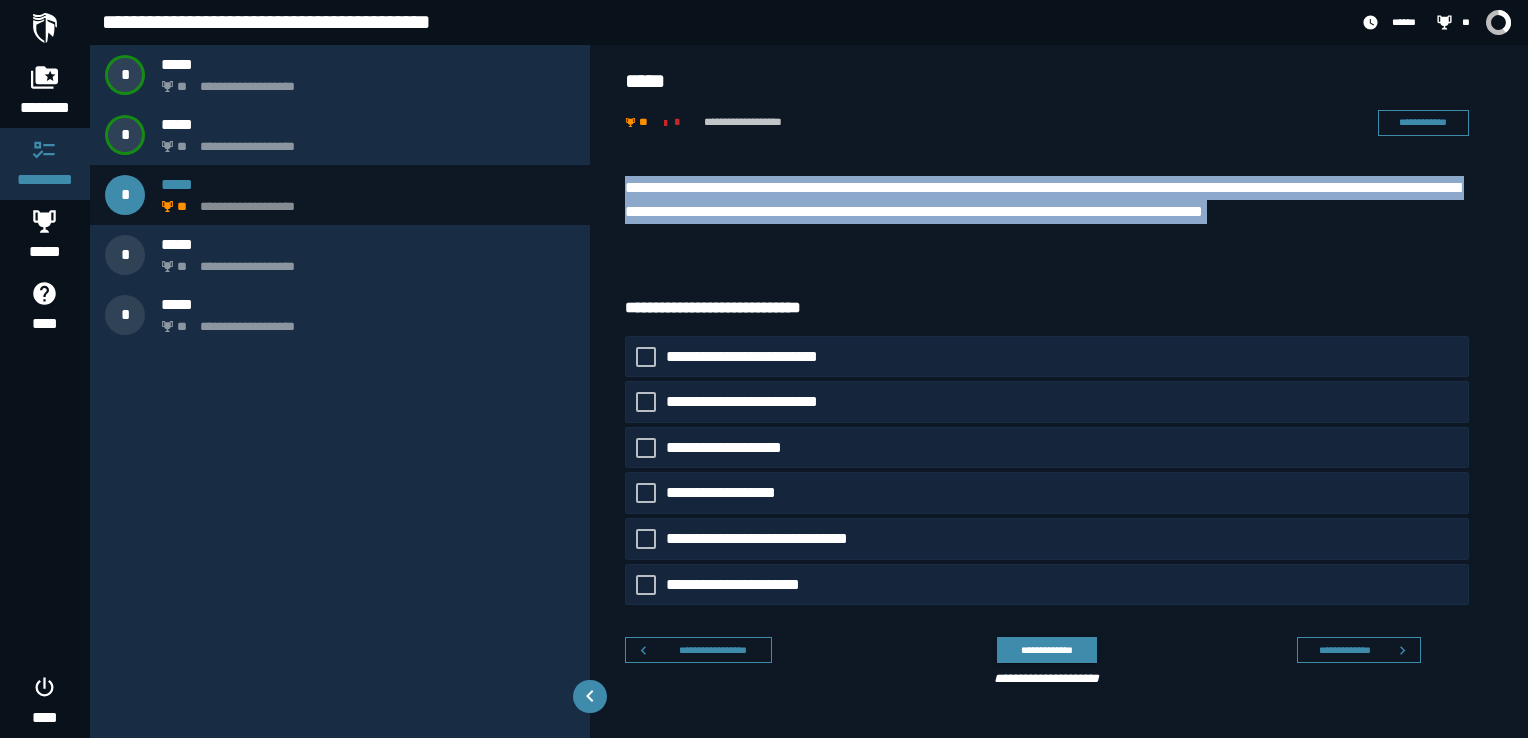 click on "**********" at bounding box center (1047, 212) 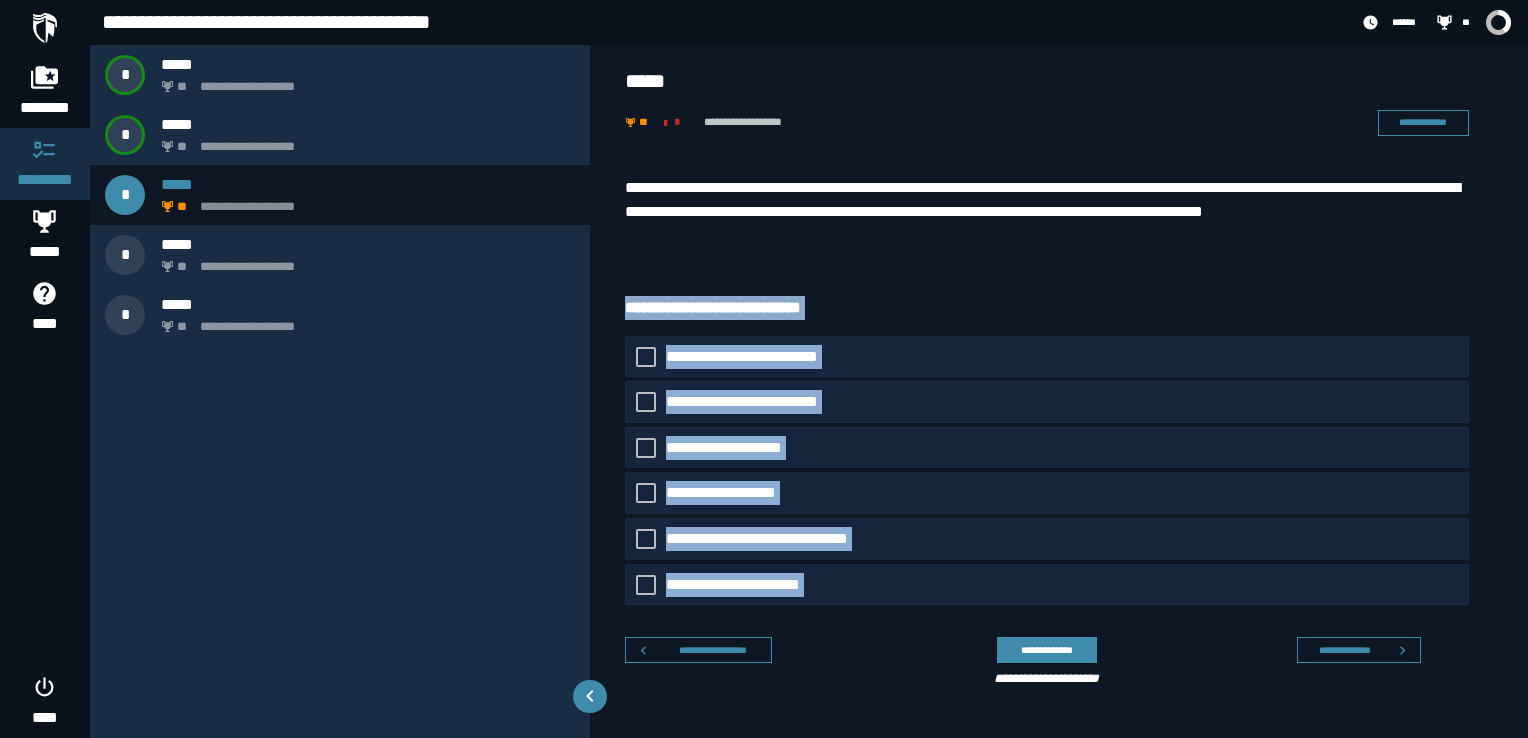 drag, startPoint x: 845, startPoint y: 650, endPoint x: 611, endPoint y: 264, distance: 451.38898 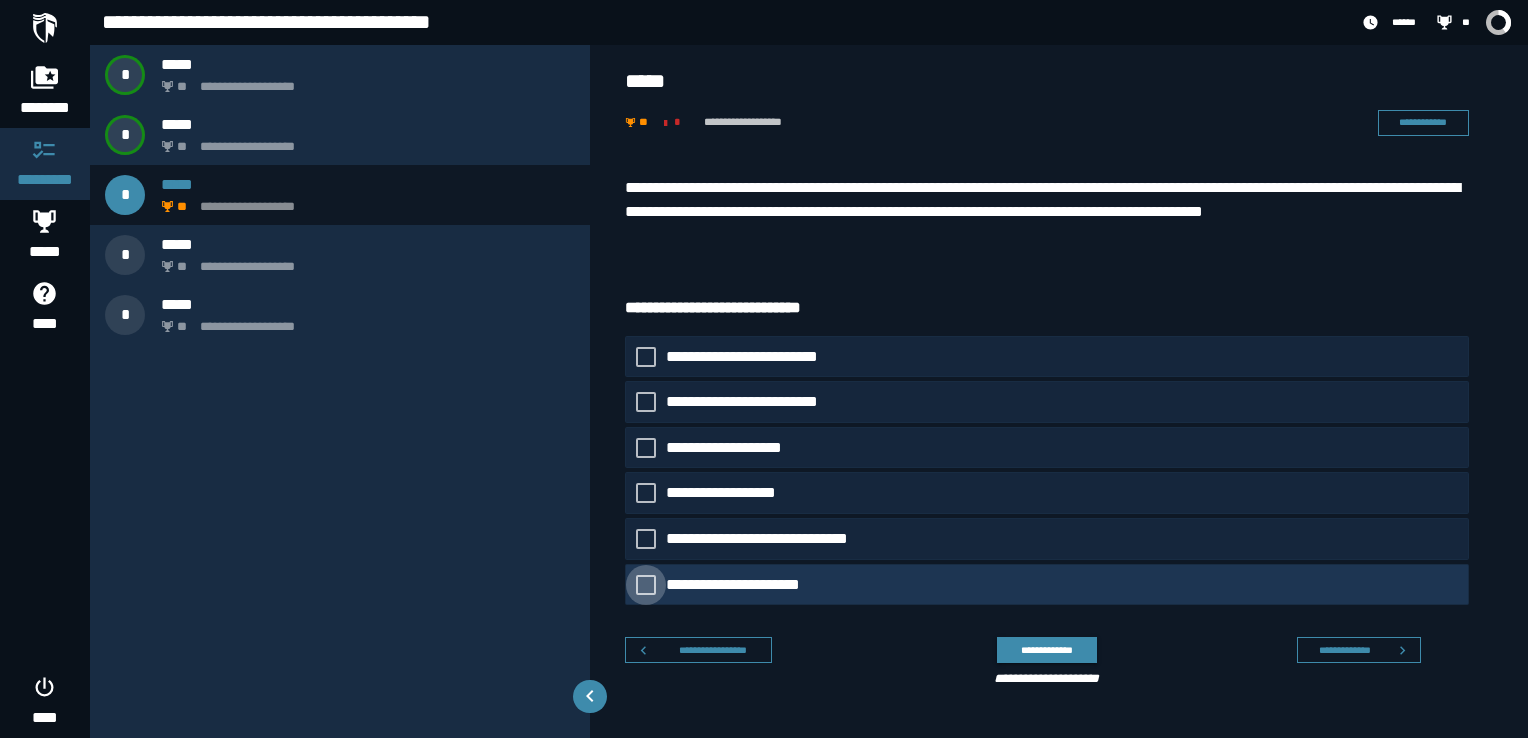 click on "**********" at bounding box center [745, 585] 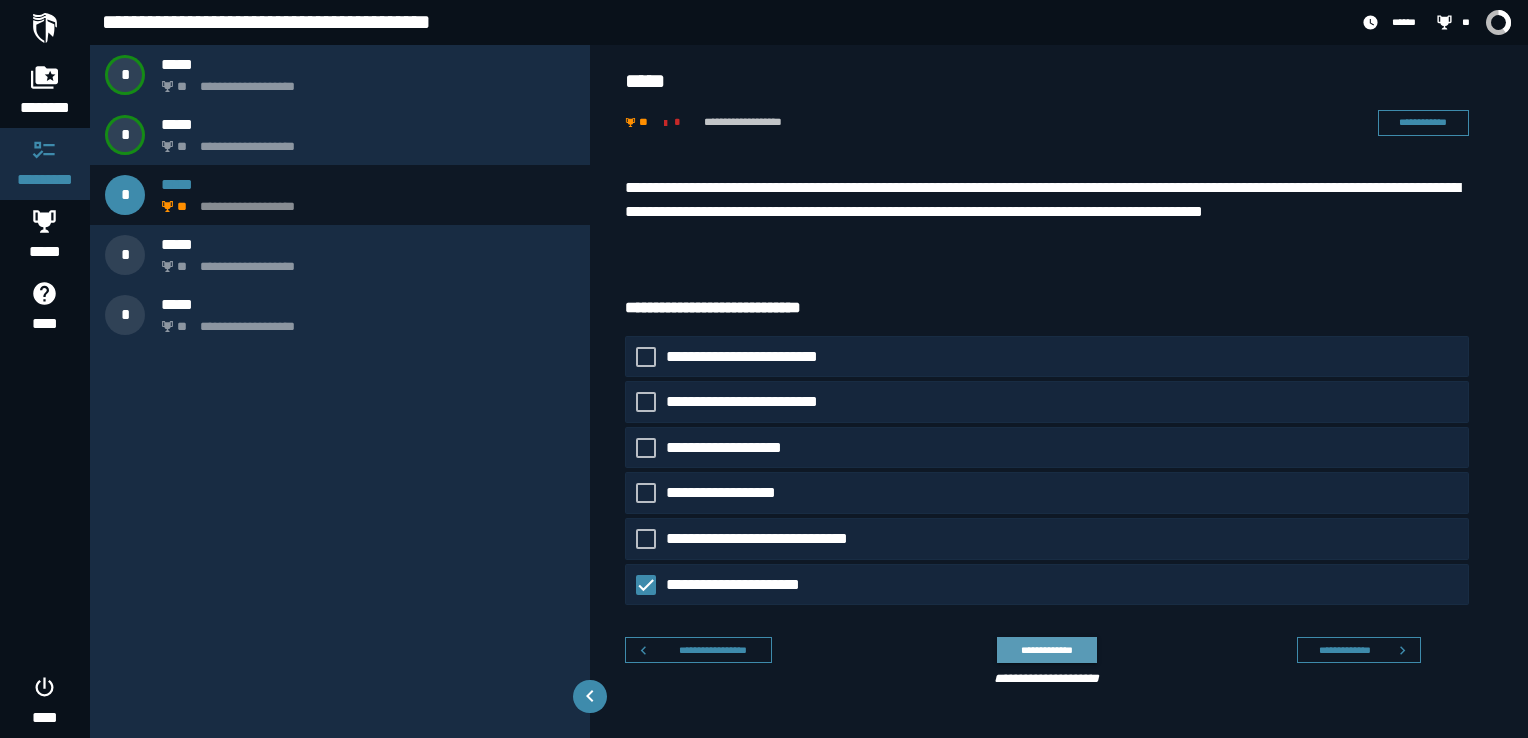 click on "**********" at bounding box center [1046, 650] 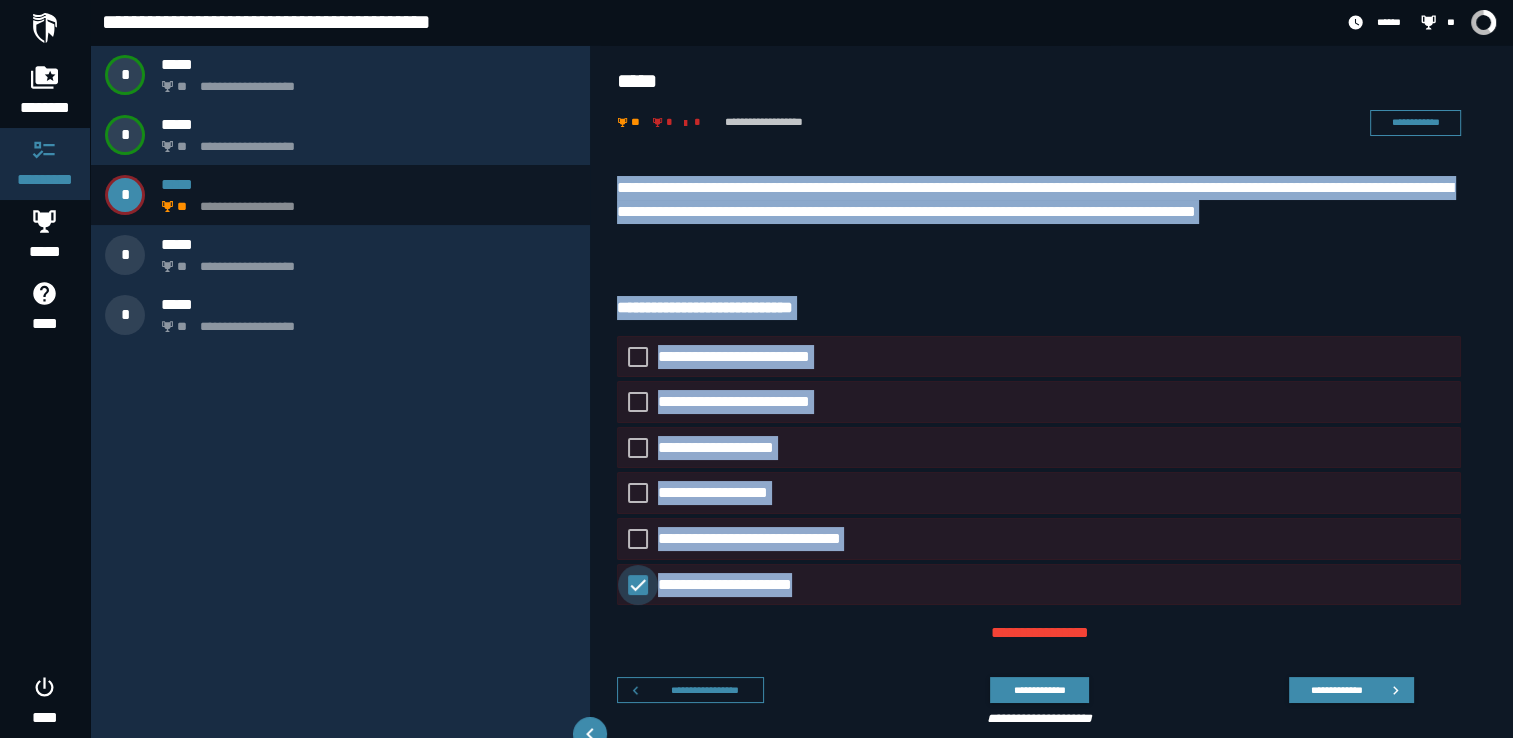 drag, startPoint x: 612, startPoint y: 178, endPoint x: 827, endPoint y: 598, distance: 471.83154 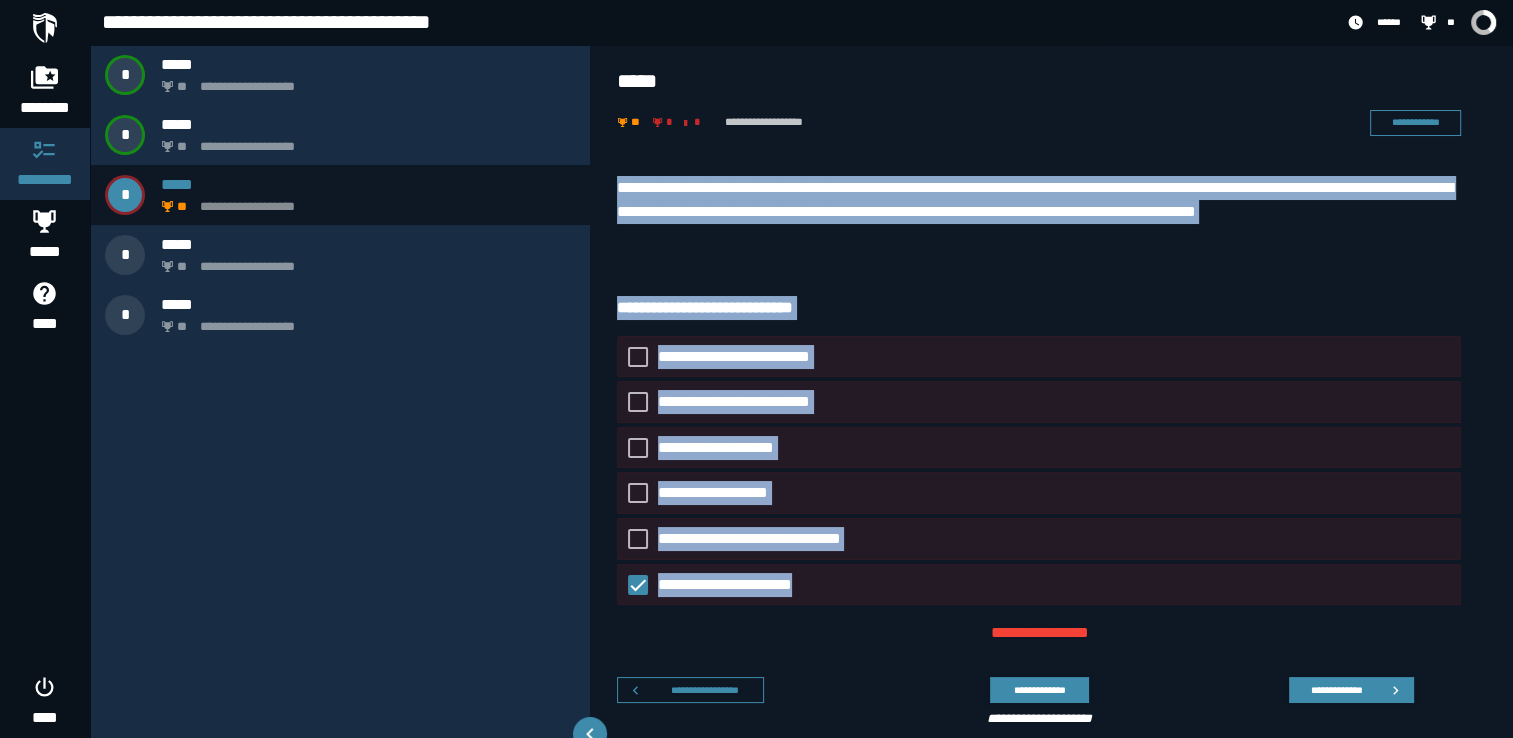 click on "**********" at bounding box center (1039, 212) 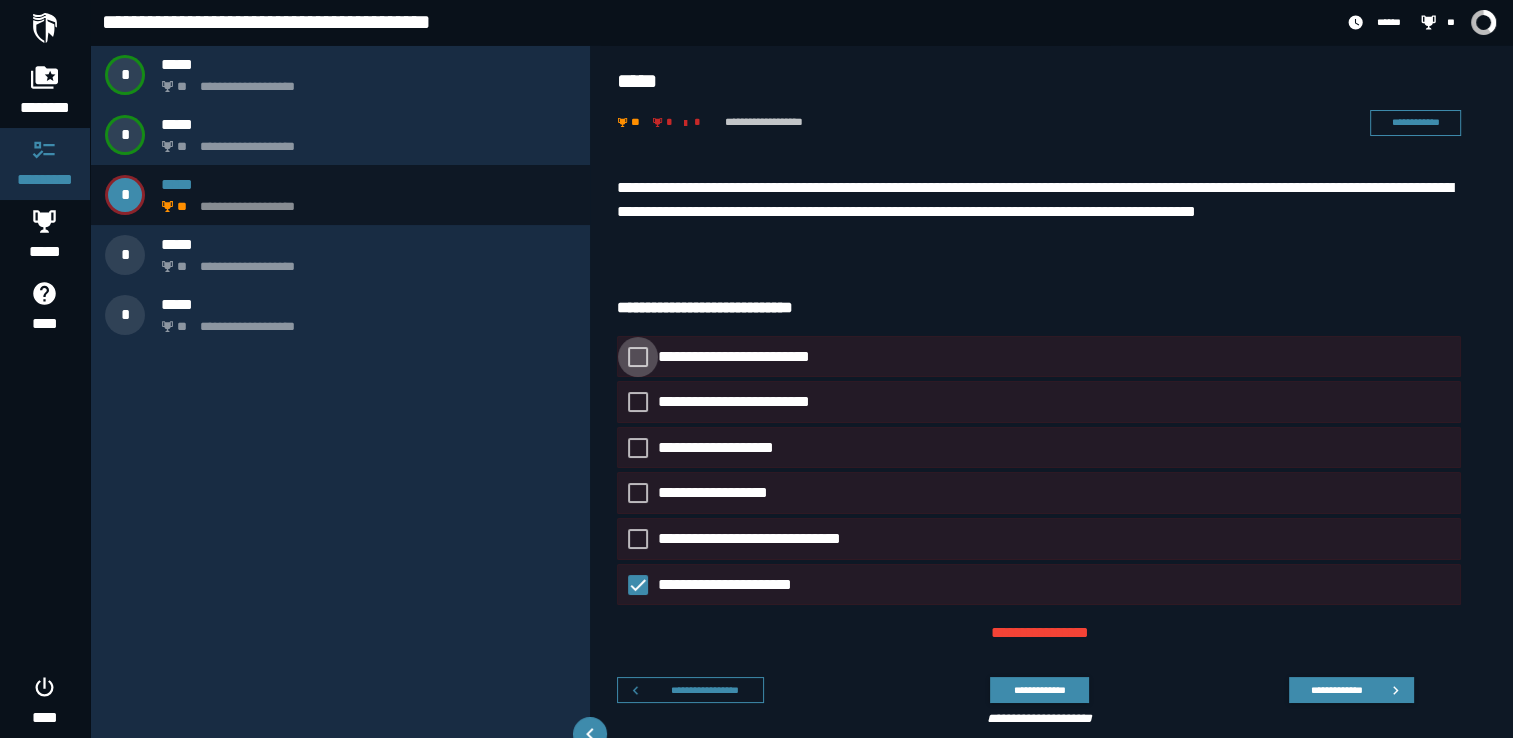 click on "**********" at bounding box center [746, 357] 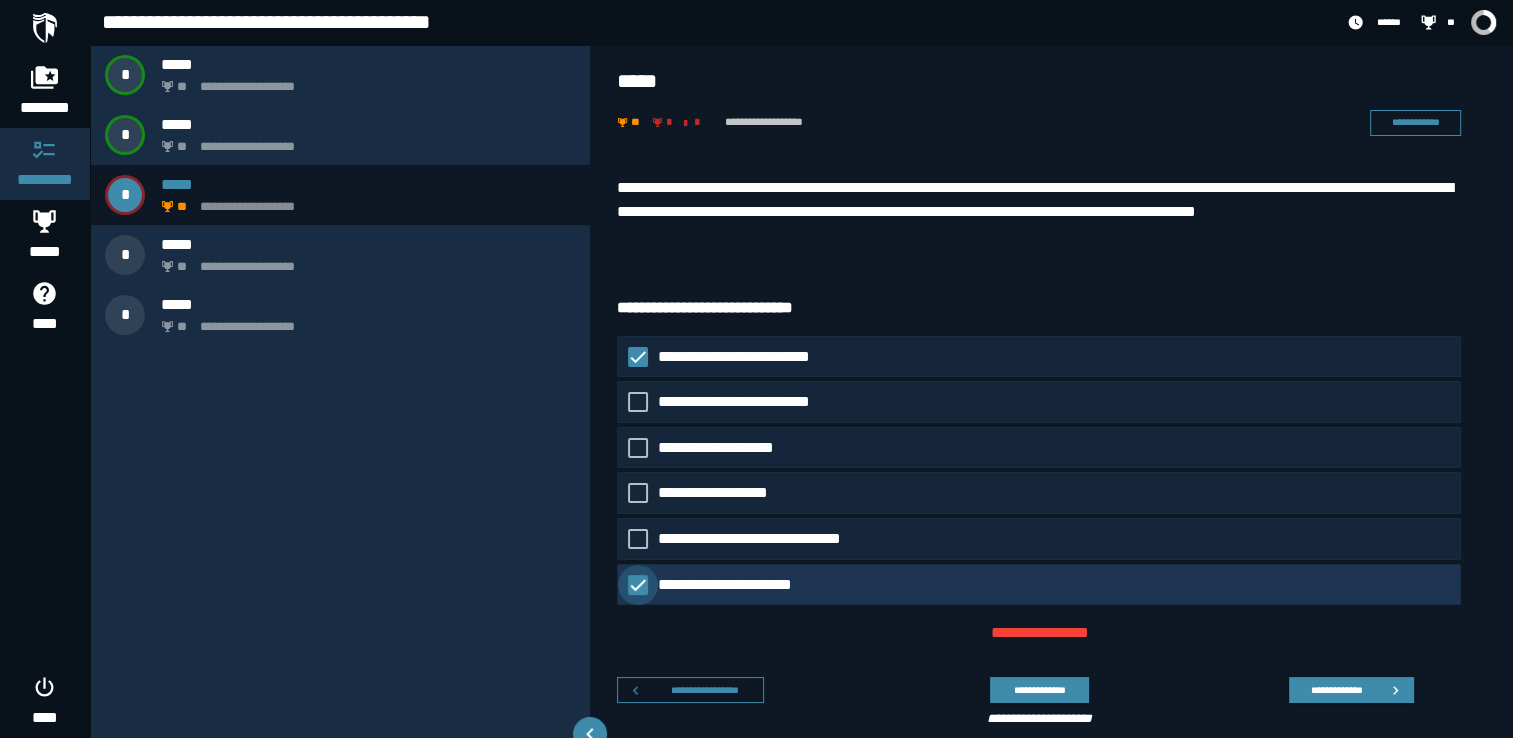 click at bounding box center [638, 585] 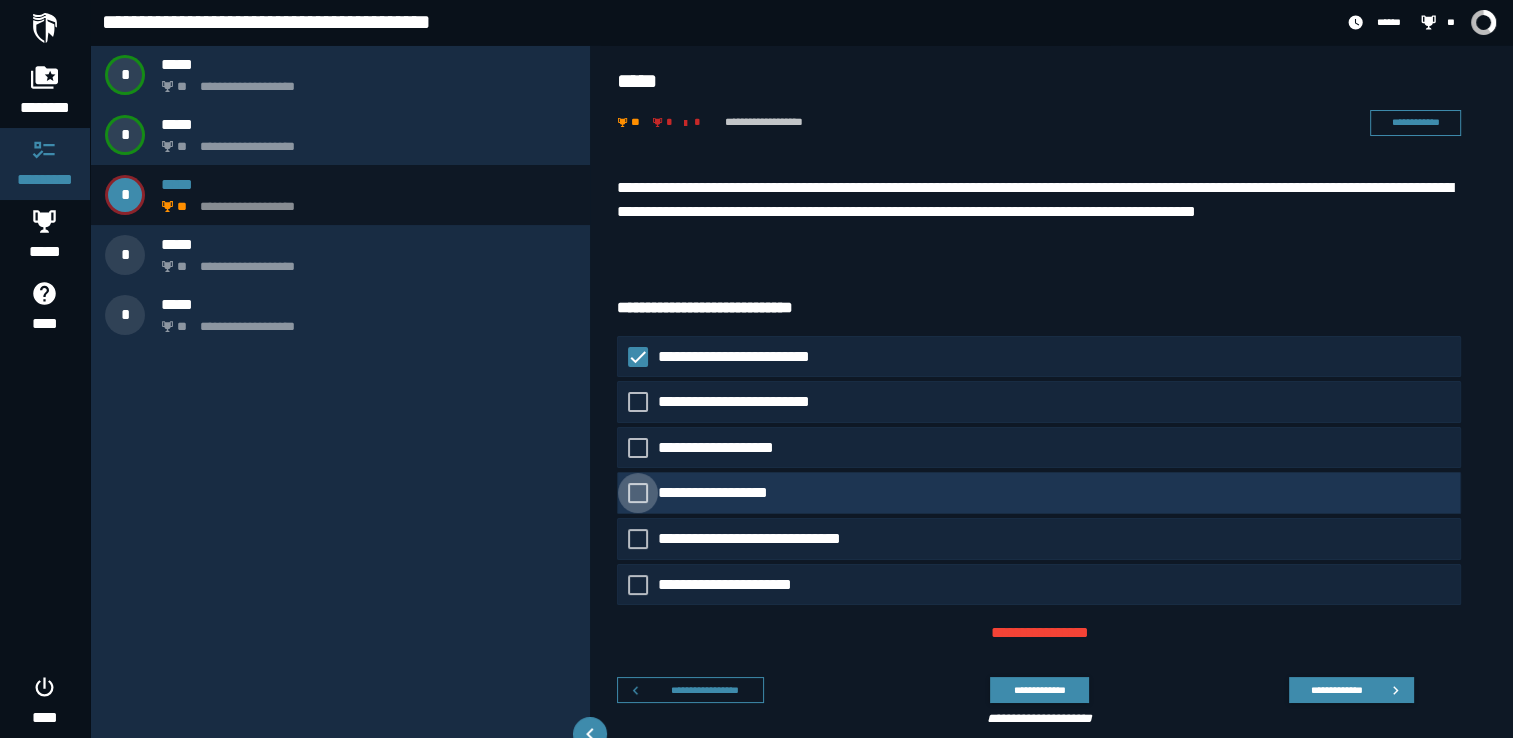click on "**********" at bounding box center (726, 493) 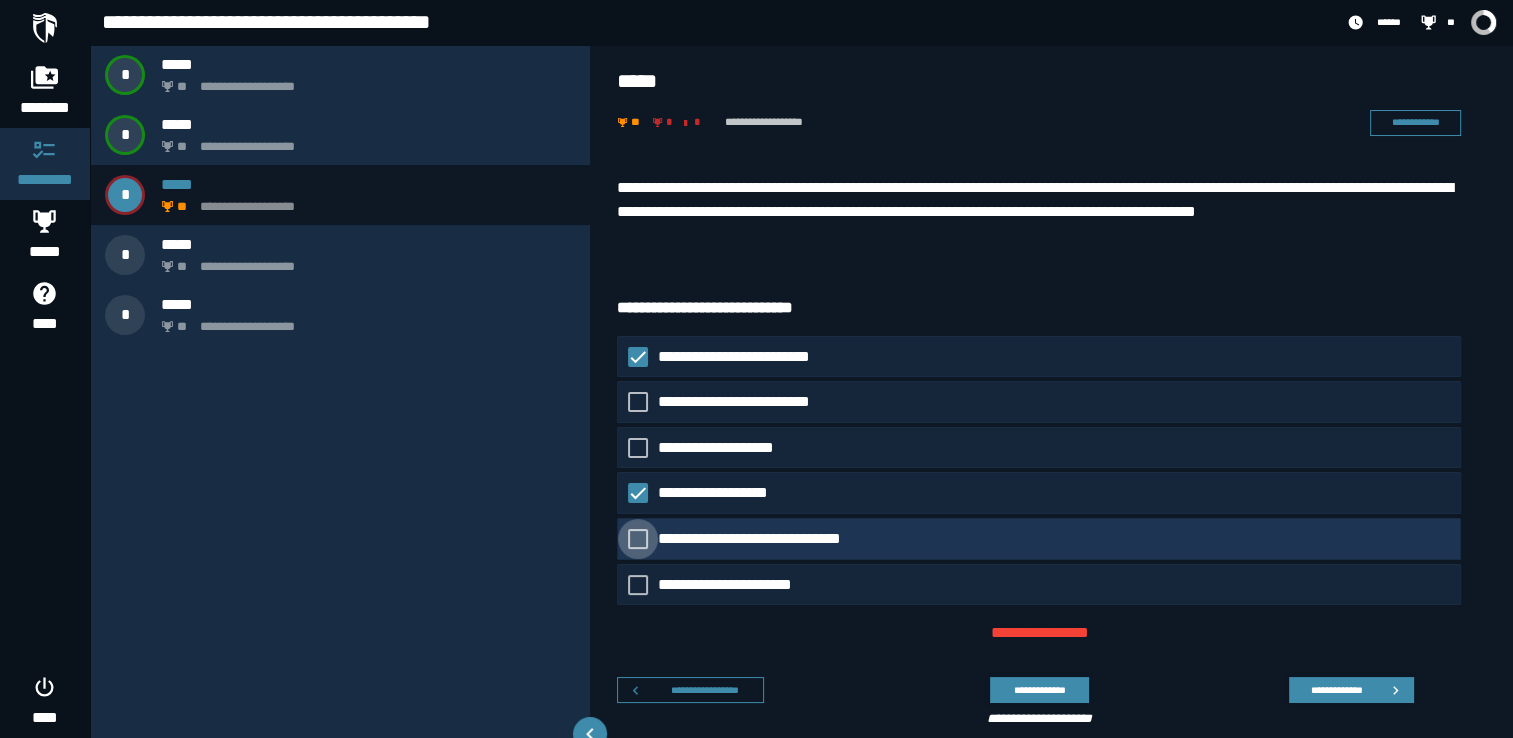 click on "**********" at bounding box center (769, 539) 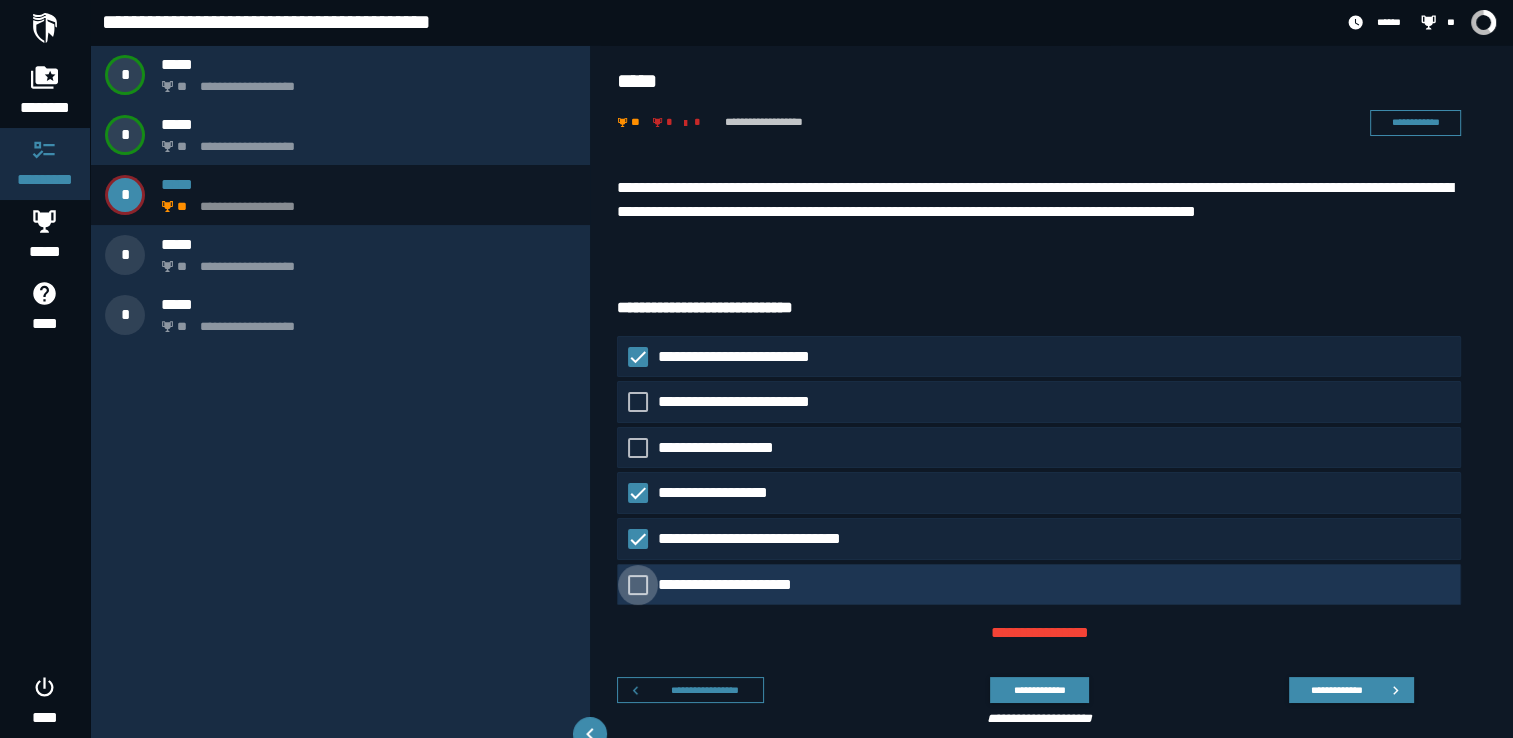 click on "**********" at bounding box center [737, 585] 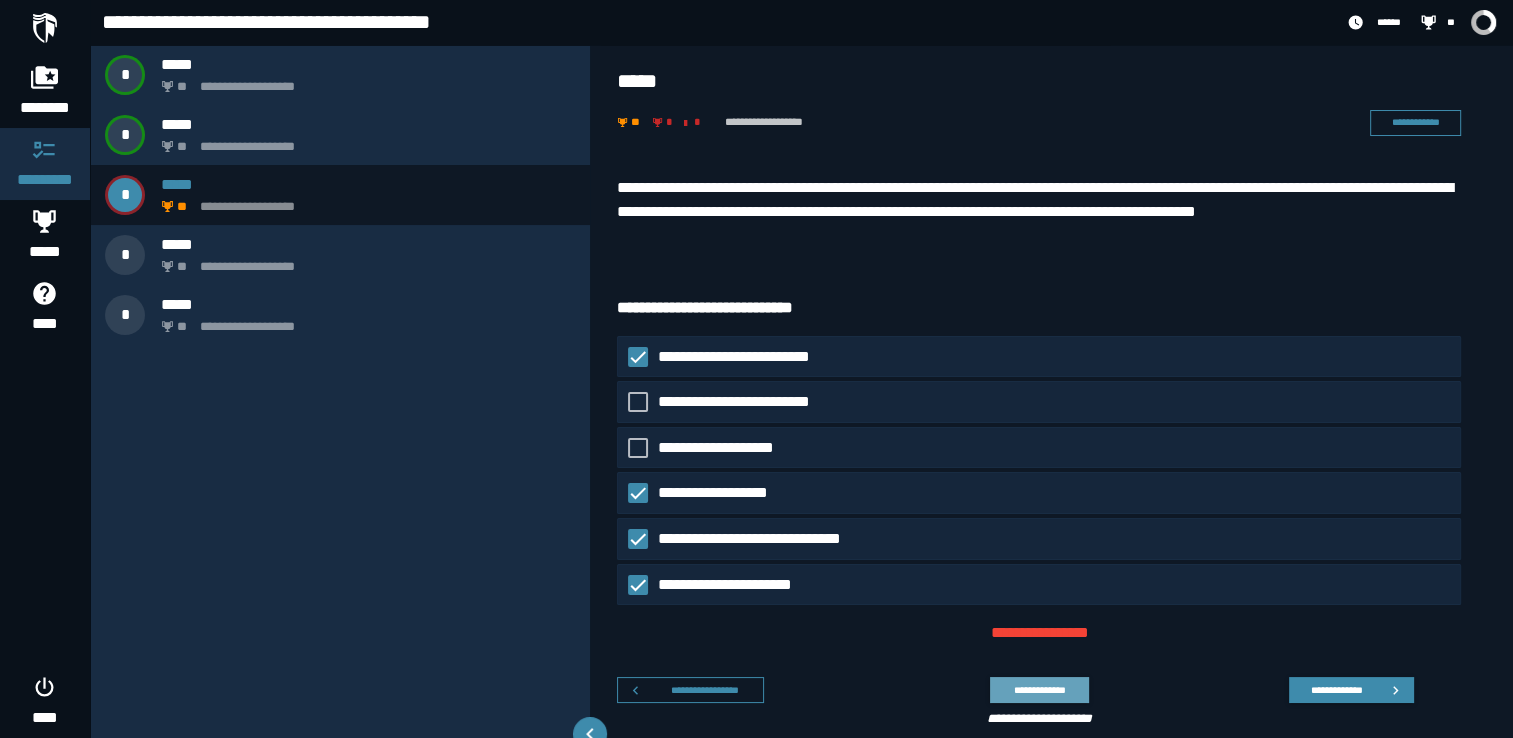 click on "**********" at bounding box center (1039, 690) 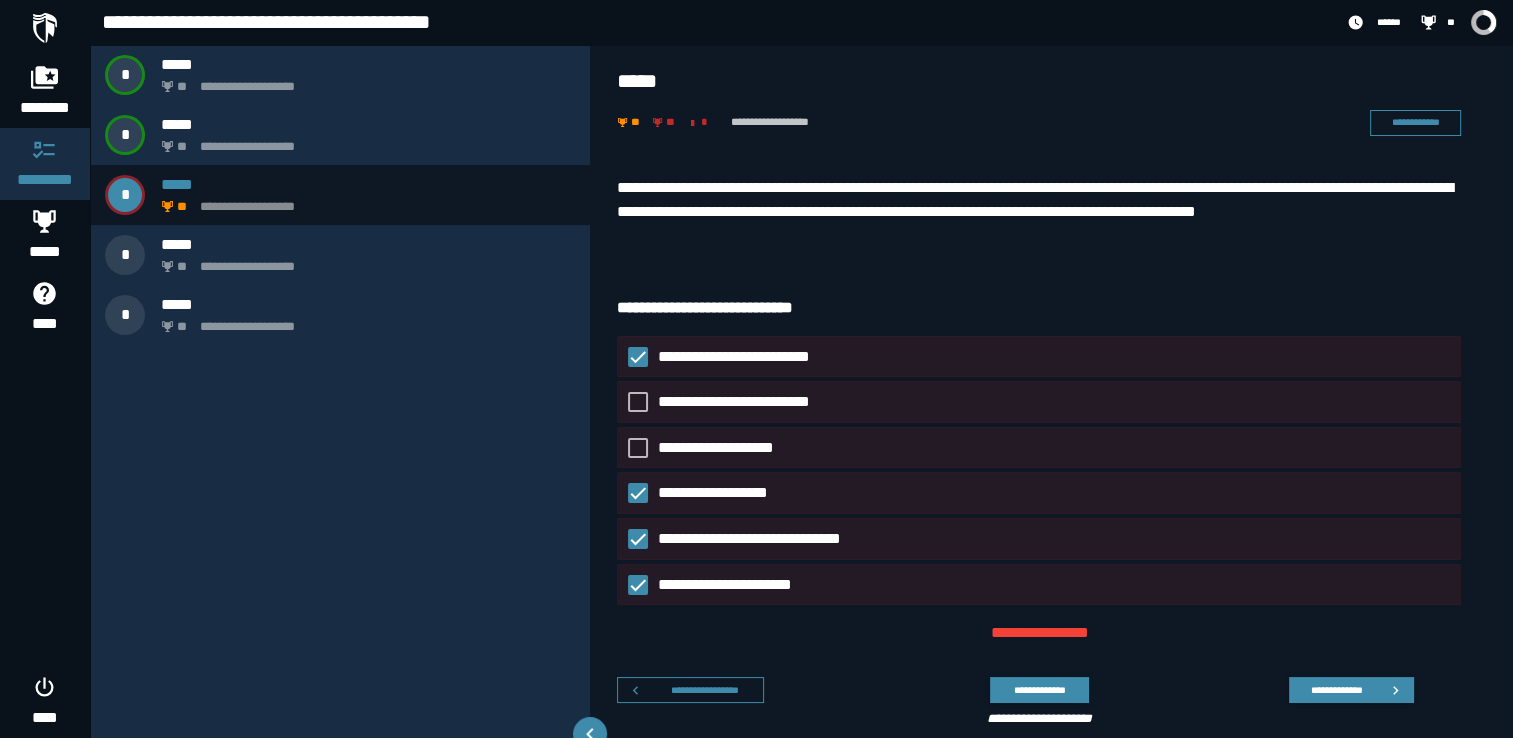 click on "**********" at bounding box center [1039, 212] 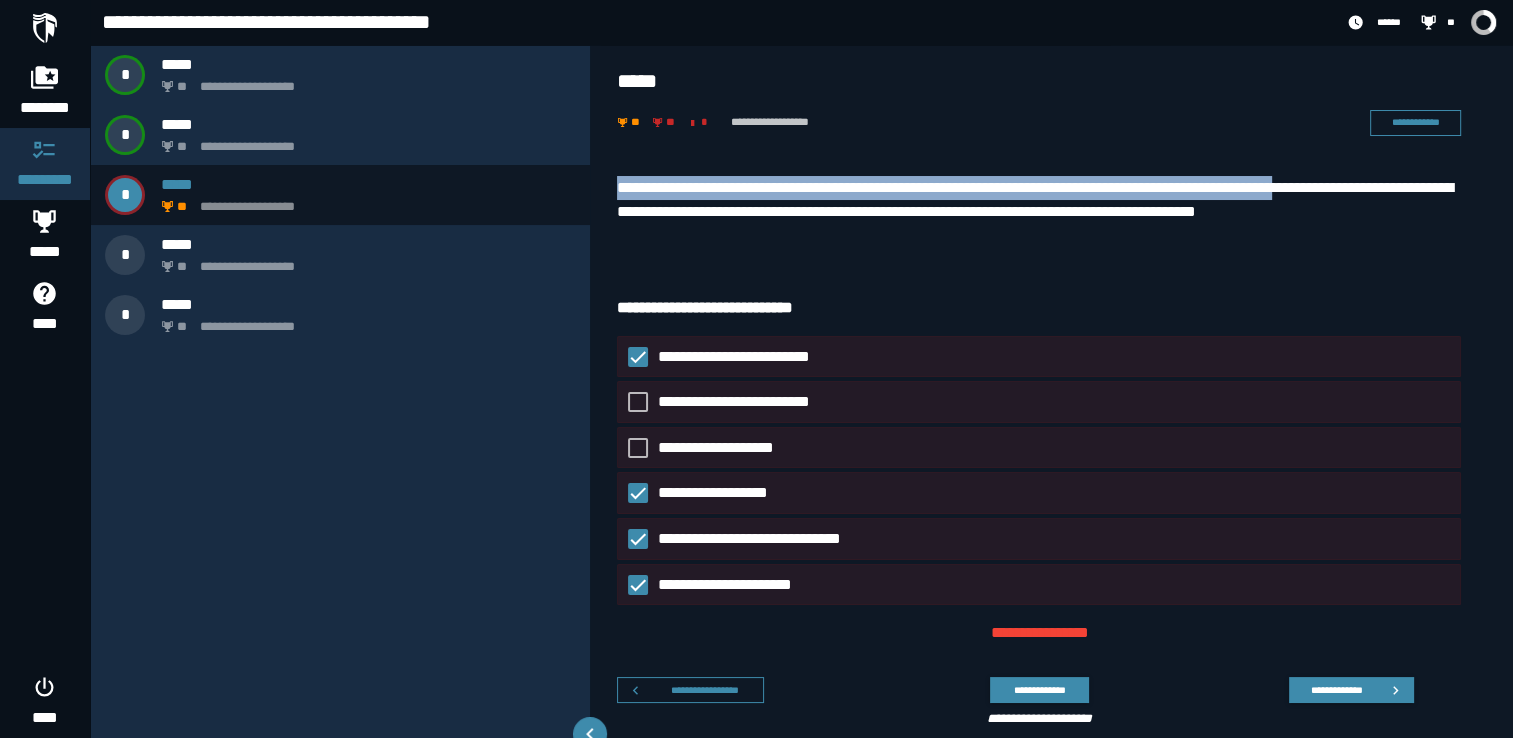 drag, startPoint x: 620, startPoint y: 173, endPoint x: 611, endPoint y: 207, distance: 35.17101 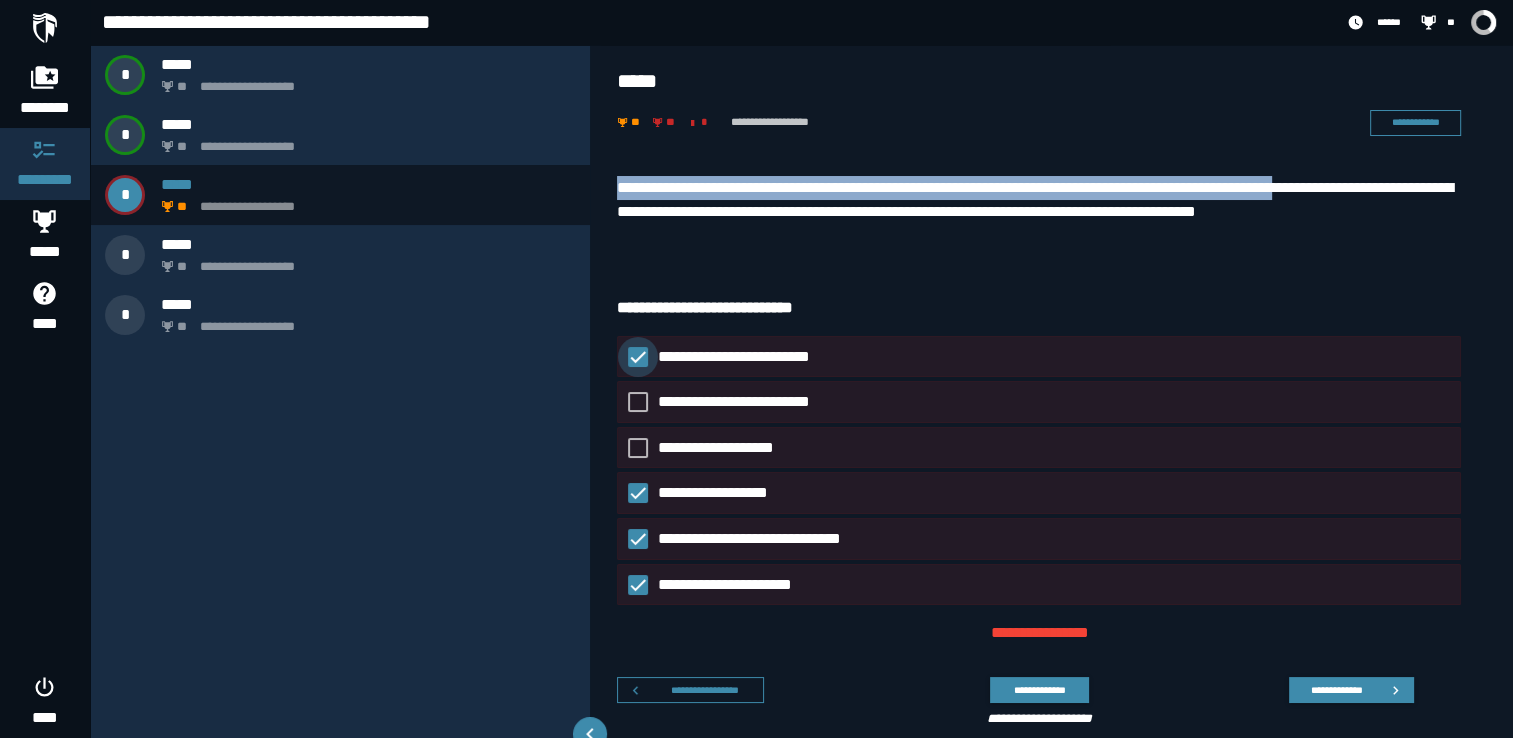drag, startPoint x: 611, startPoint y: 207, endPoint x: 652, endPoint y: 366, distance: 164.2011 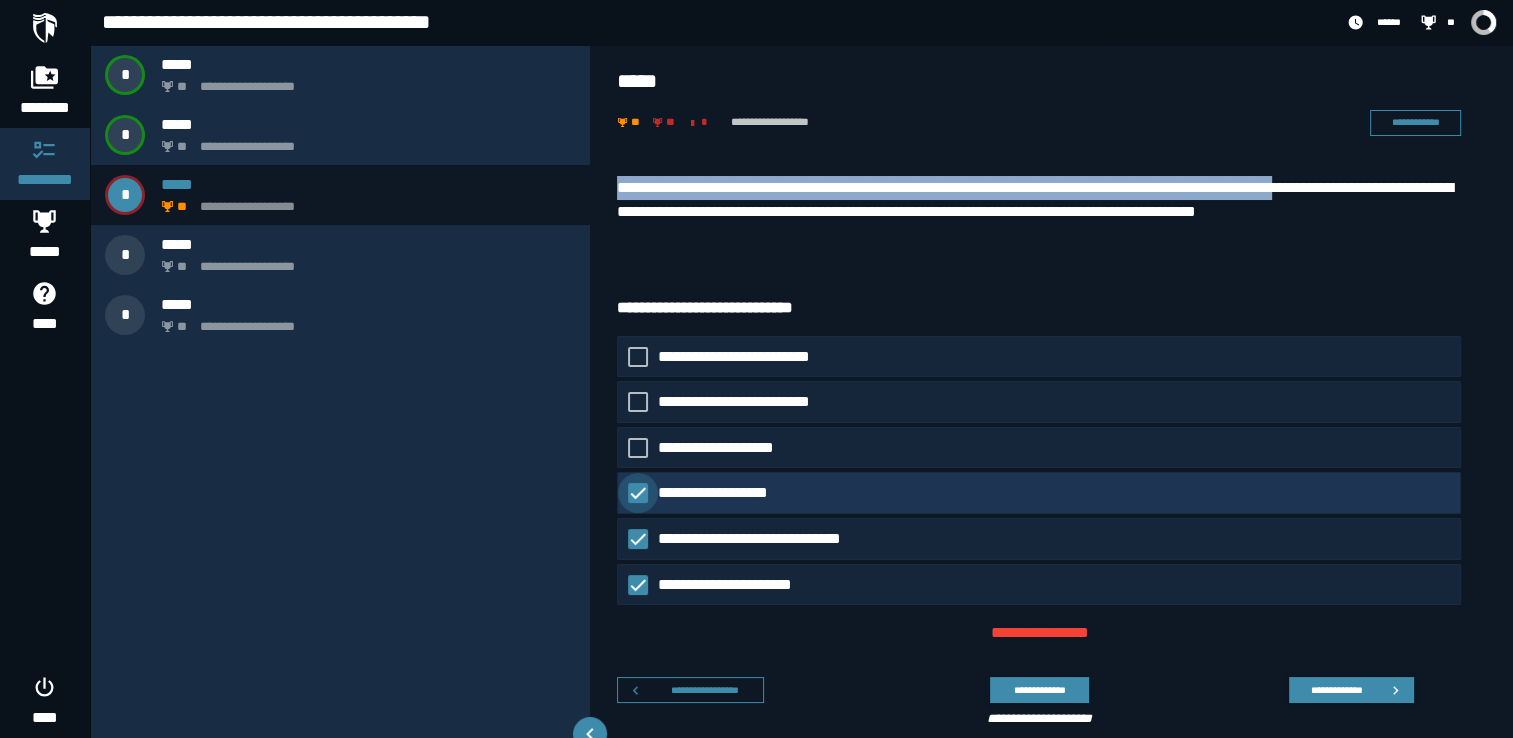 click at bounding box center (638, 493) 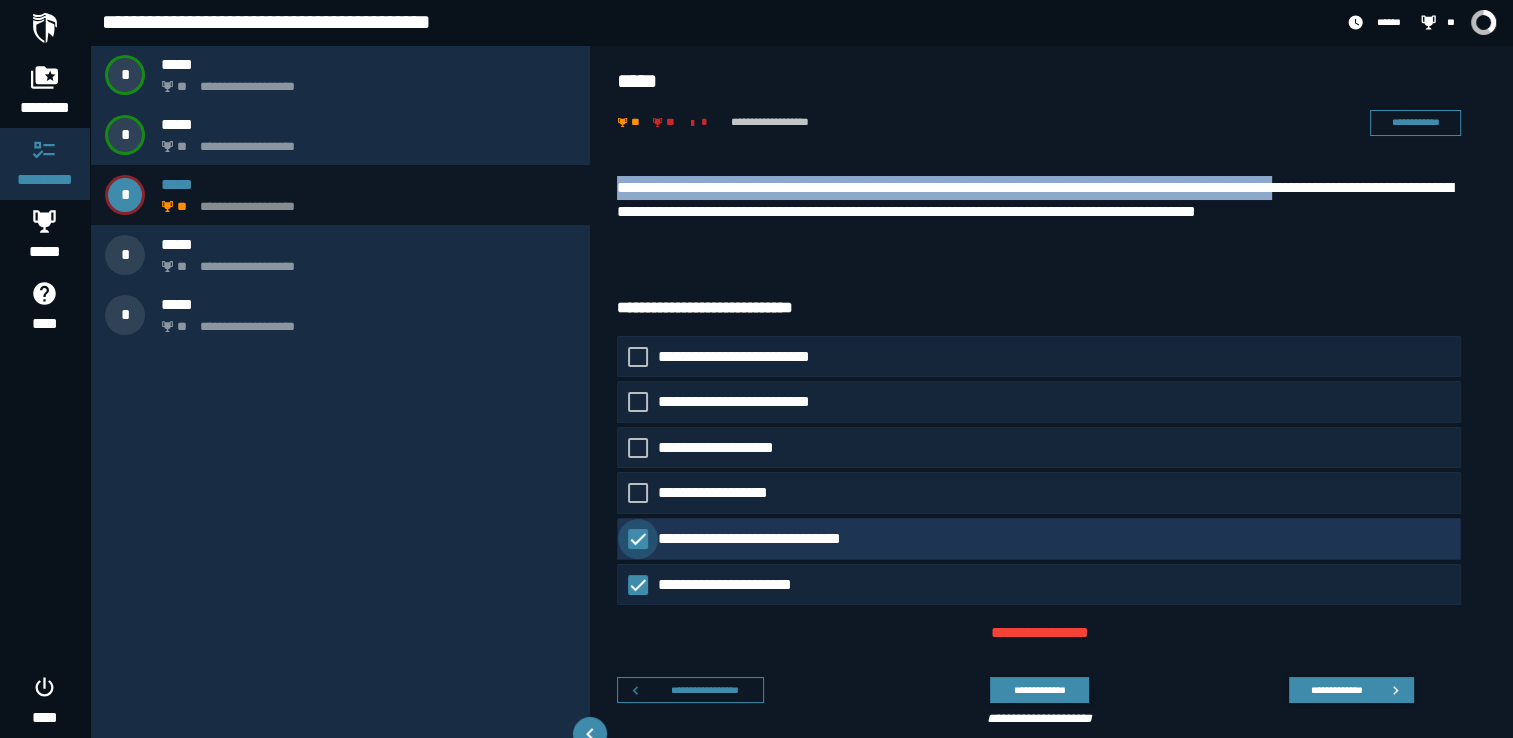 click at bounding box center (638, 539) 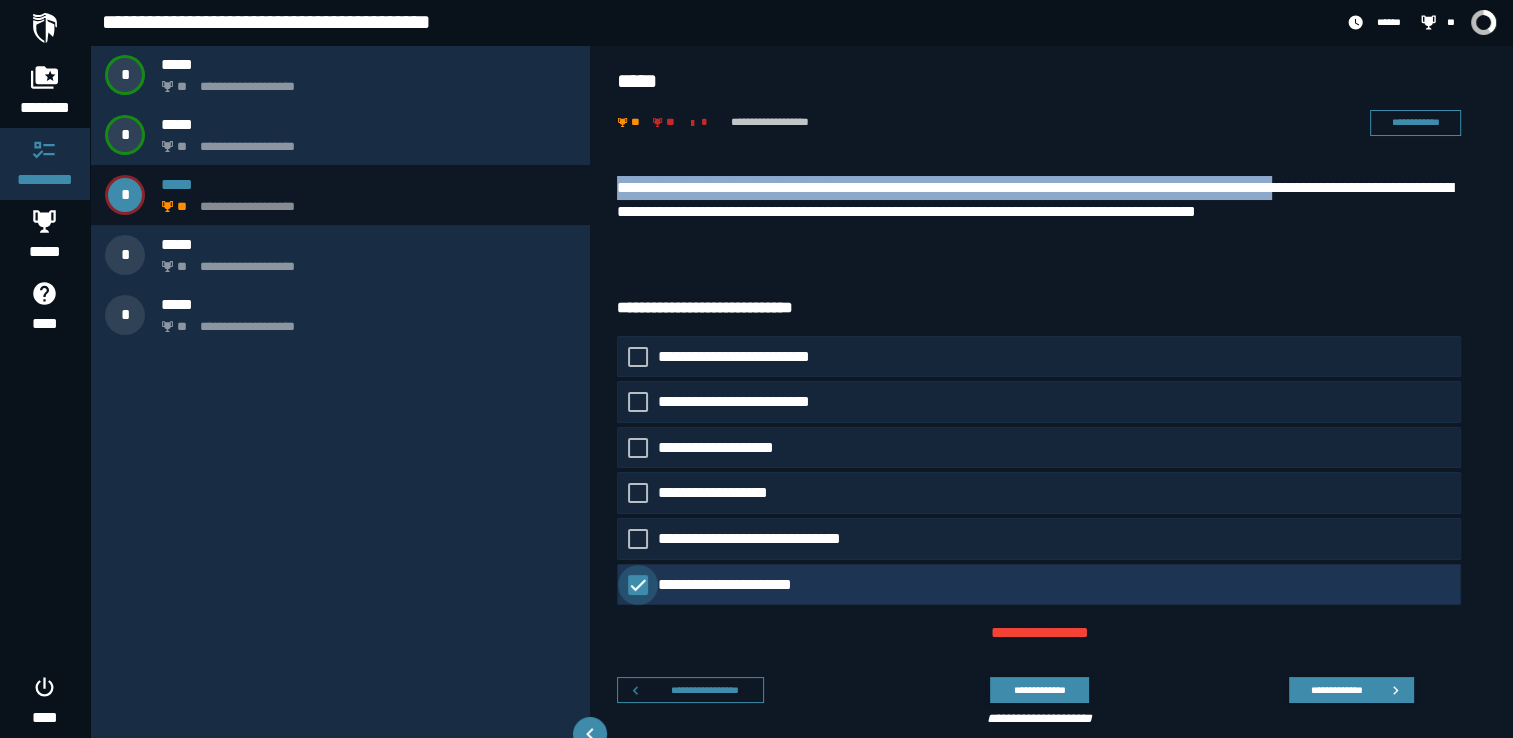 click at bounding box center (638, 585) 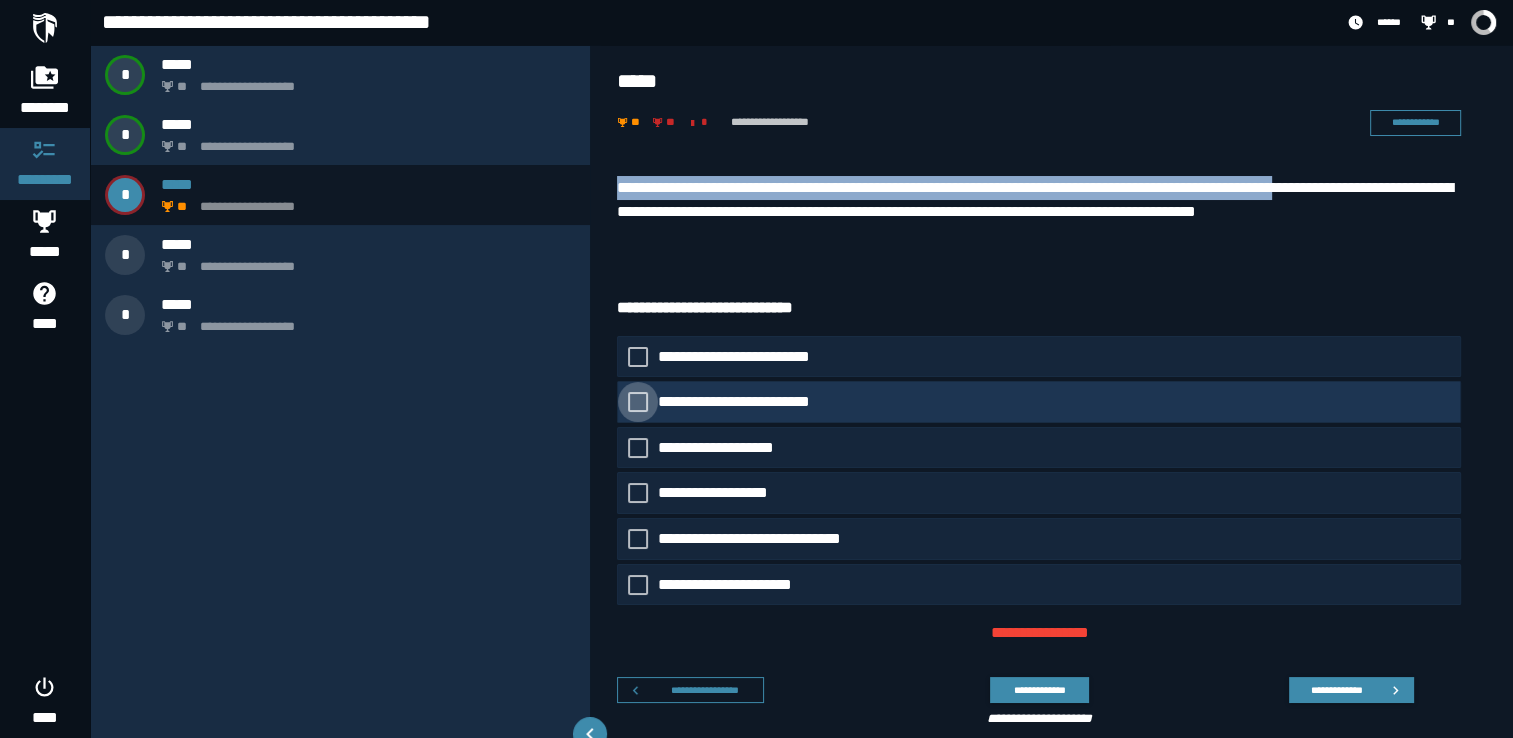 click at bounding box center (638, 402) 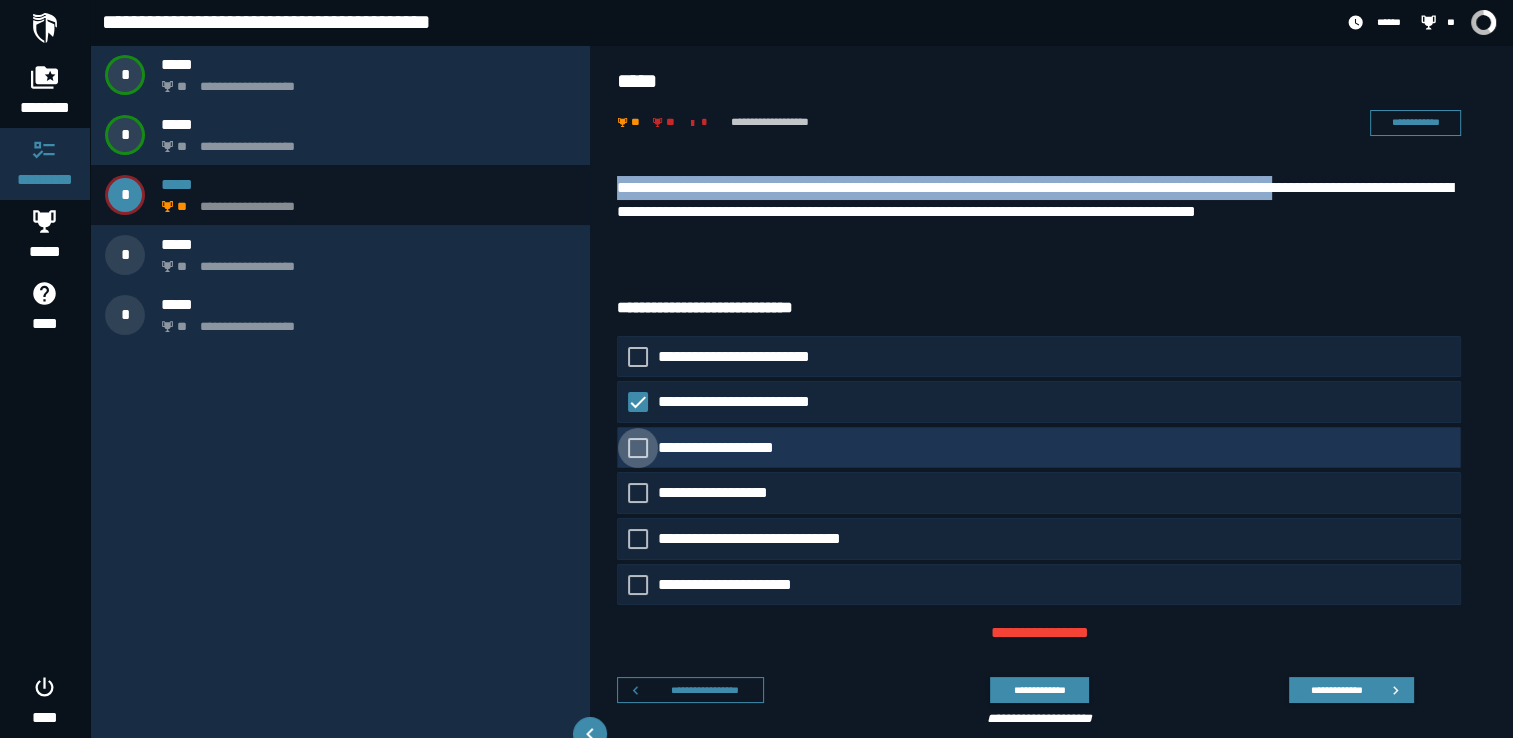 click at bounding box center [638, 448] 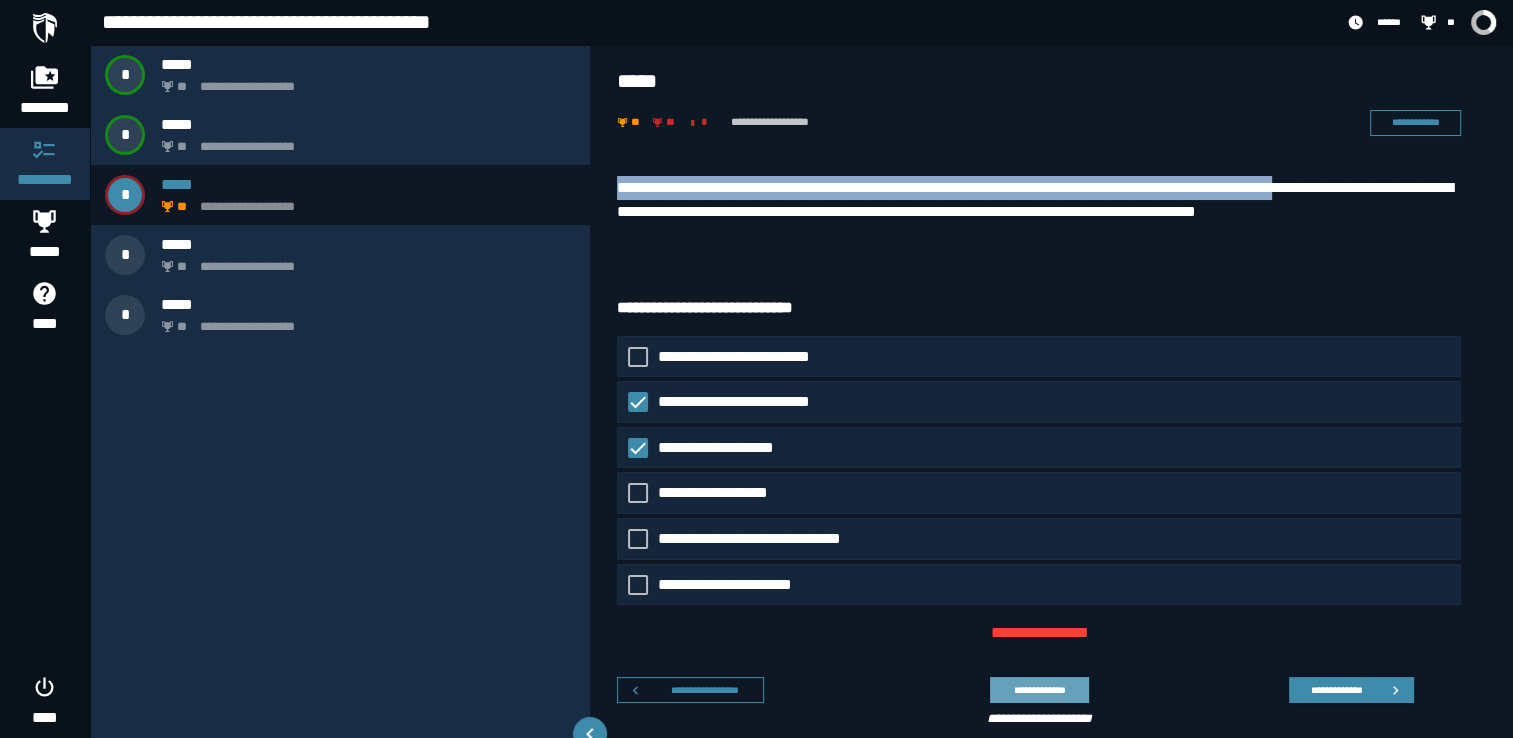 click on "**********" 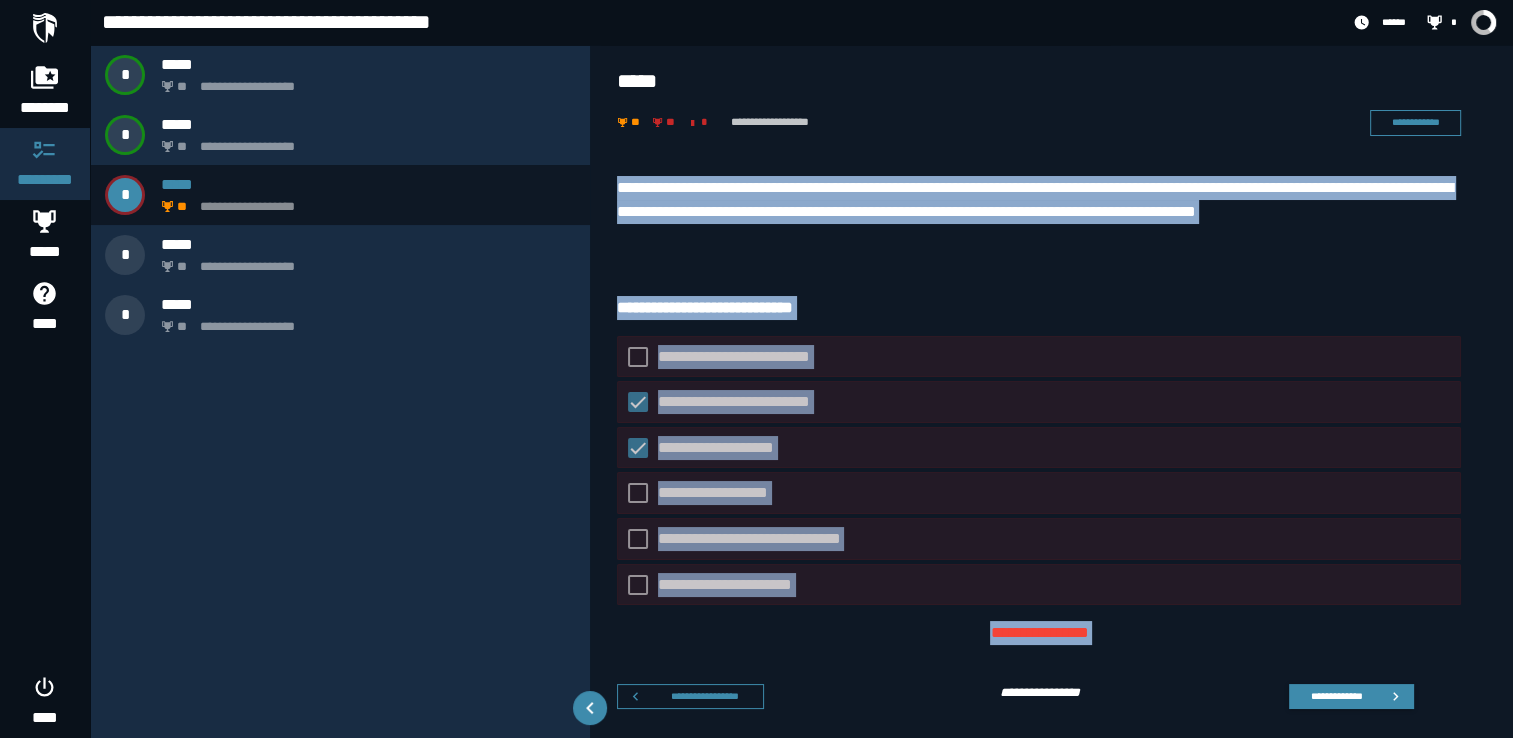 drag, startPoint x: 876, startPoint y: 649, endPoint x: 618, endPoint y: 193, distance: 523.9275 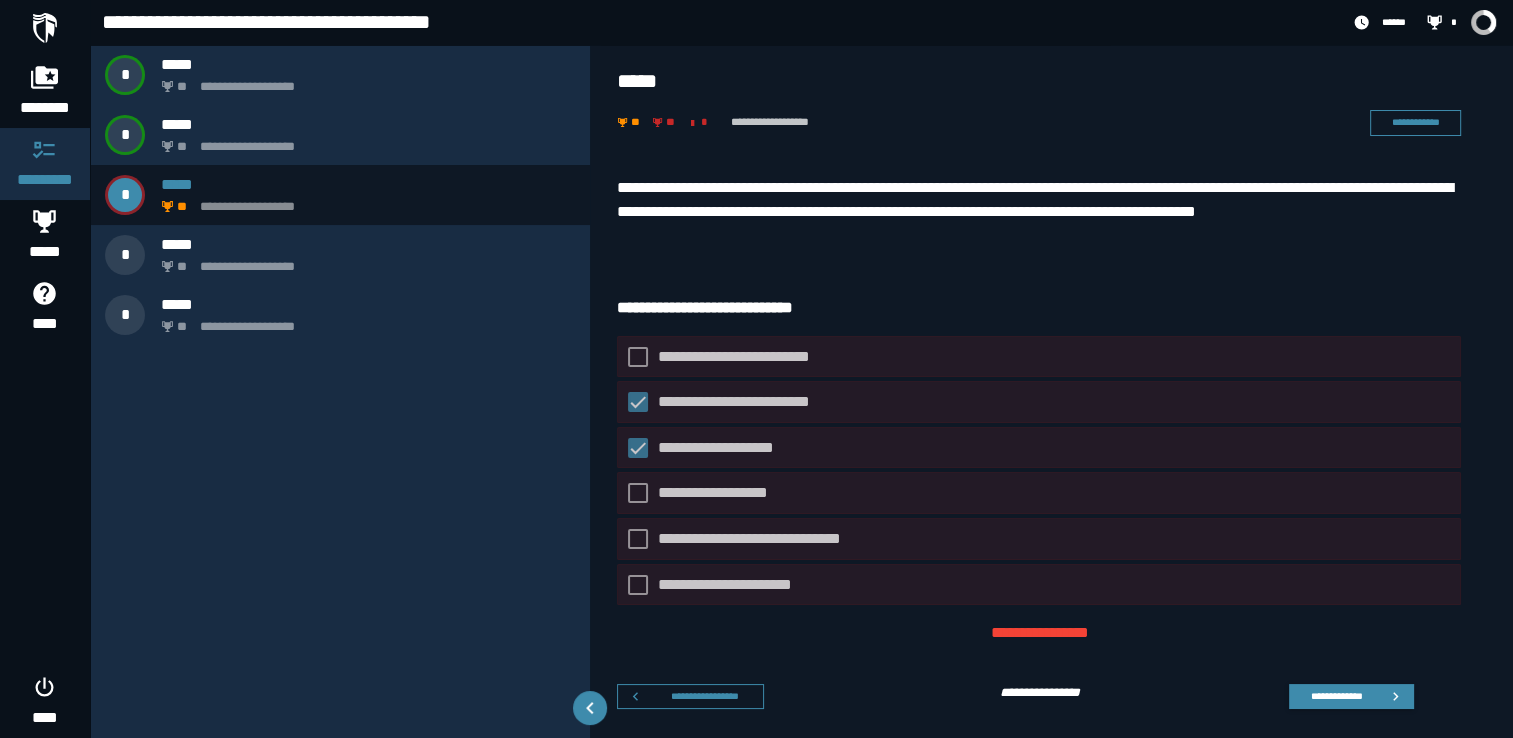 click on "**********" at bounding box center (1039, 633) 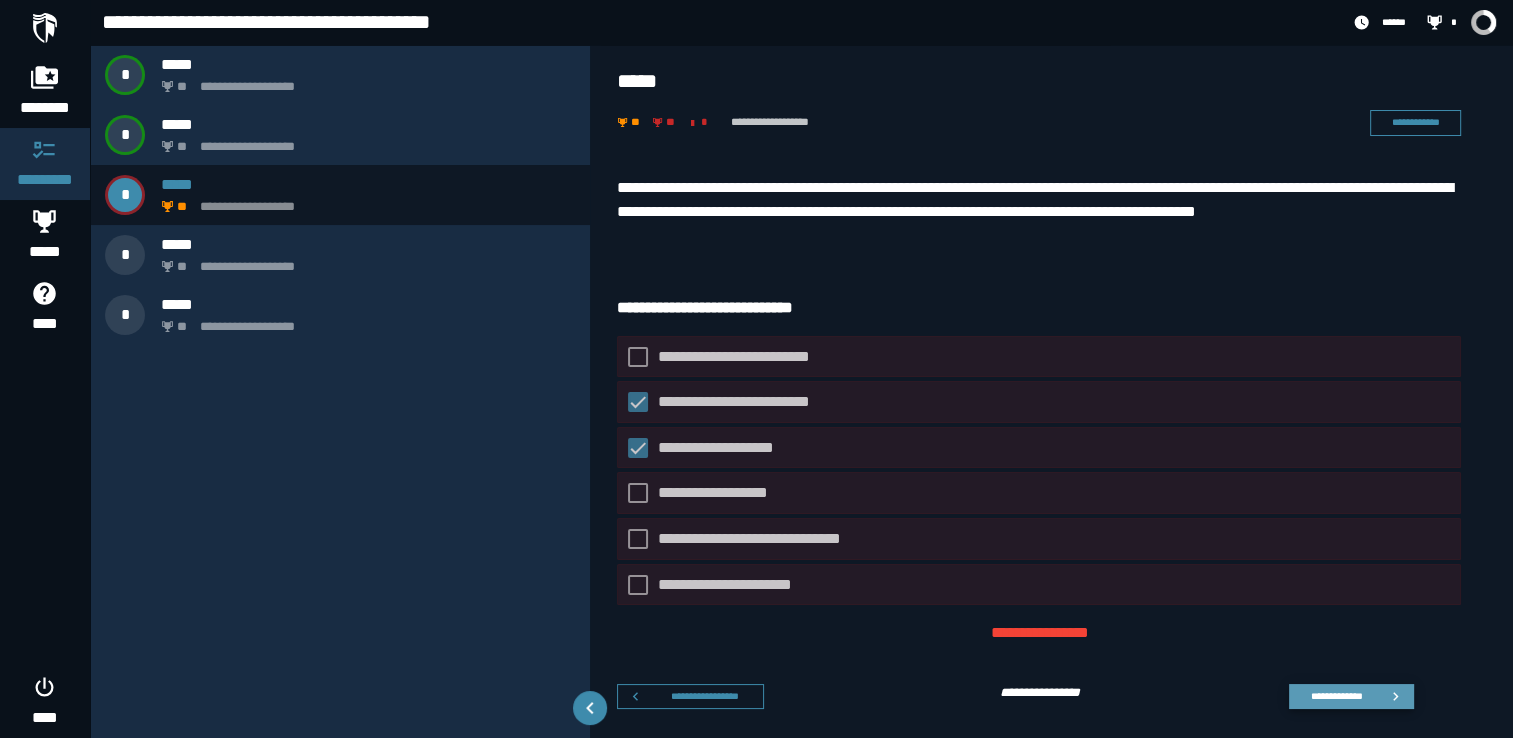 click 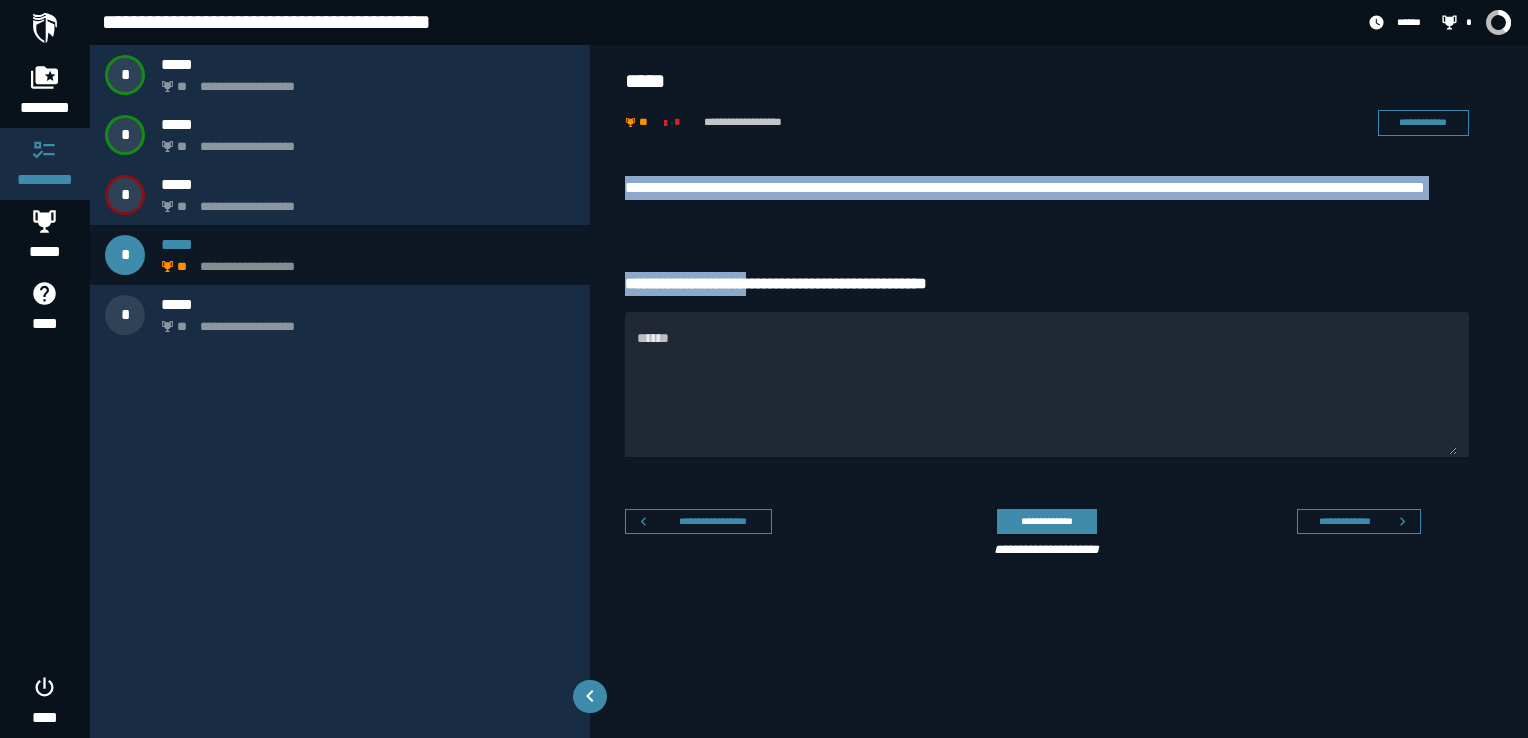 drag, startPoint x: 629, startPoint y: 175, endPoint x: 768, endPoint y: 227, distance: 148.40822 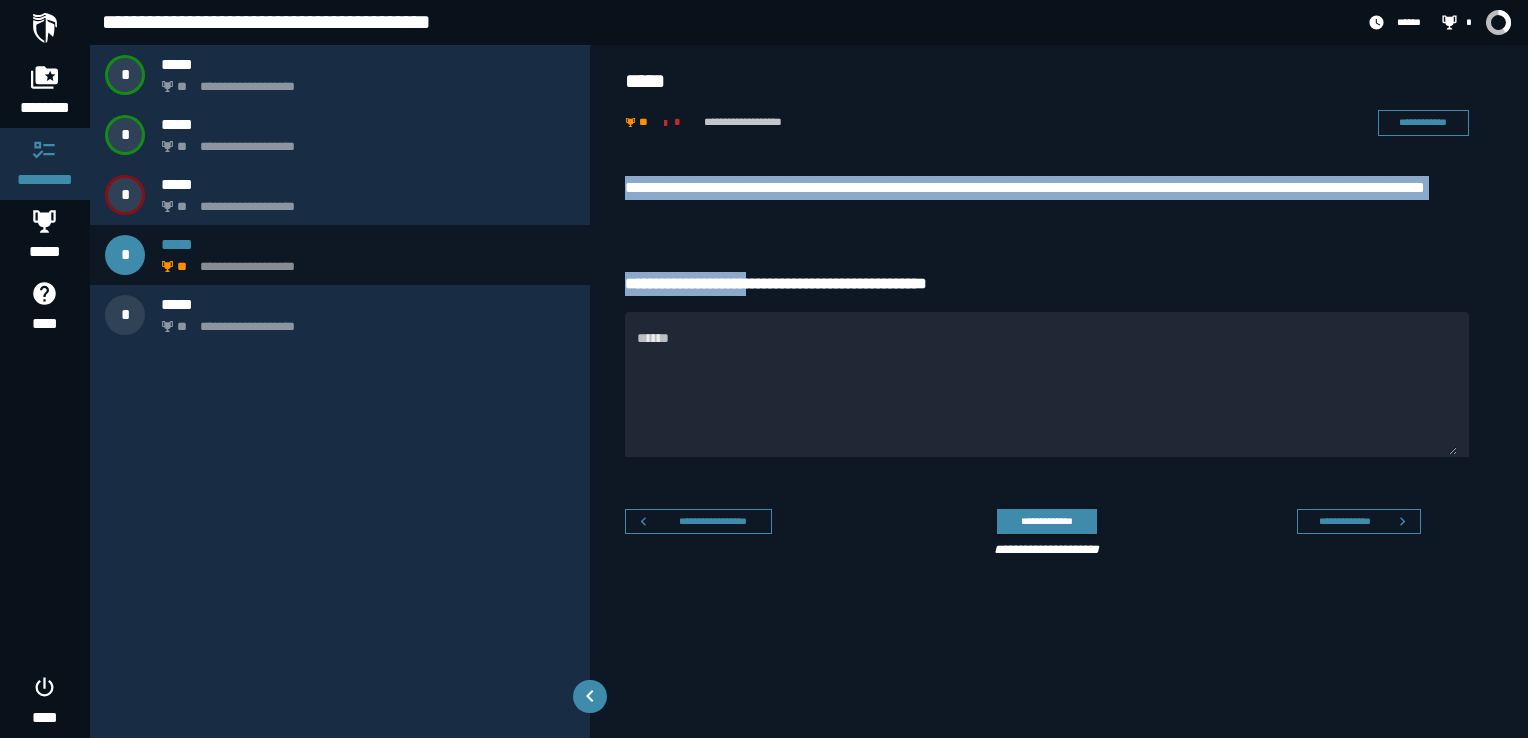 click on "**********" at bounding box center (1059, 371) 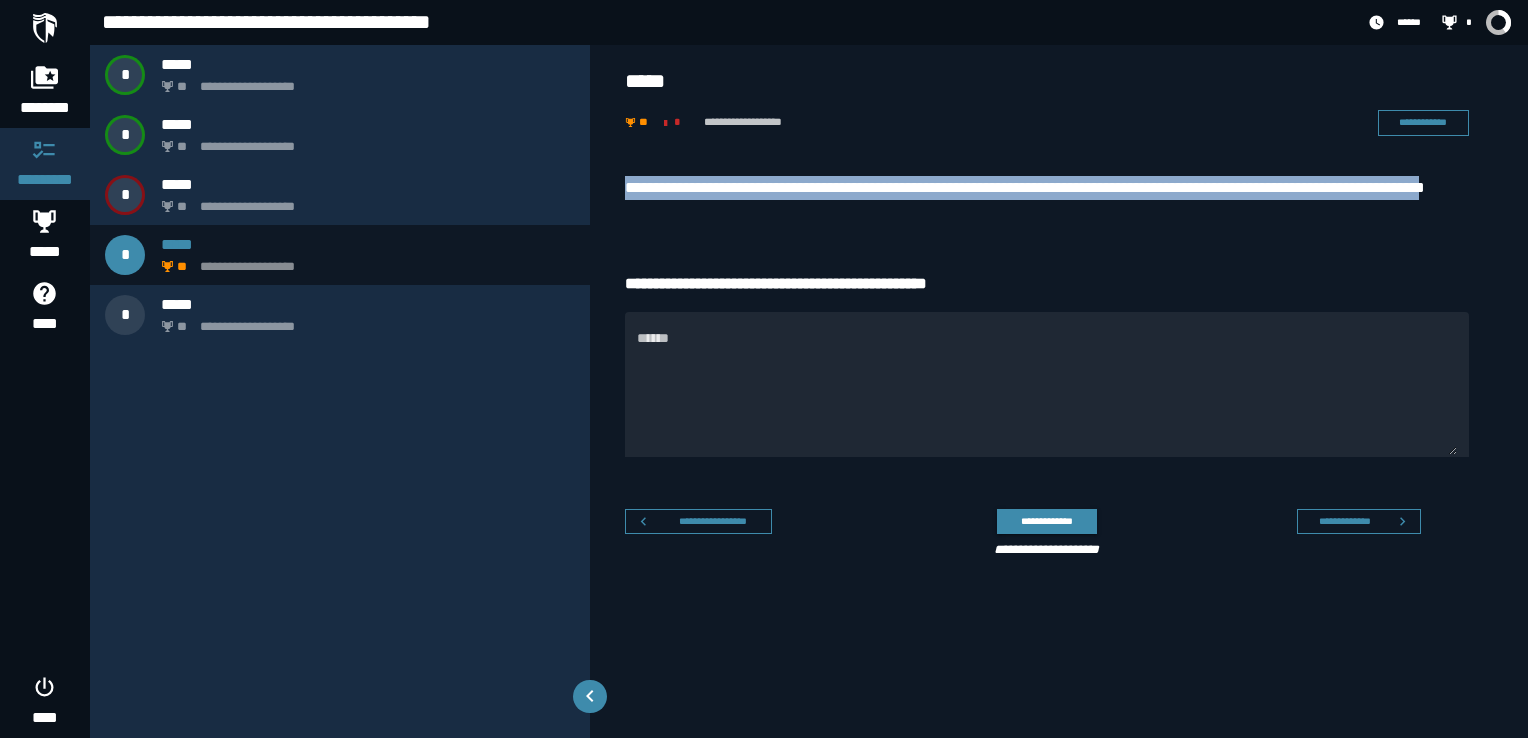 drag, startPoint x: 678, startPoint y: 206, endPoint x: 618, endPoint y: 183, distance: 64.25729 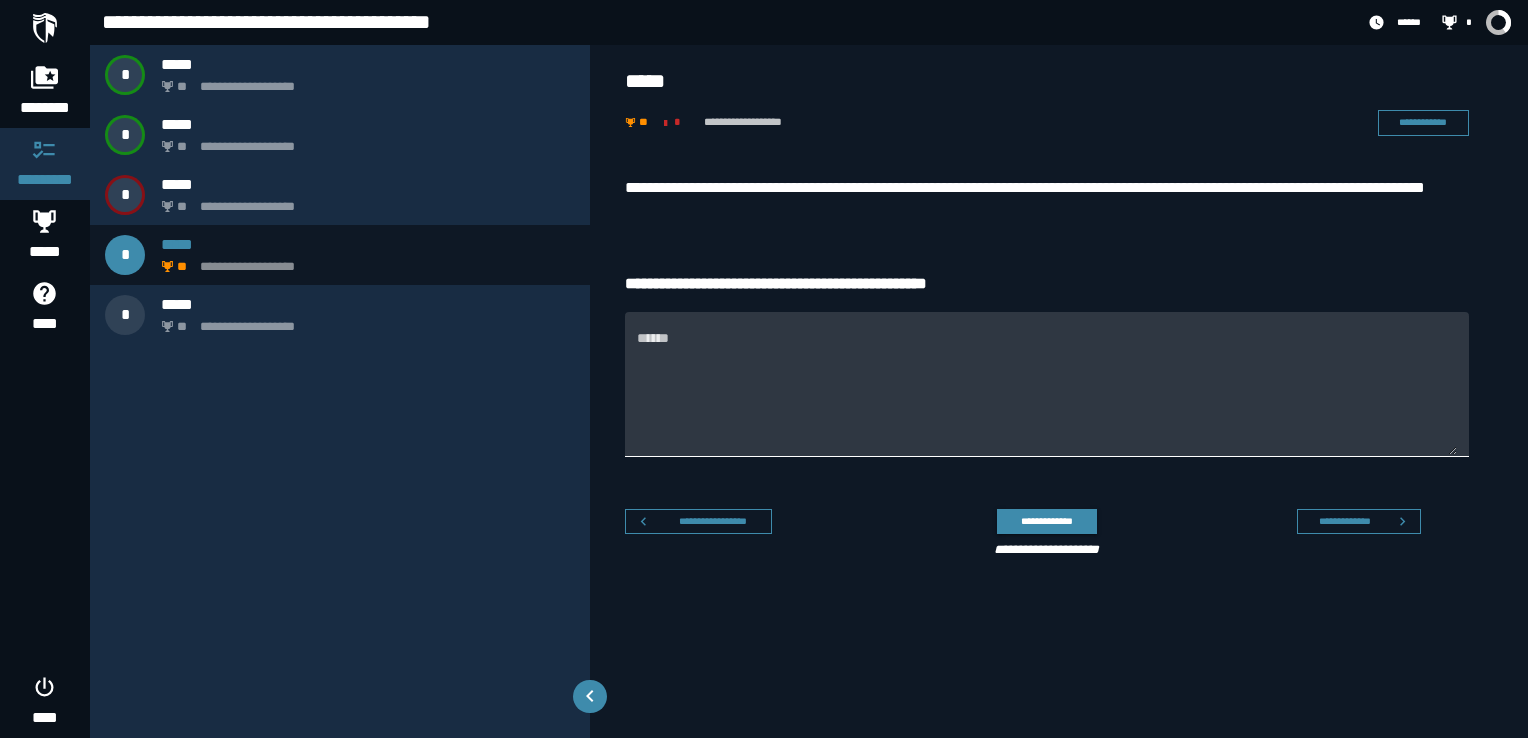 click on "******" at bounding box center (1047, 396) 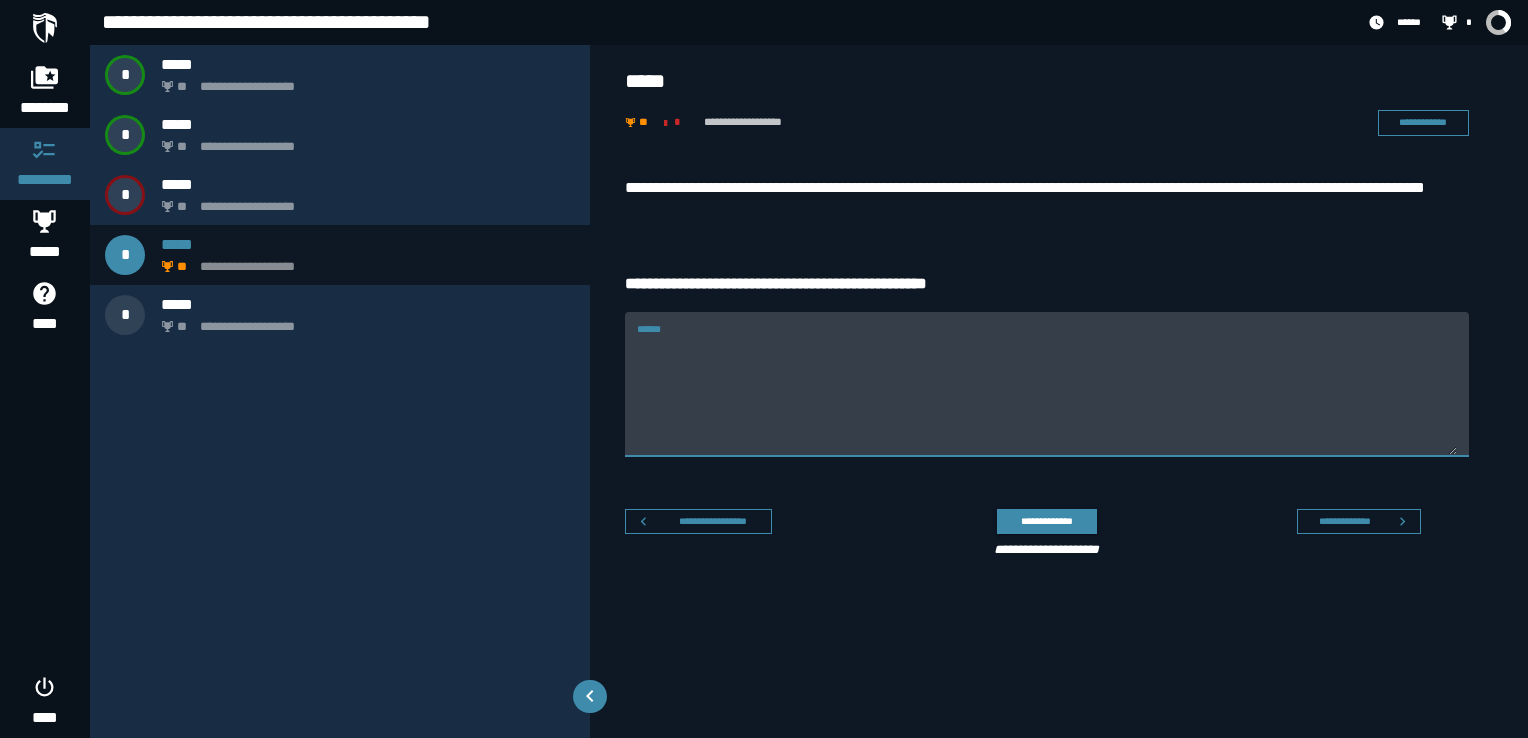 paste on "**********" 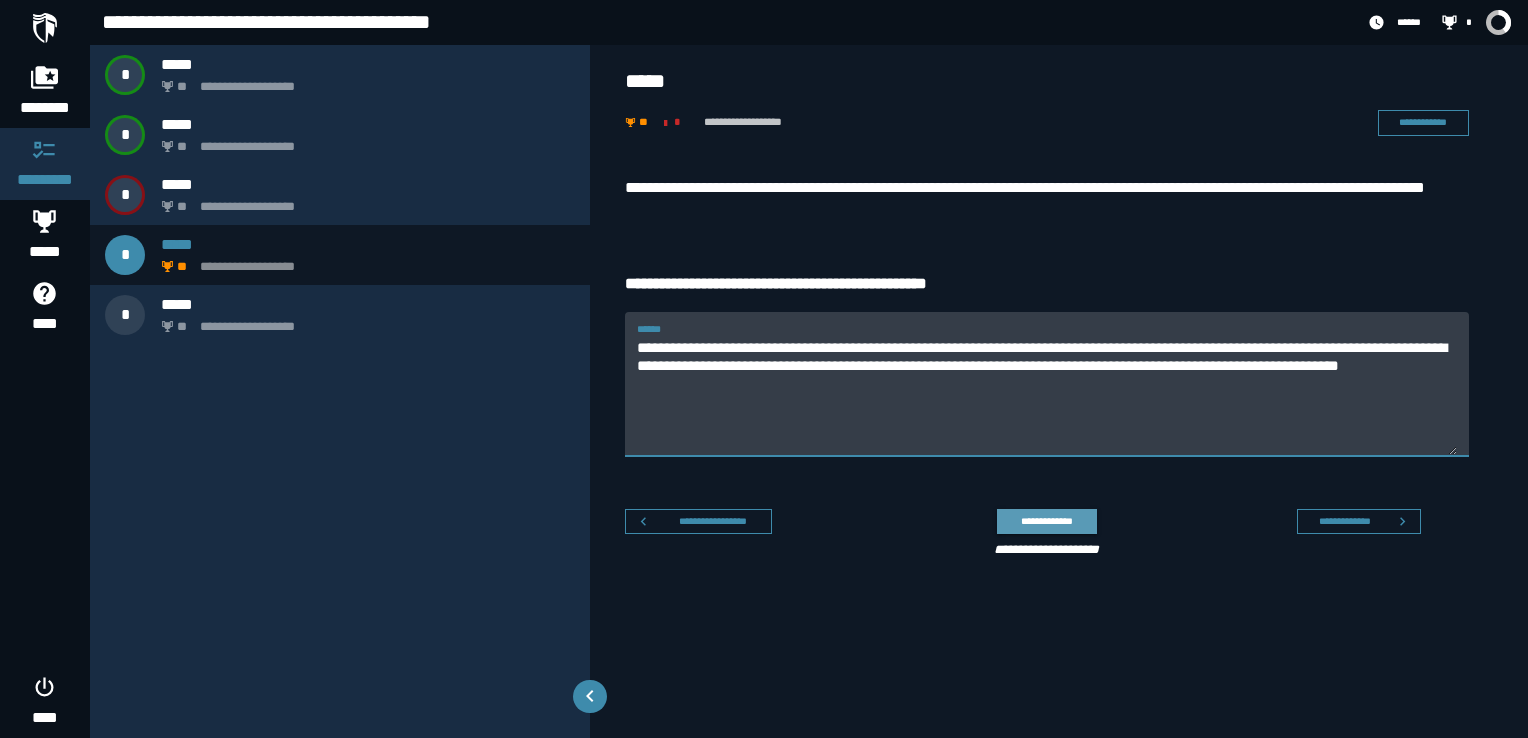 type on "**********" 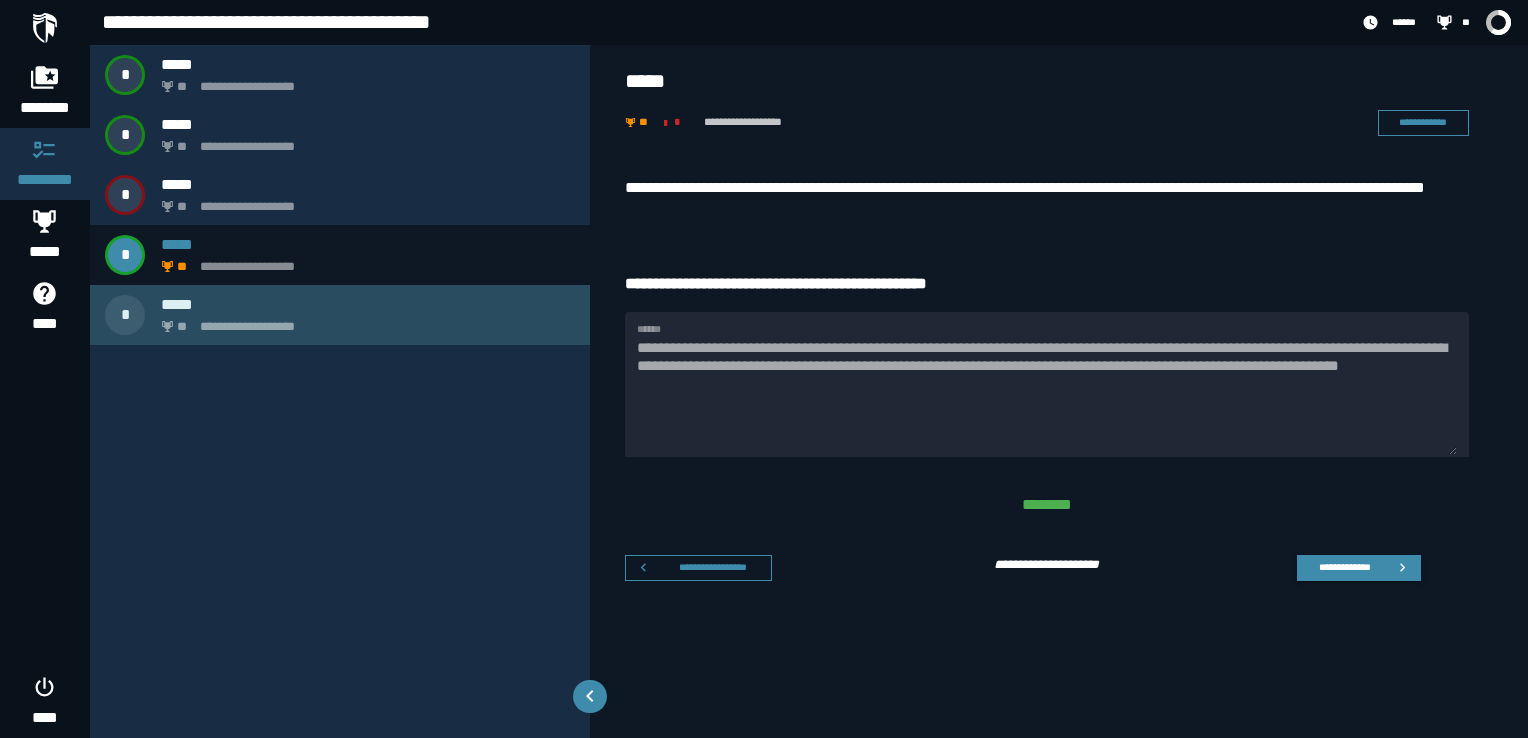 click on "**********" at bounding box center (340, 315) 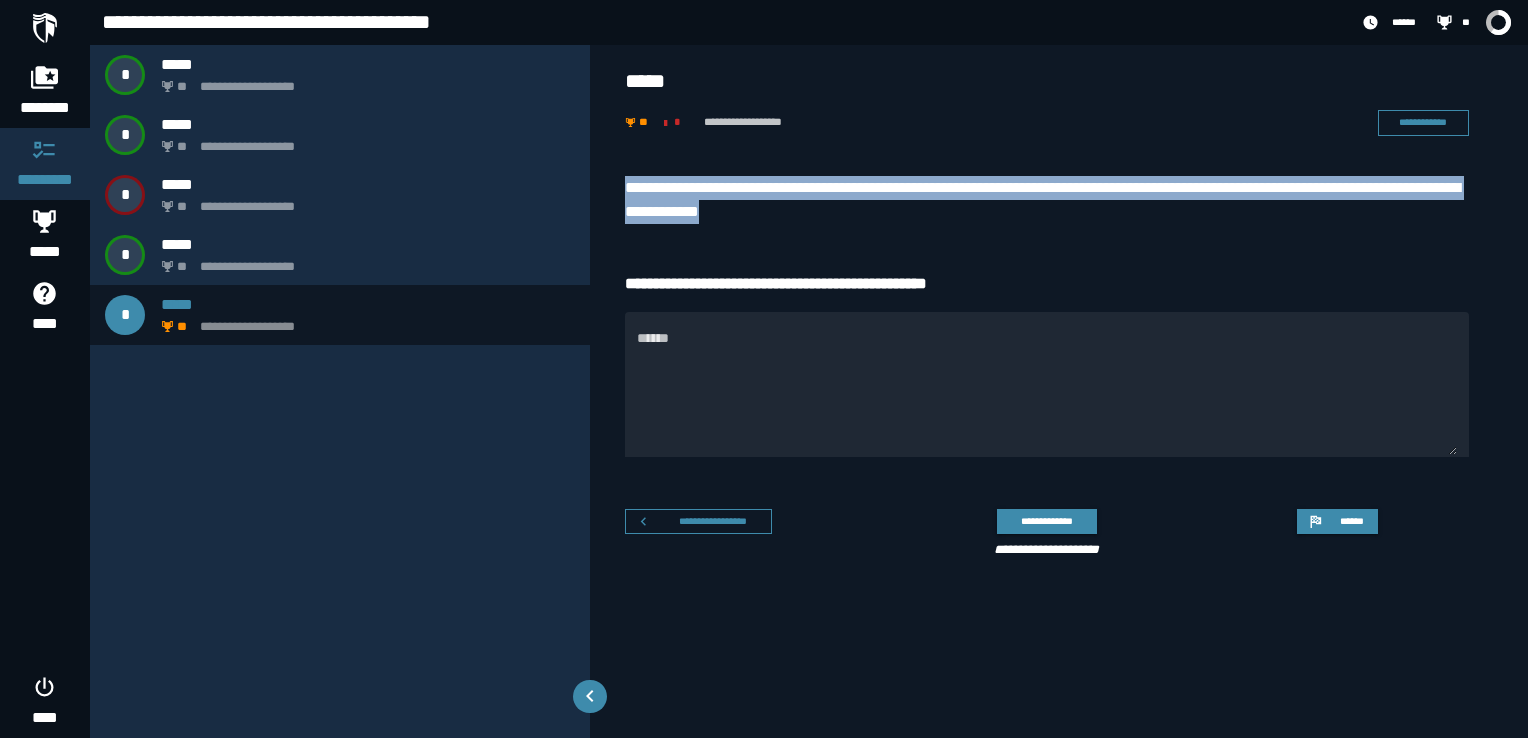 drag, startPoint x: 928, startPoint y: 212, endPoint x: 613, endPoint y: 172, distance: 317.52954 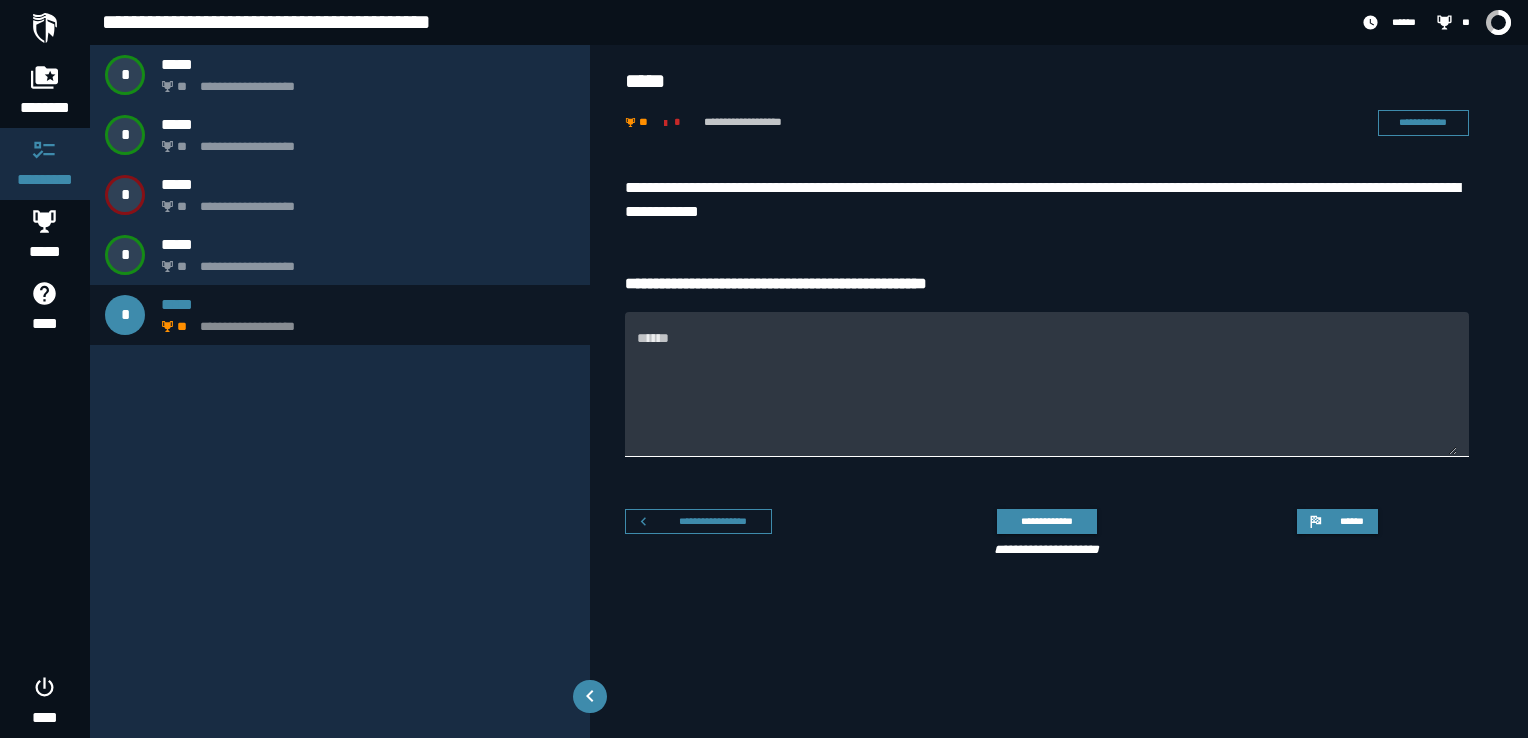 click on "******" at bounding box center [1047, 396] 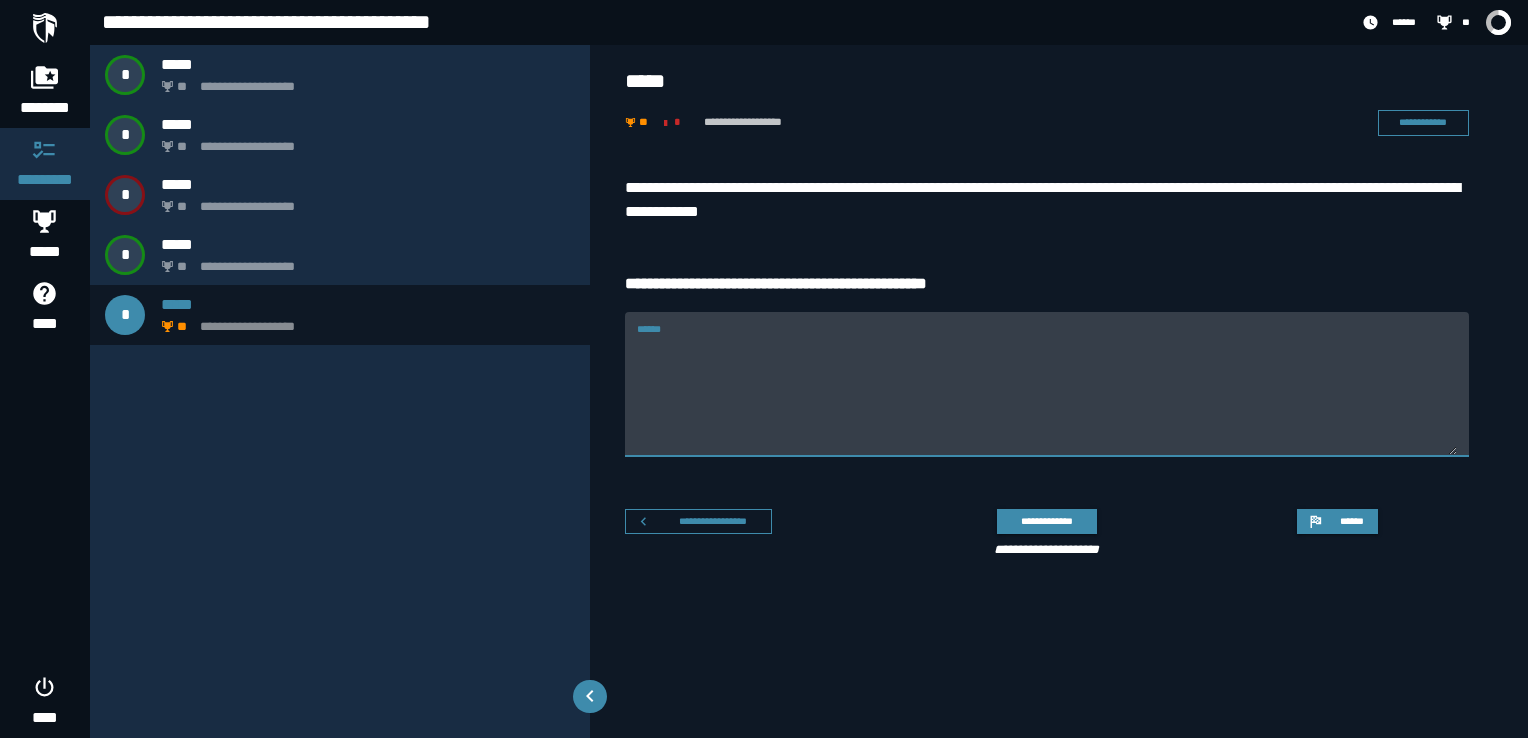 paste on "**********" 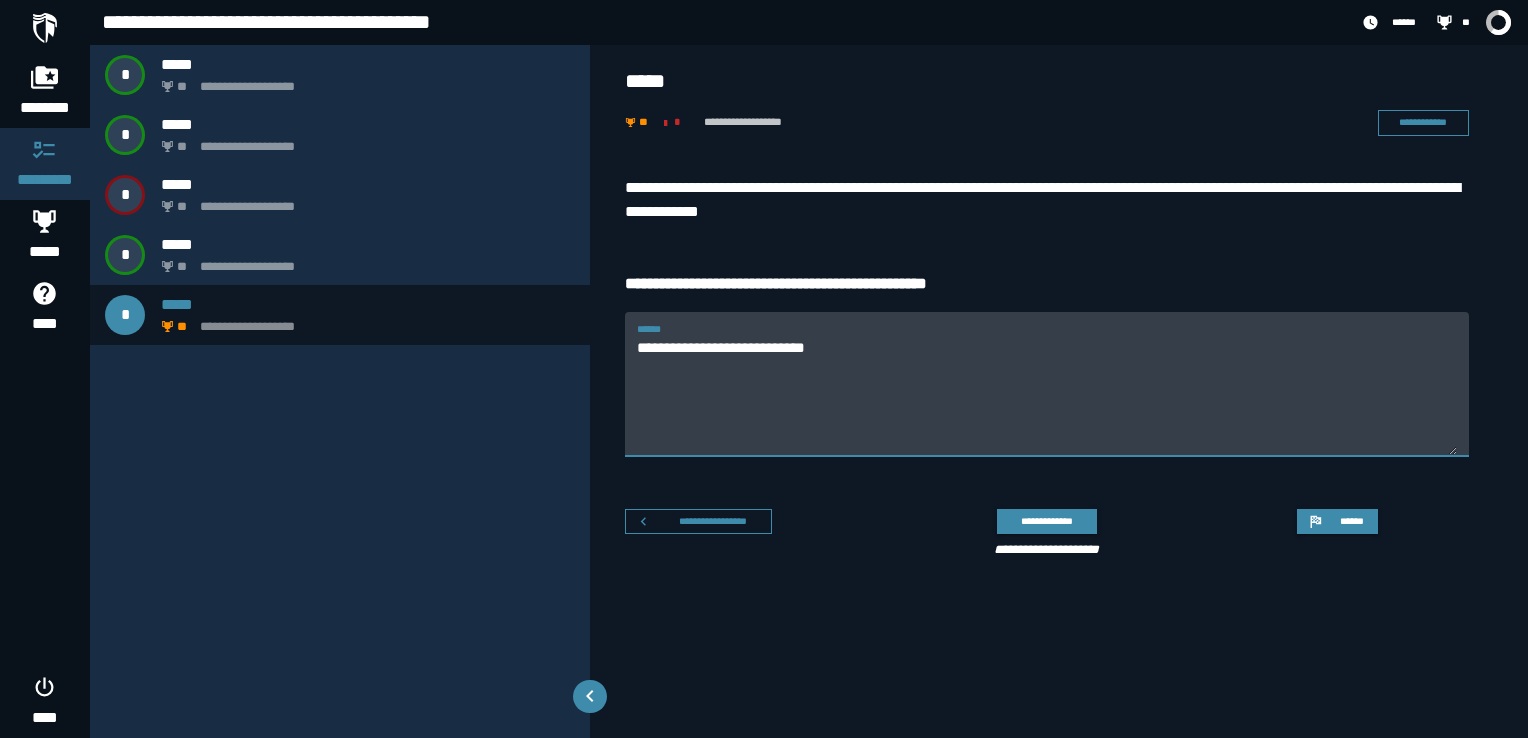 scroll, scrollTop: 100, scrollLeft: 0, axis: vertical 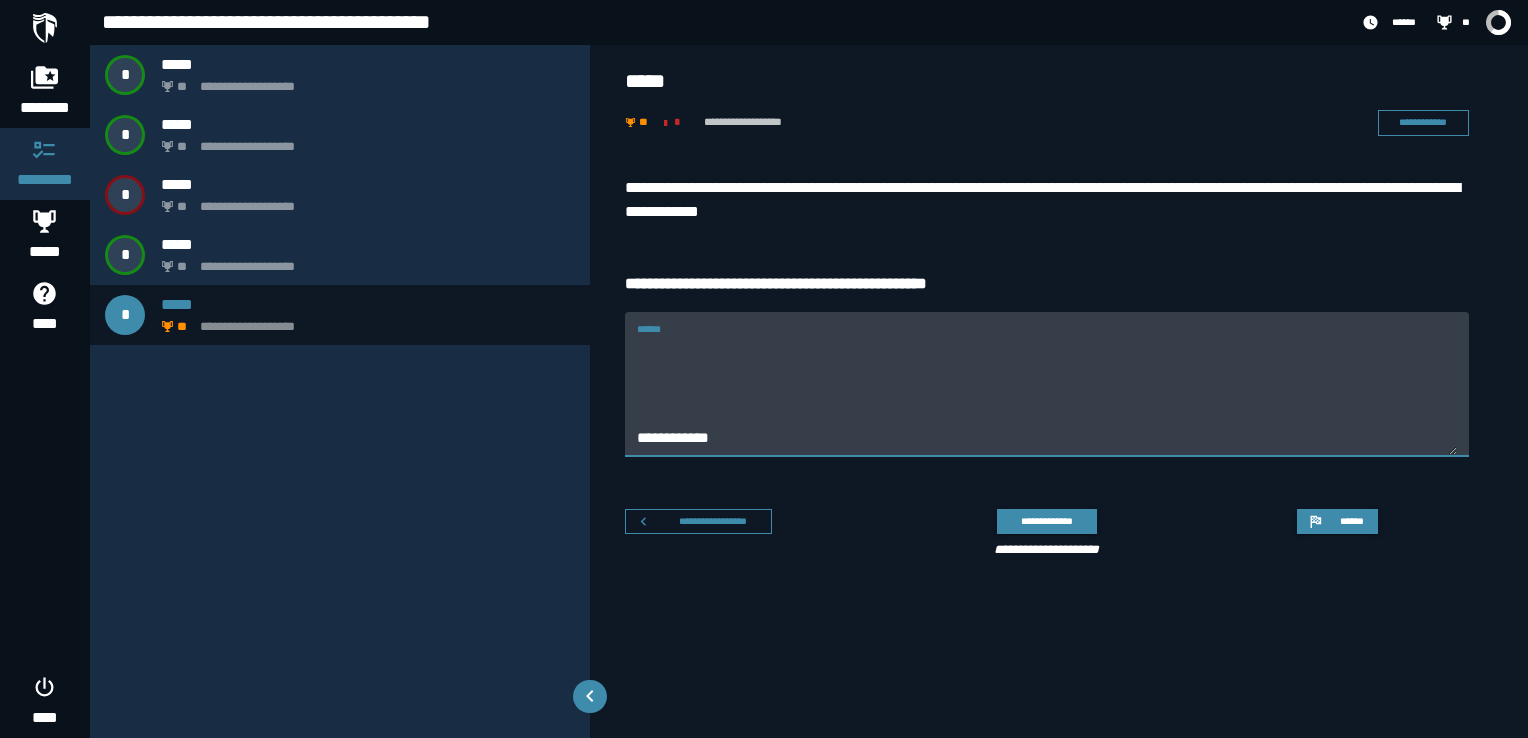click on "**********" at bounding box center (1047, 396) 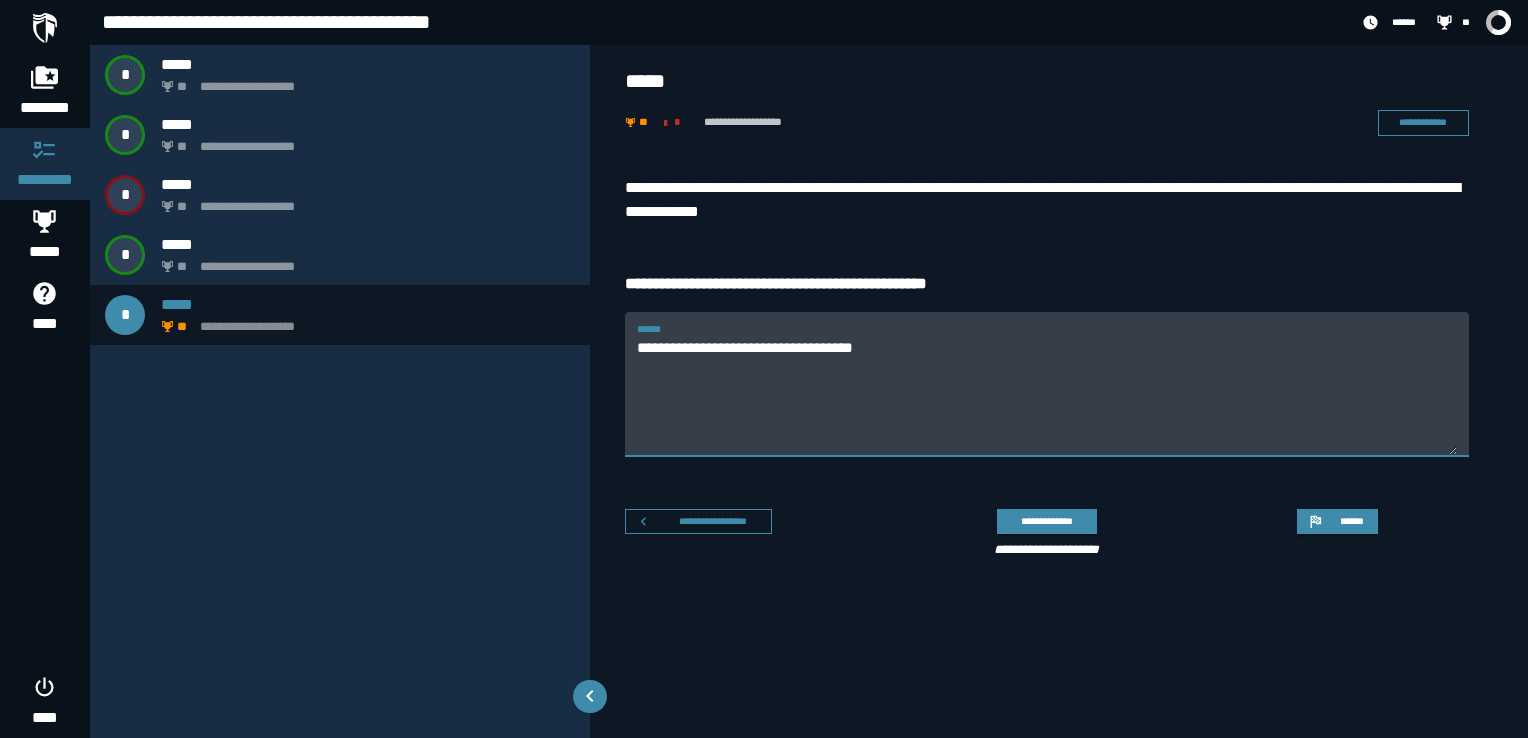 scroll, scrollTop: 0, scrollLeft: 0, axis: both 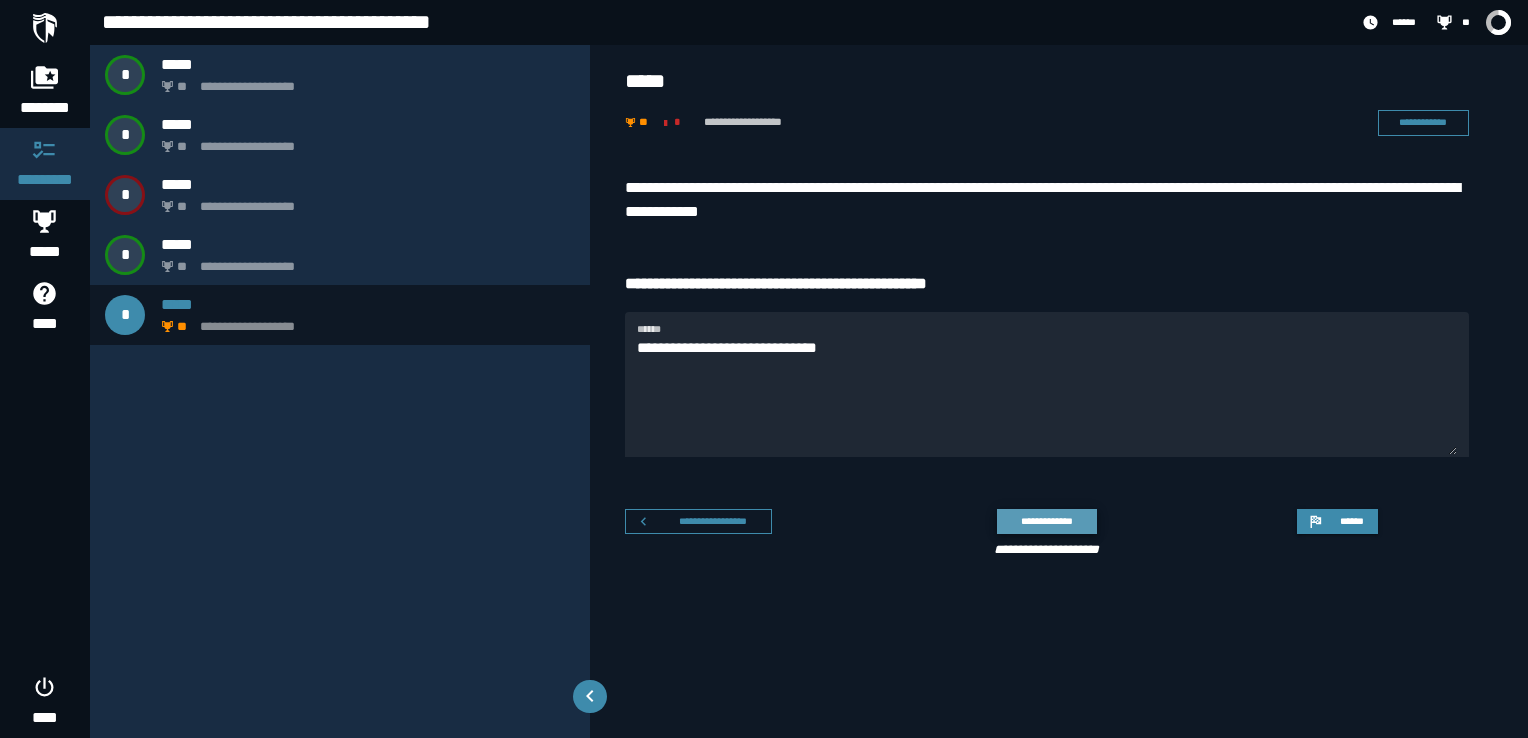 click on "**********" 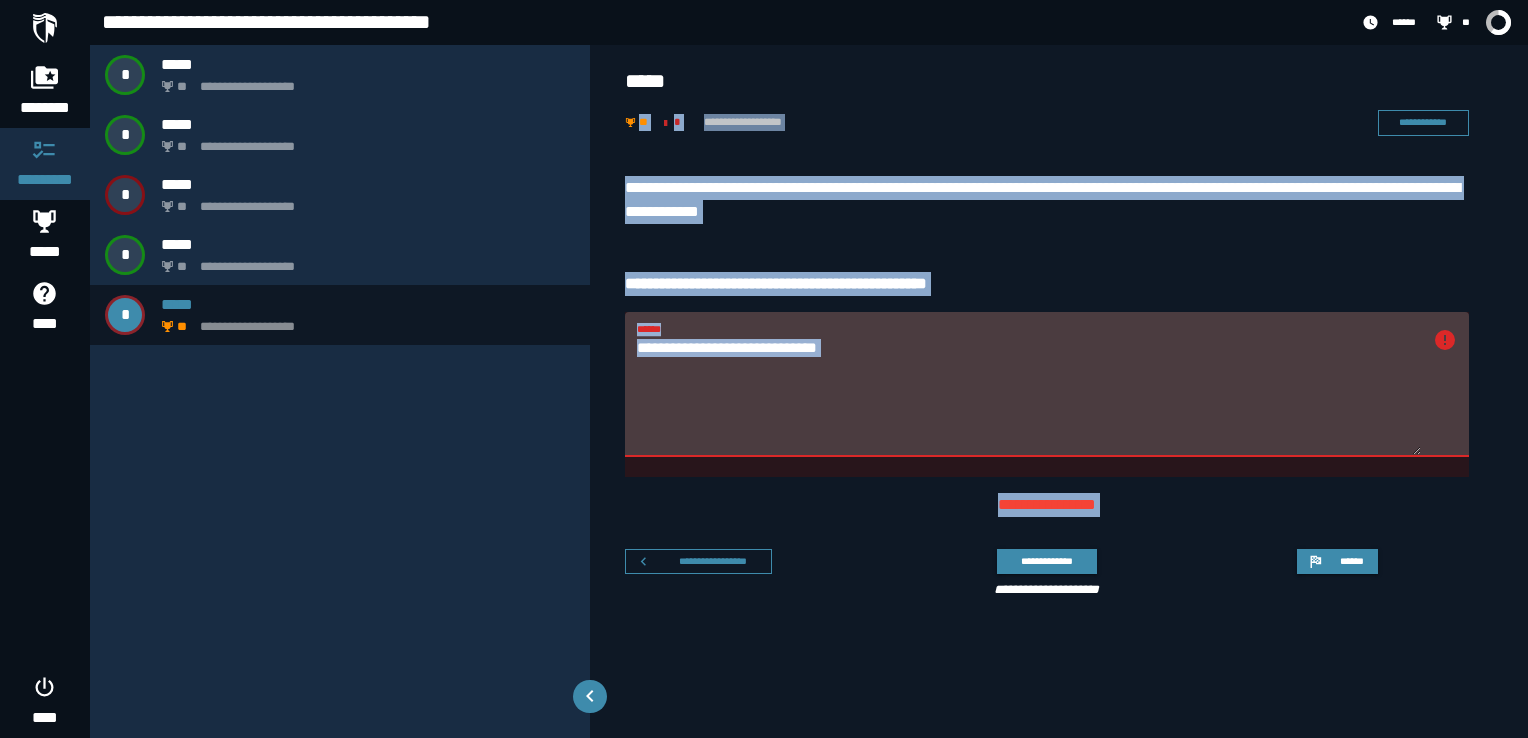 drag, startPoint x: 624, startPoint y: 154, endPoint x: 1132, endPoint y: 527, distance: 630.2325 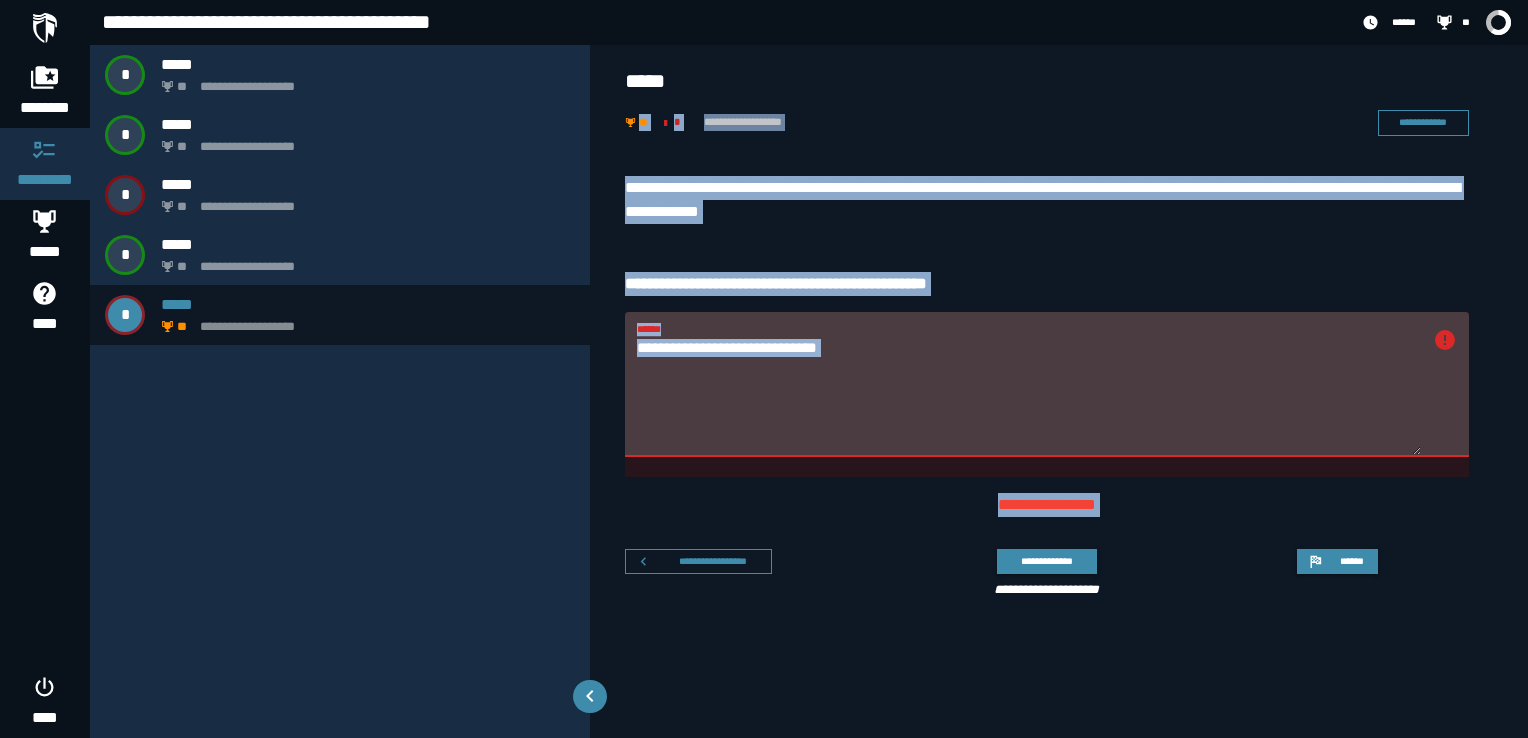 click on "**********" at bounding box center (1029, 396) 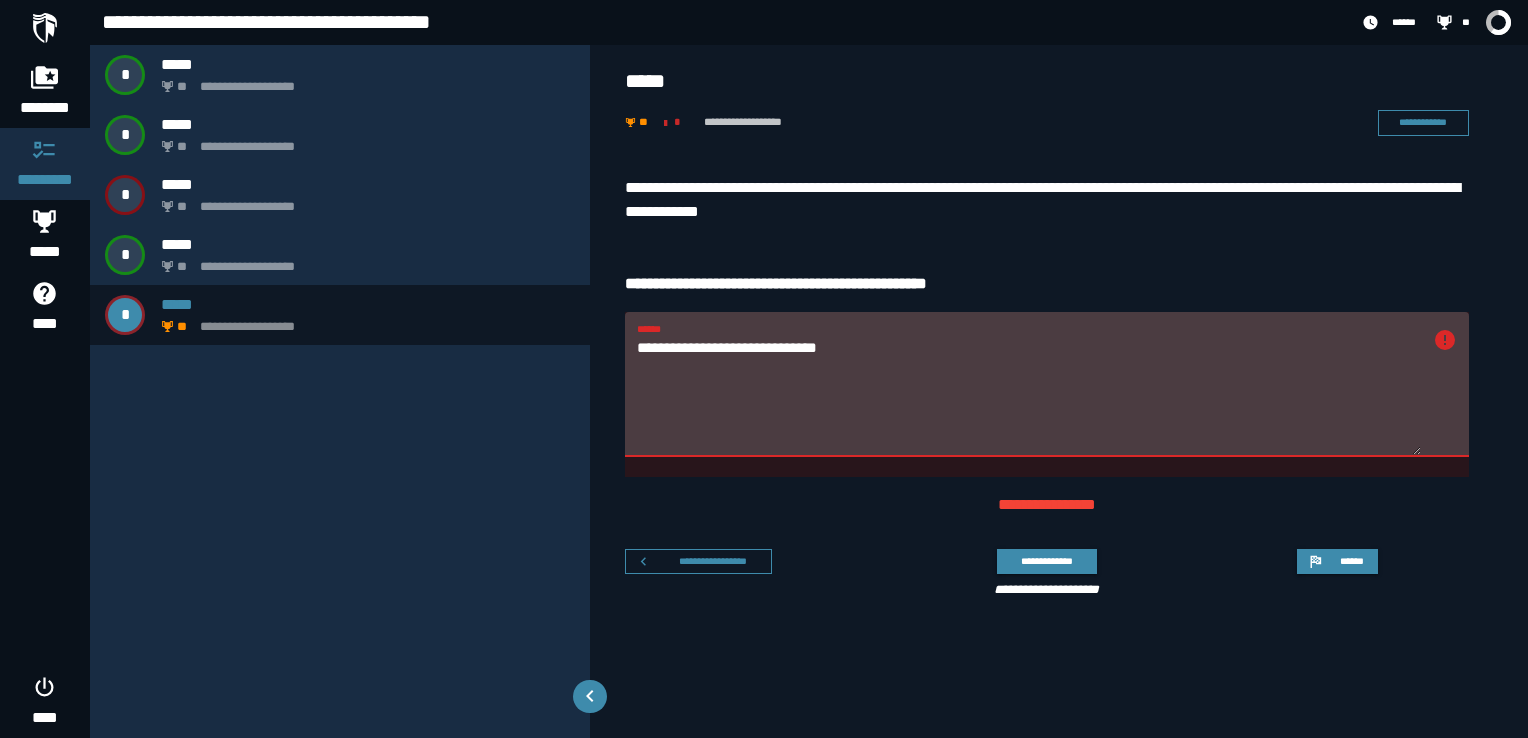 paste on "**********" 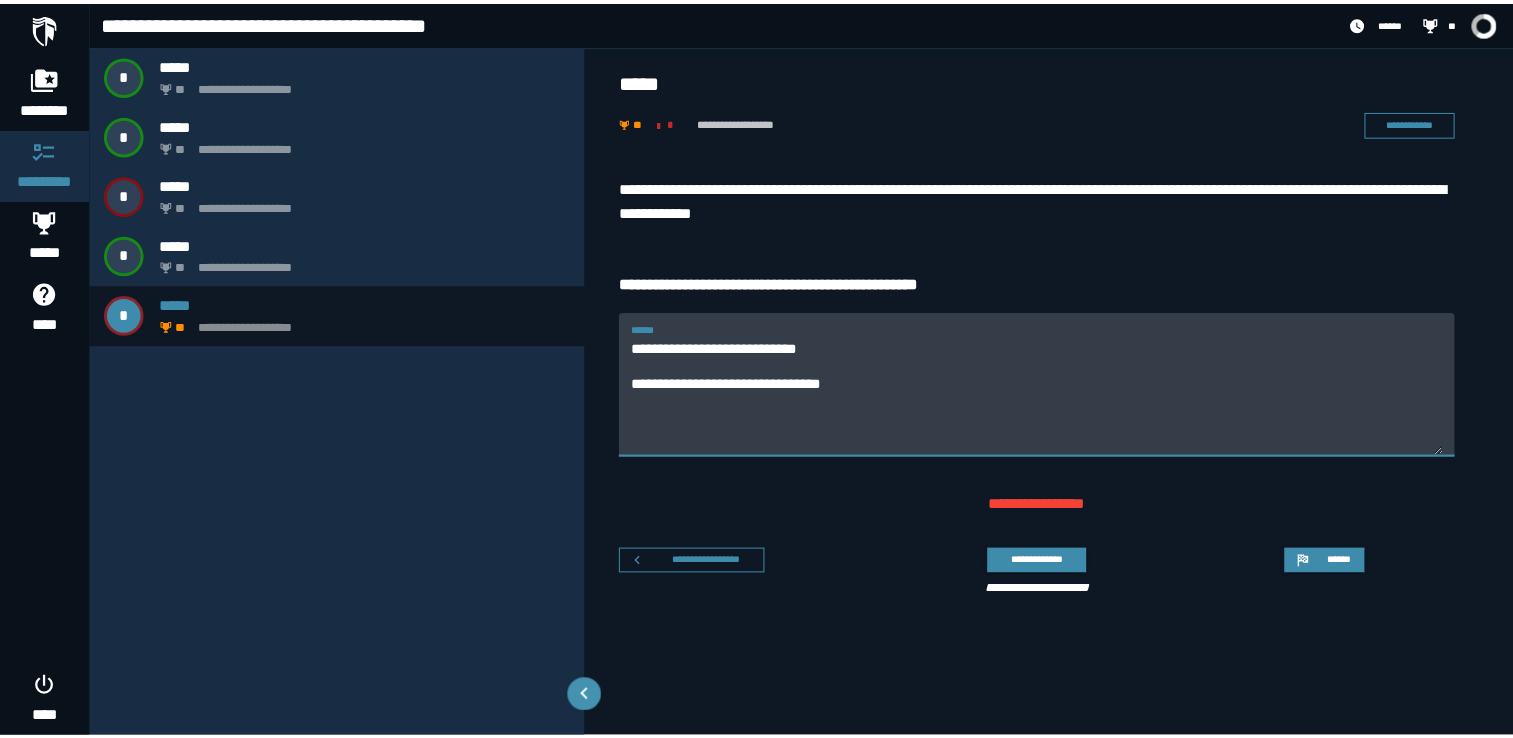 scroll, scrollTop: 0, scrollLeft: 0, axis: both 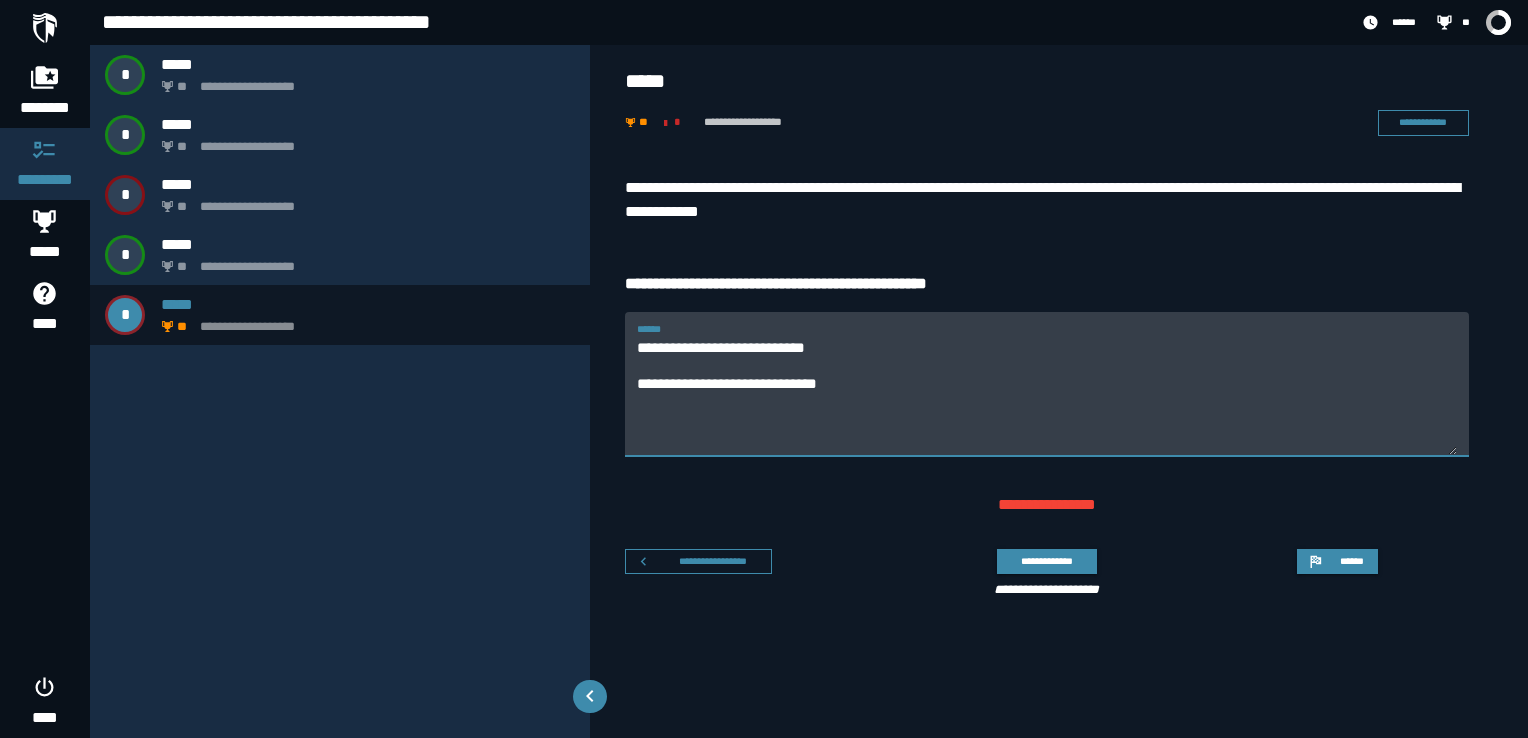 drag, startPoint x: 821, startPoint y: 352, endPoint x: 628, endPoint y: 342, distance: 193.2589 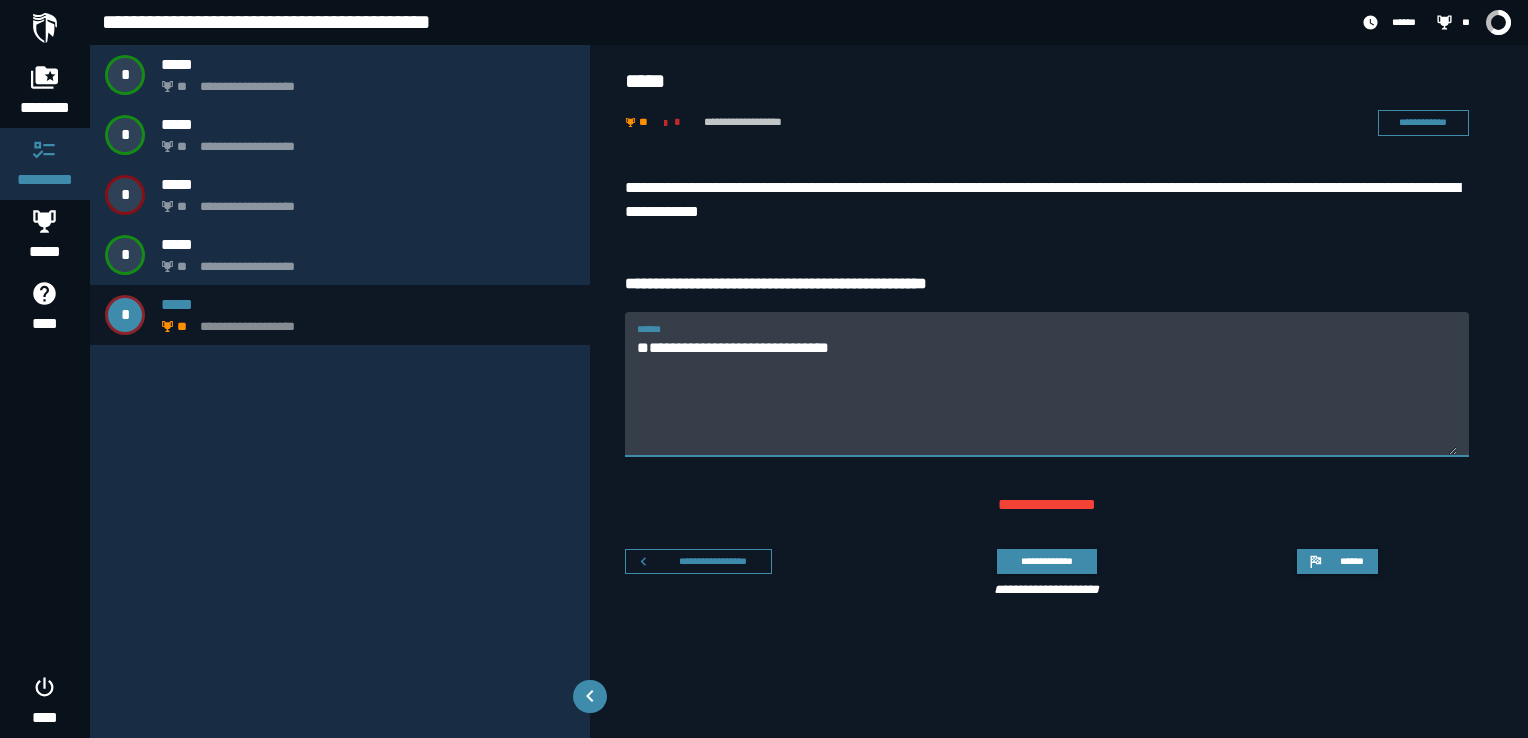 click on "**********" at bounding box center [1047, 396] 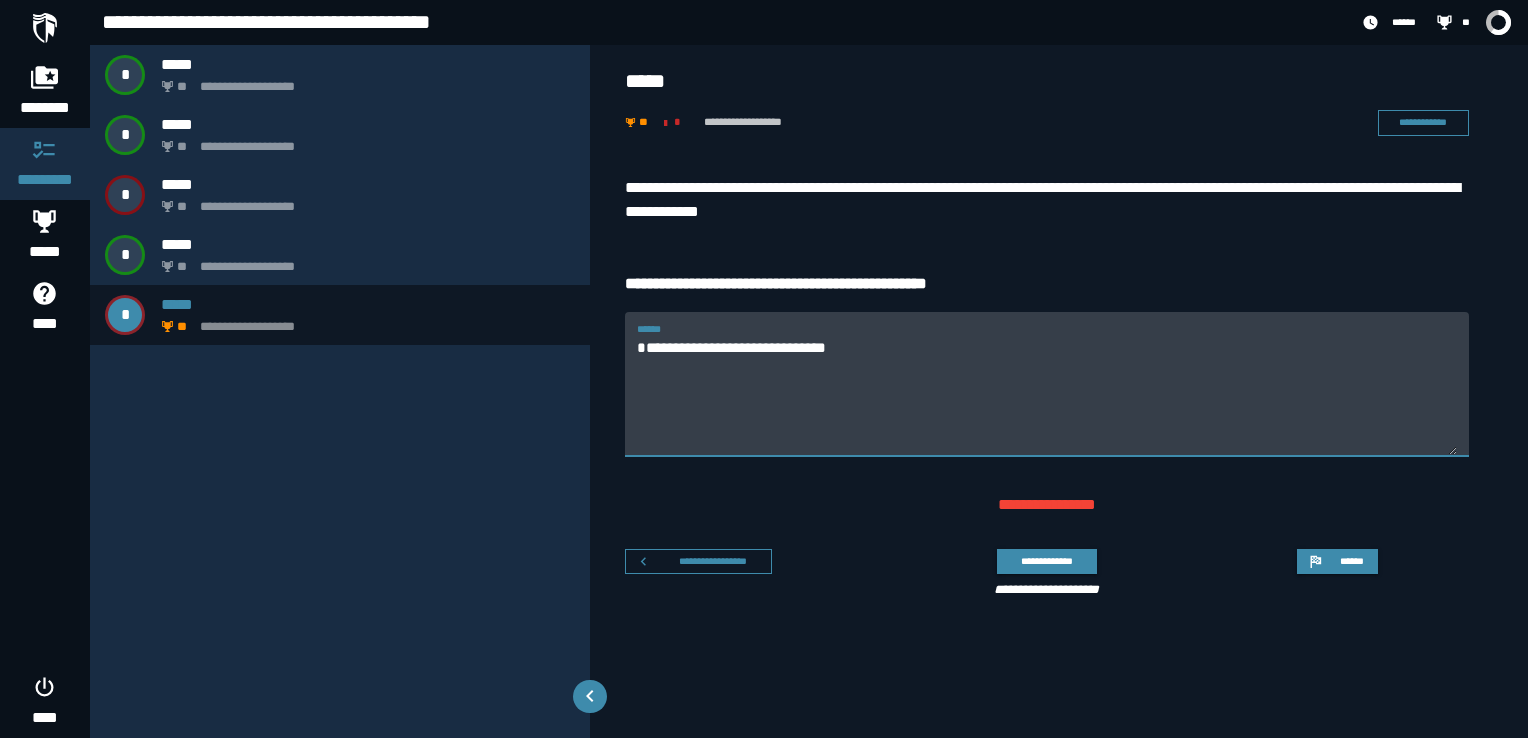 click on "**********" at bounding box center (1047, 396) 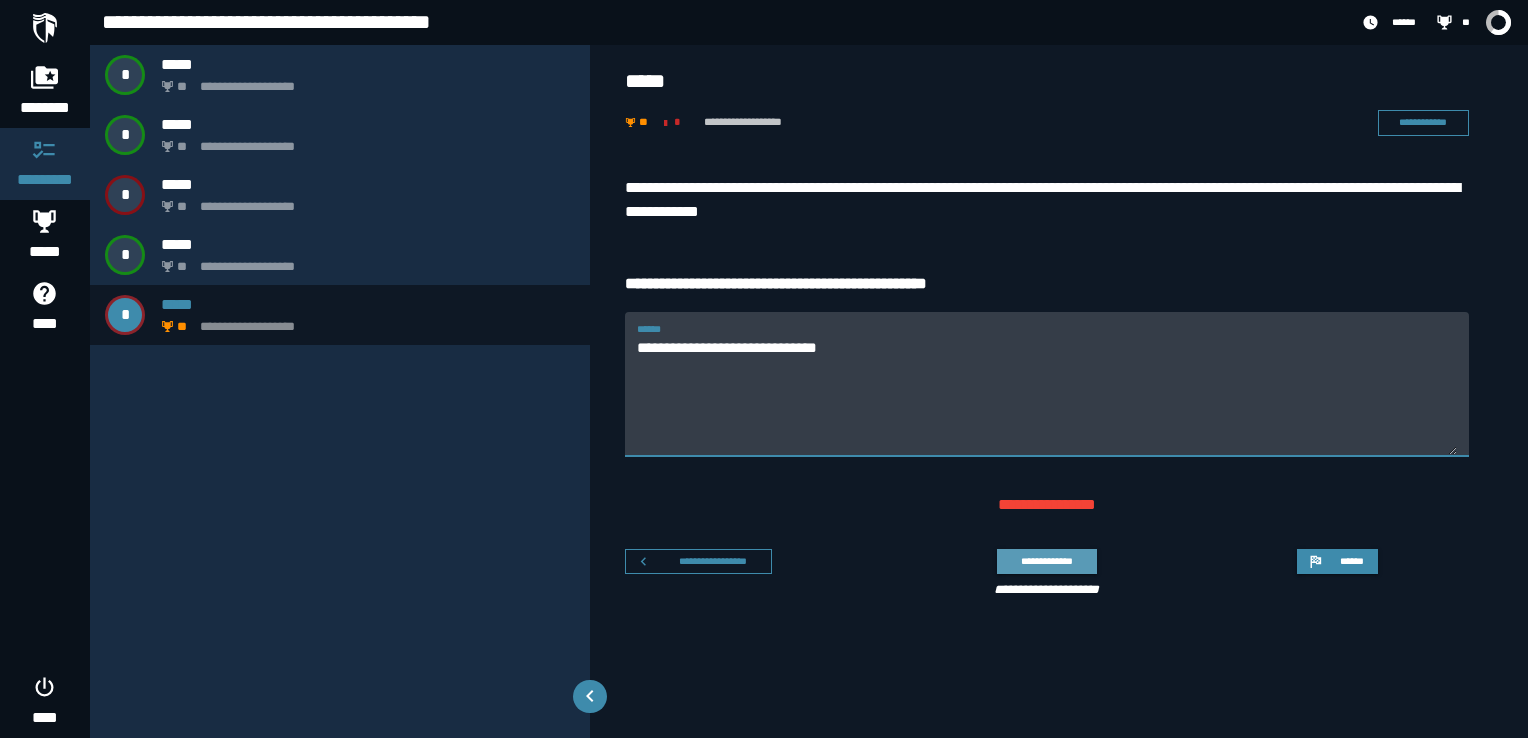 type on "**********" 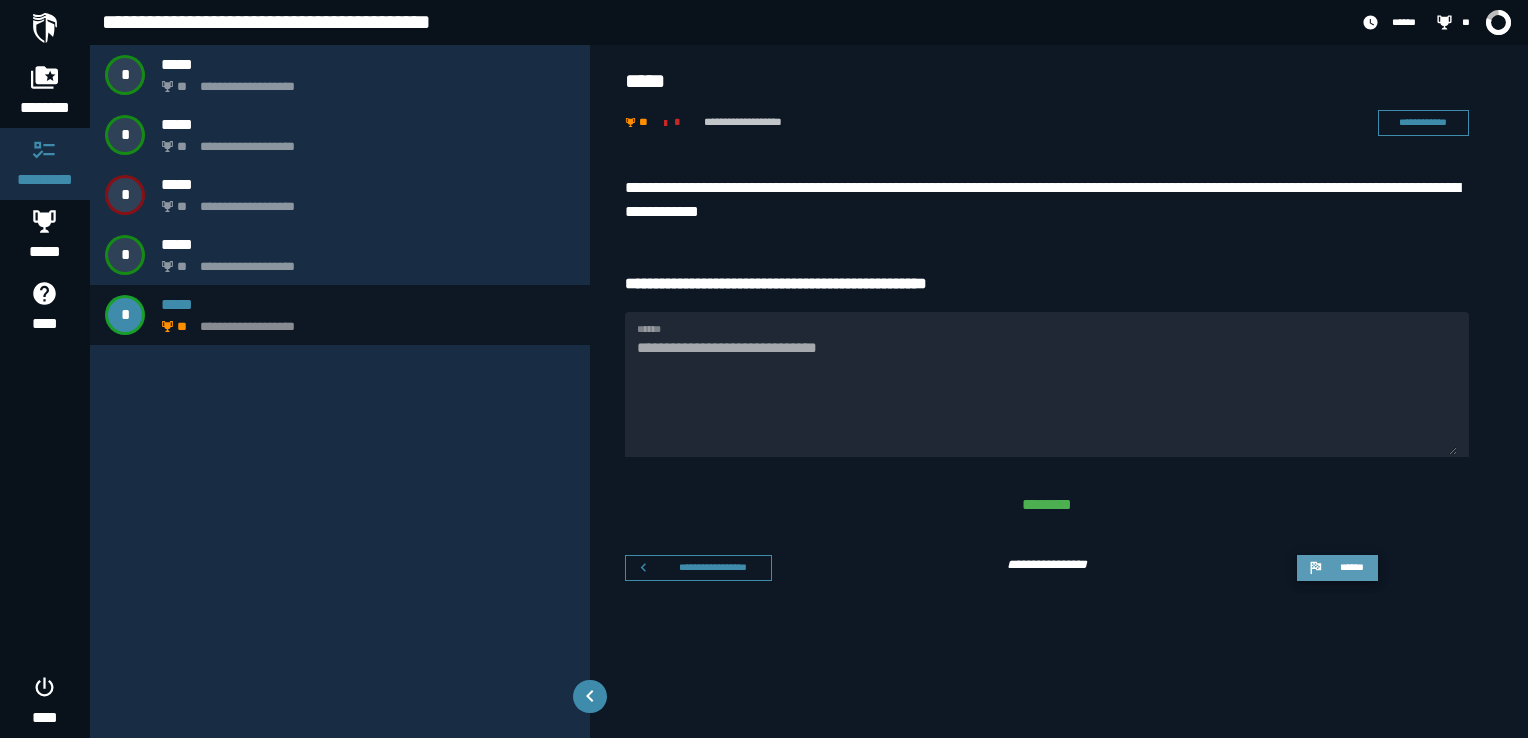 click on "******" at bounding box center [1337, 568] 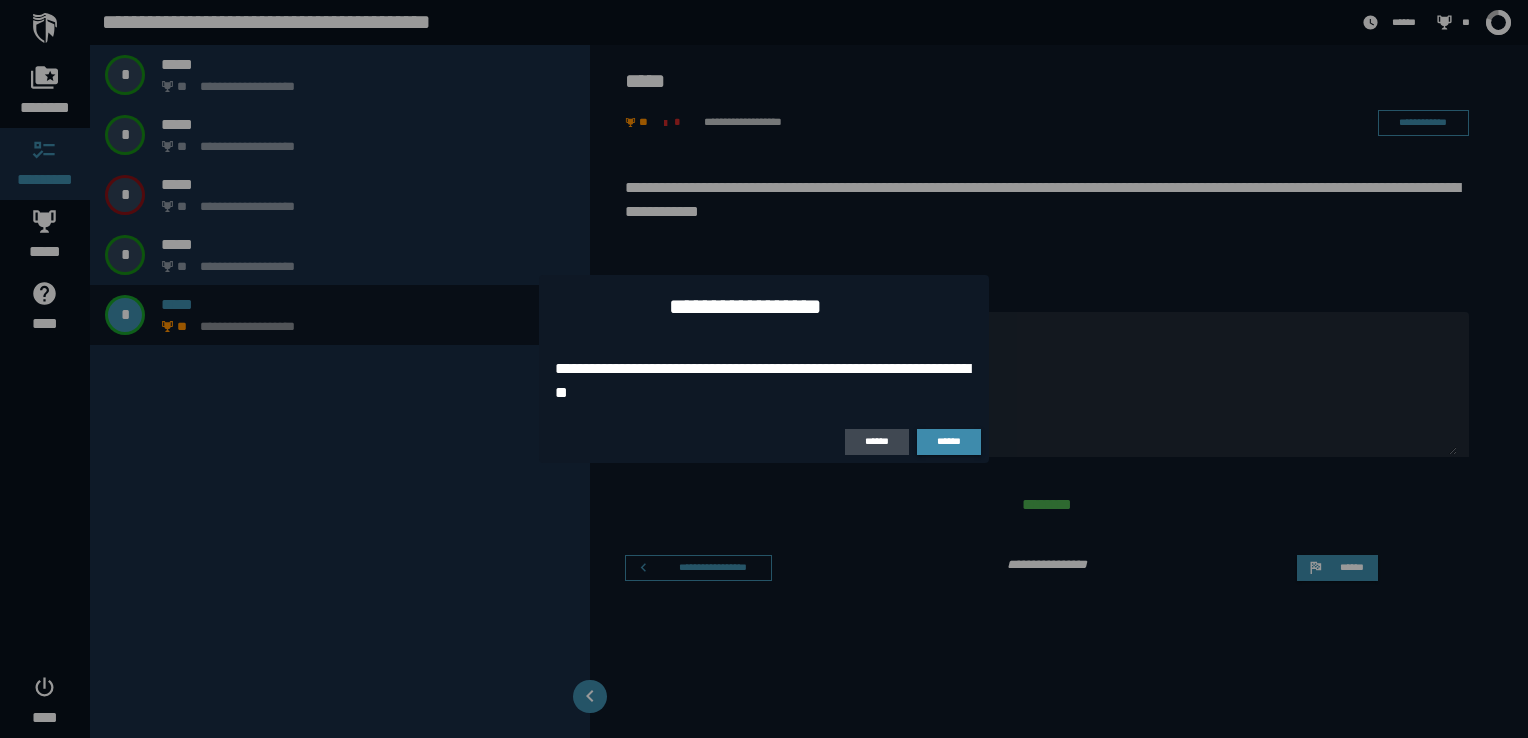 click at bounding box center [764, 369] 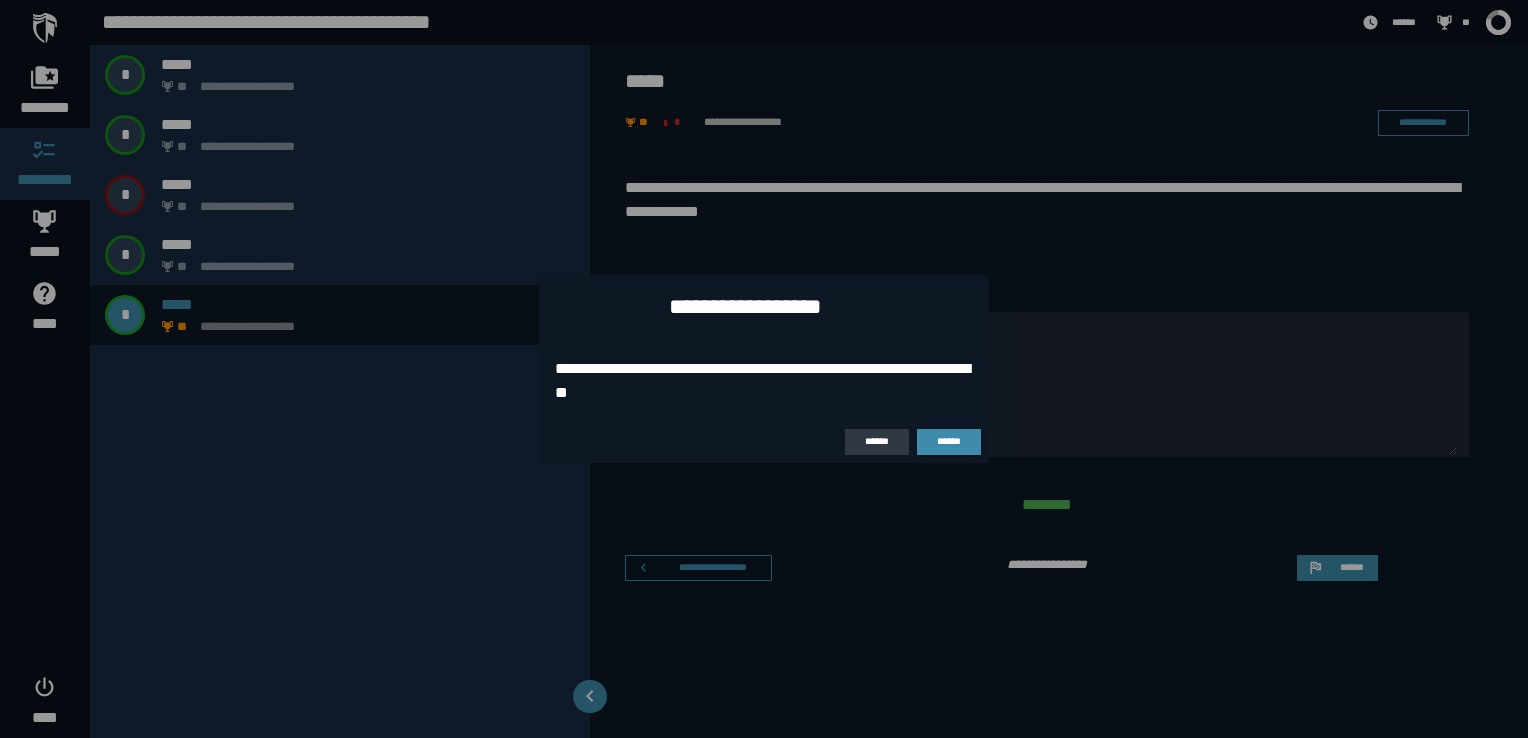 click on "******" at bounding box center [877, 441] 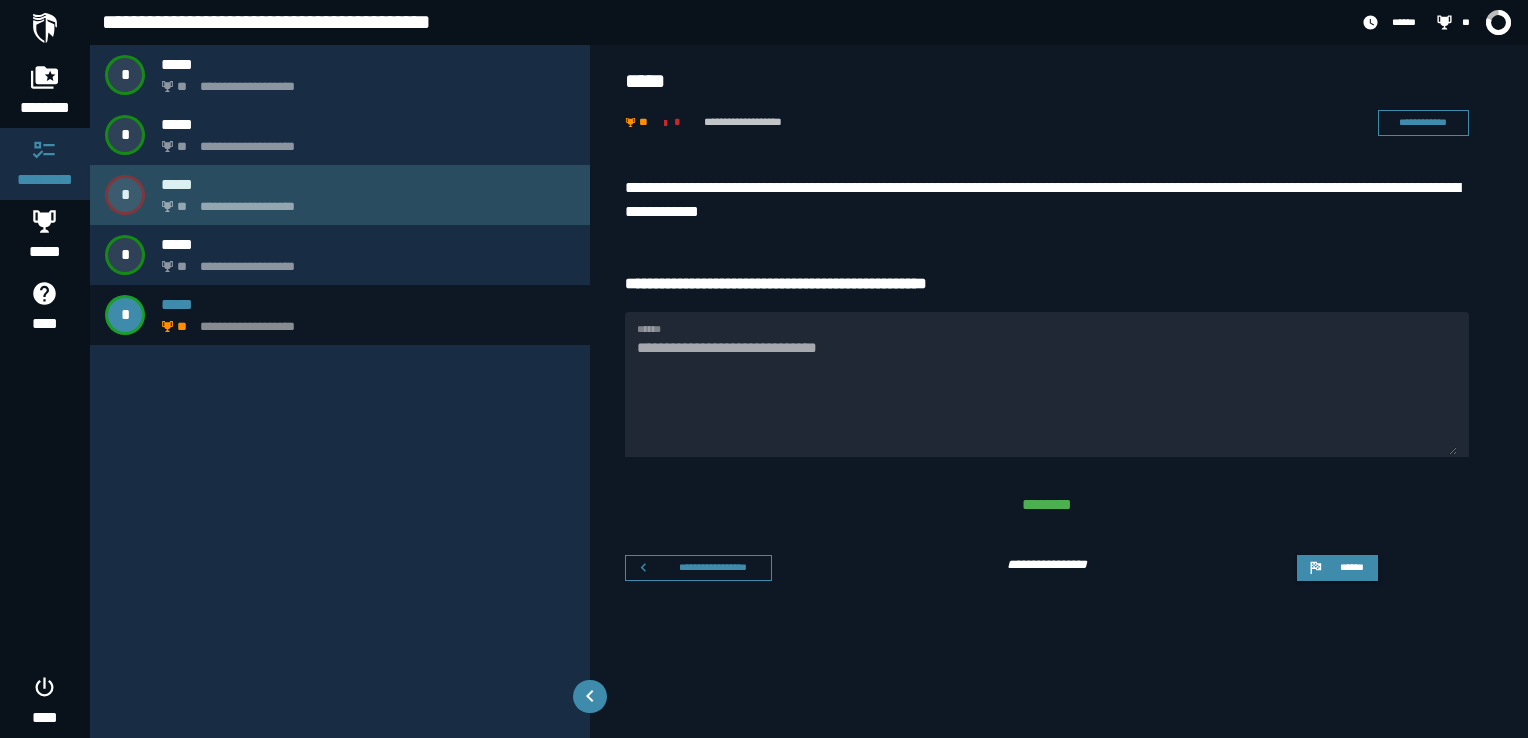 click on "**********" at bounding box center (364, 201) 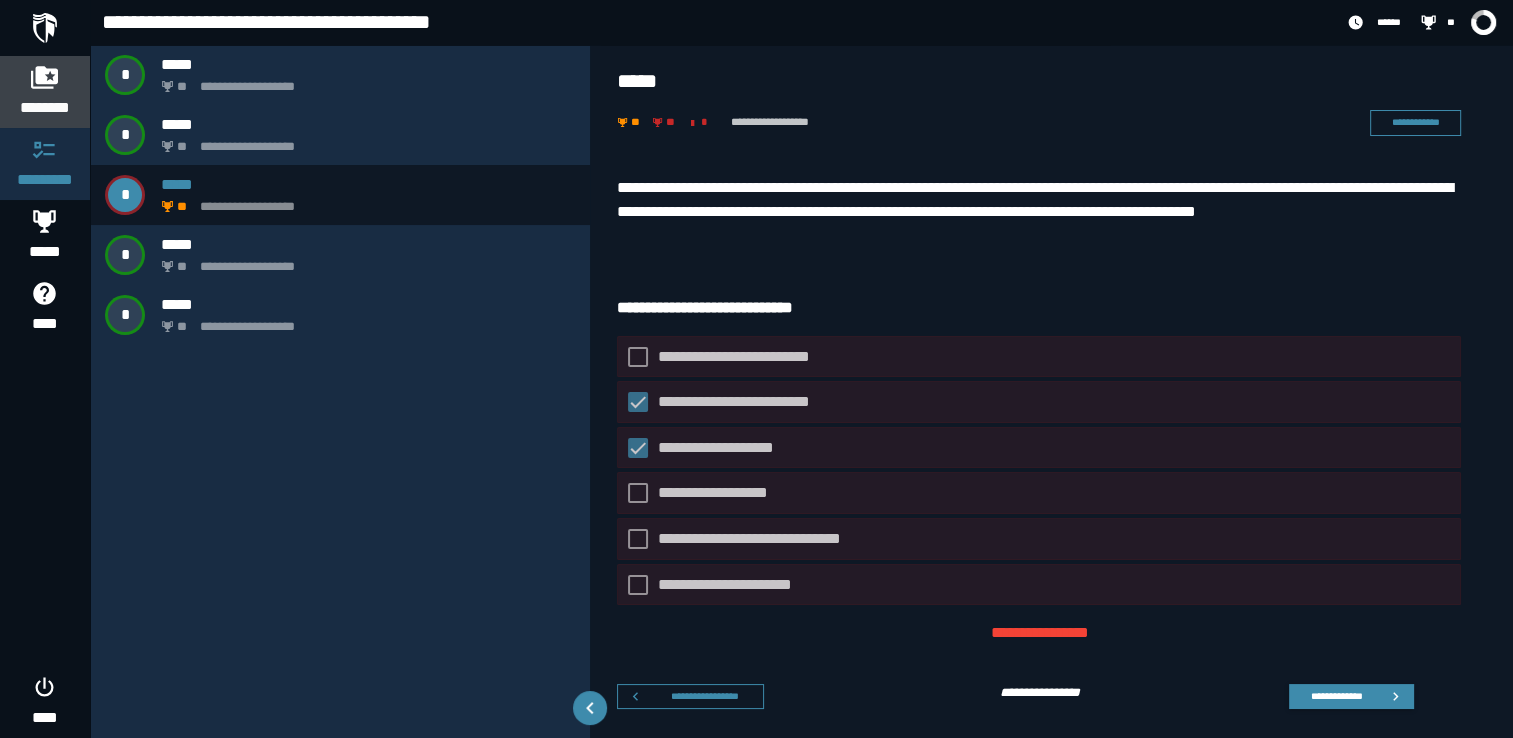 click on "********" at bounding box center [45, 108] 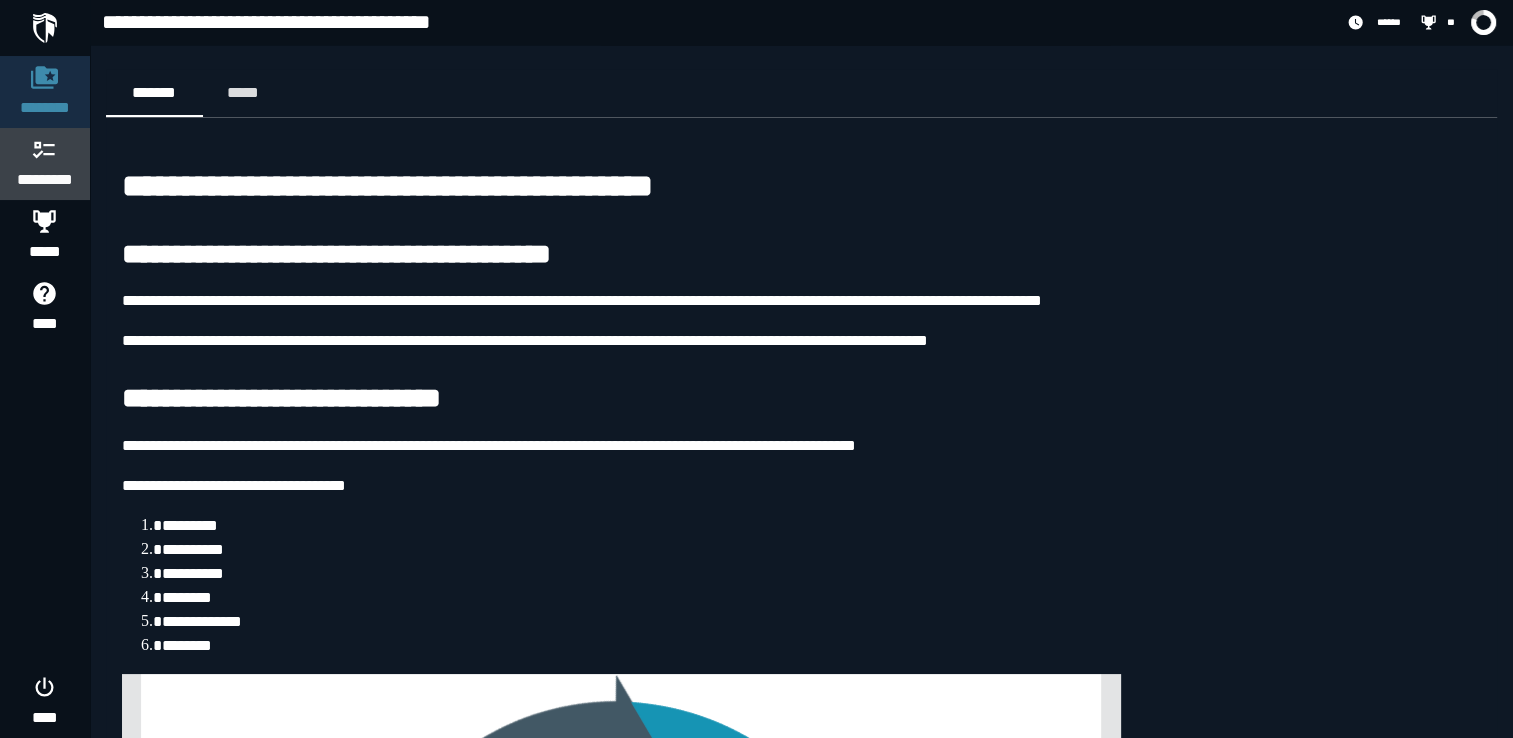 click on "*********" at bounding box center [45, 180] 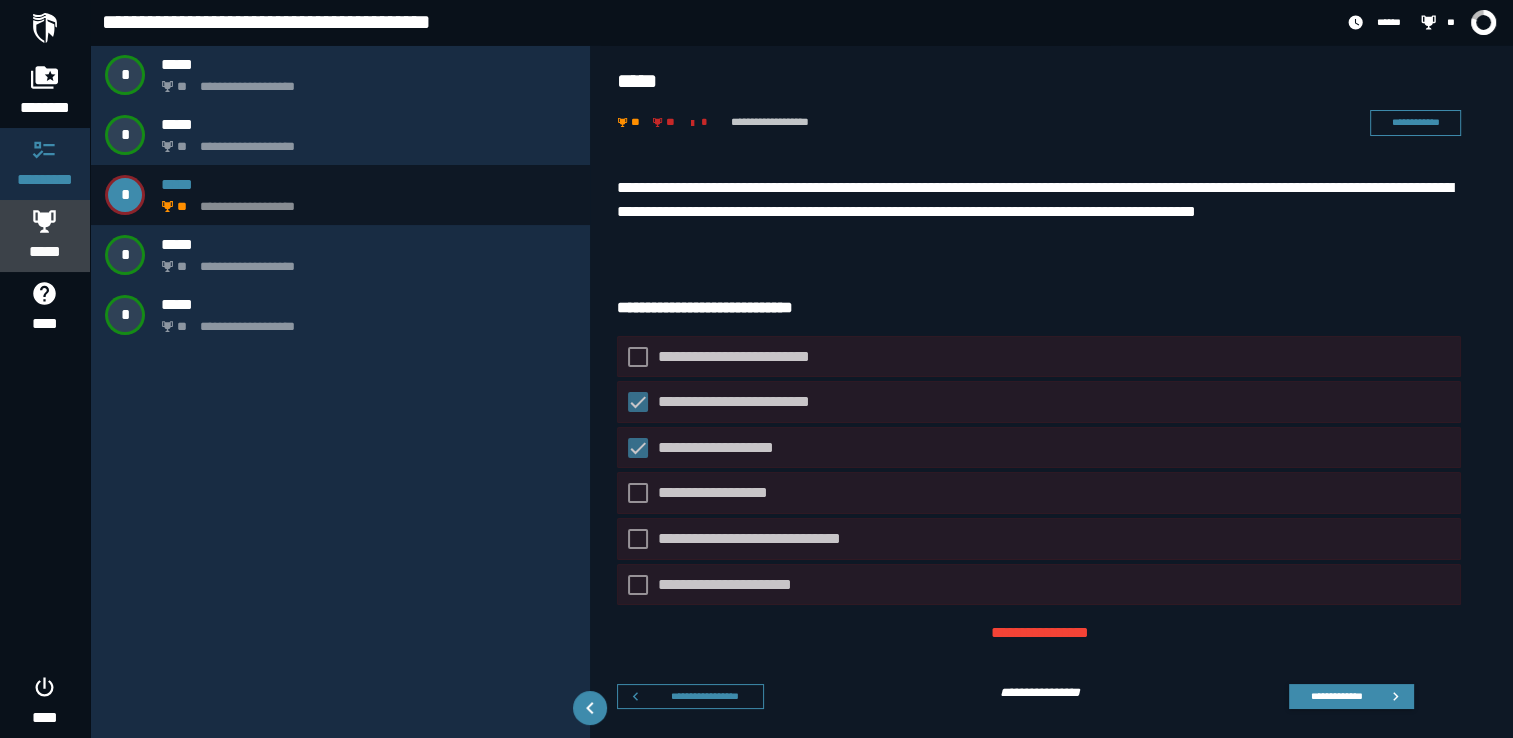 click at bounding box center (45, 221) 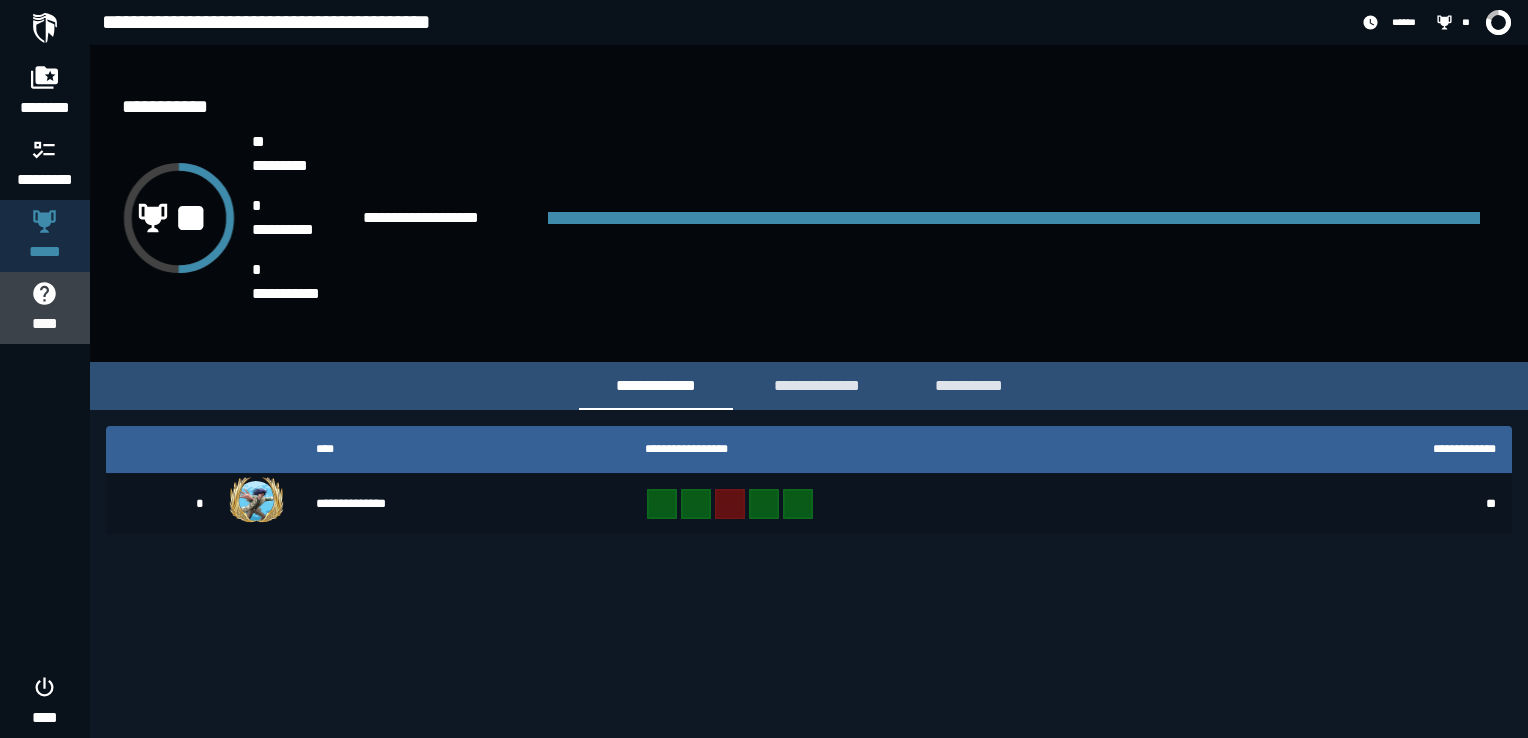 click 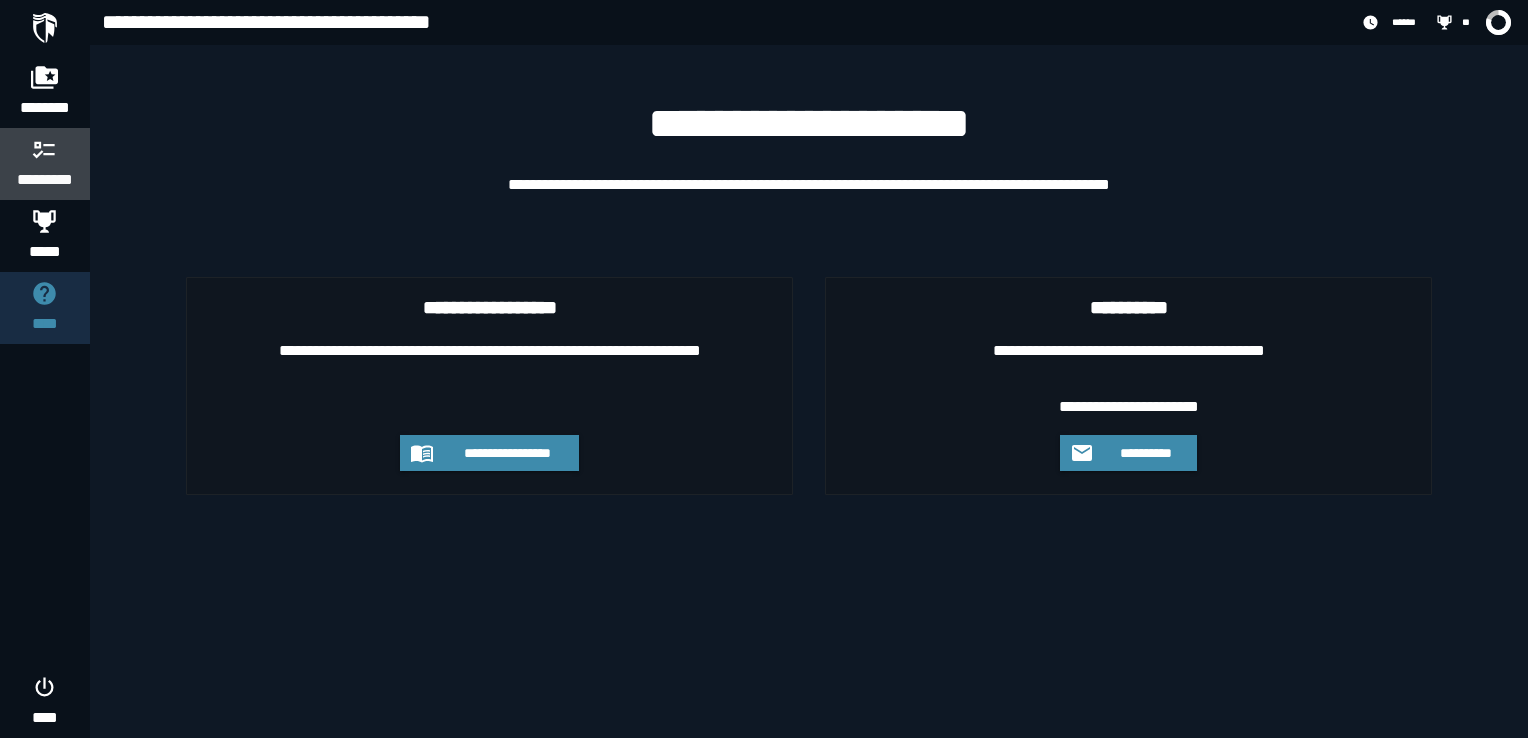 click on "*********" 